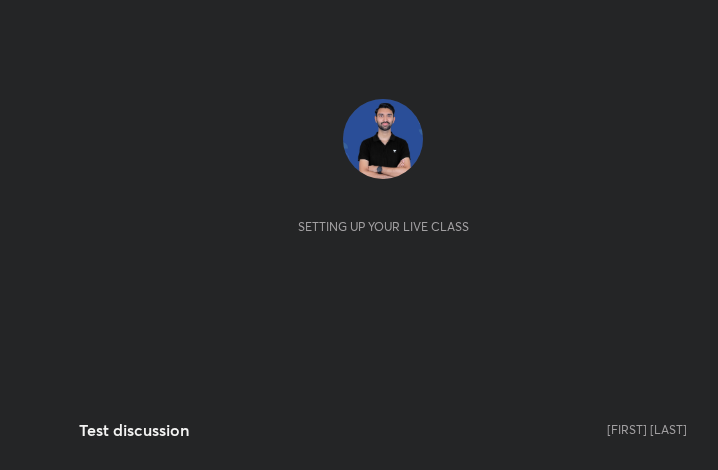 scroll, scrollTop: 0, scrollLeft: 0, axis: both 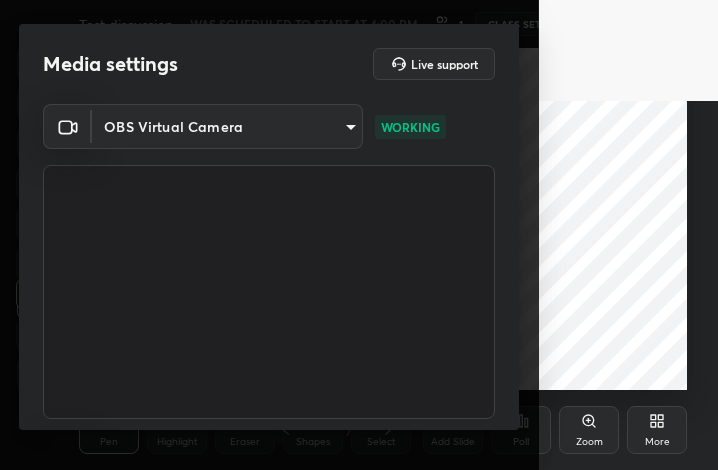 click on "1 2 3 4 5 6 7 C X Z C X Z E E Erase all   H H Test discussion WAS SCHEDULED TO START AT  4:00 PM 1 CLASS SETTINGS START CLASS Setting up your live class Back Test discussion [FIRST] [LAST] Pen P Highlight H Eraser Shapes L Select S 1 / 1 Add Slide Poll Zoom More Chat 1 NEW MESSAGE Enable hand raising Enable raise hand to speak to learners. Once enabled, chat will be turned off temporarily. Enable x   introducing Raise a hand with a doubt Now learners can raise their hand along with a doubt  How it works? Doubts asked by learners will show up here Raise hand disabled You have disabled Raise hand currently. Enable it to invite learners to speak Enable Can't raise hand Looks like educator just invited you to speak. Please wait before you can raise your hand again. Got it T Messages (T) D Doubts (D) G Raise Hand (G) Report an issue Reason for reporting Buffering Chat not working Audio - Video sync issue Educator video quality low ​ Attach an image Report Media settings Live support OBS Virtual Camera 1 / 4" at bounding box center [359, 235] 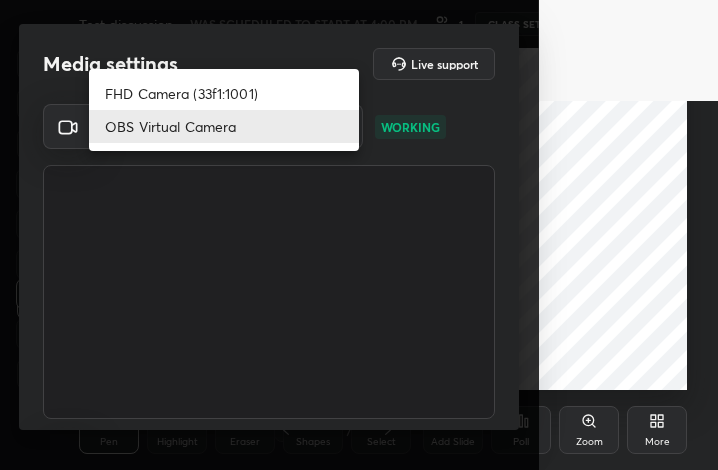 click on "FHD Camera (33f1:1001)" at bounding box center [224, 93] 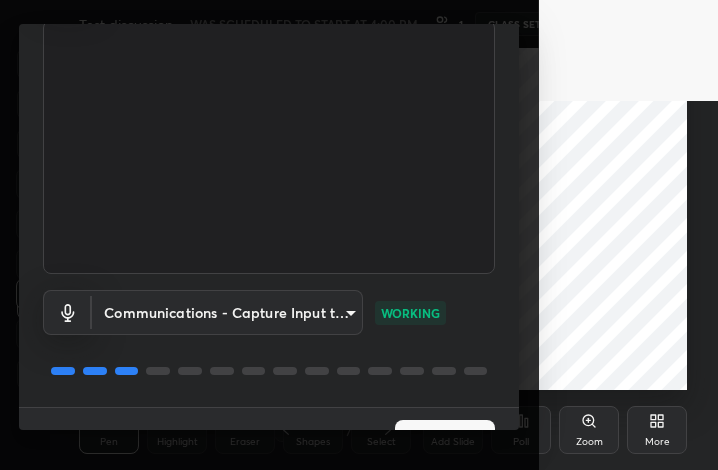 scroll, scrollTop: 186, scrollLeft: 0, axis: vertical 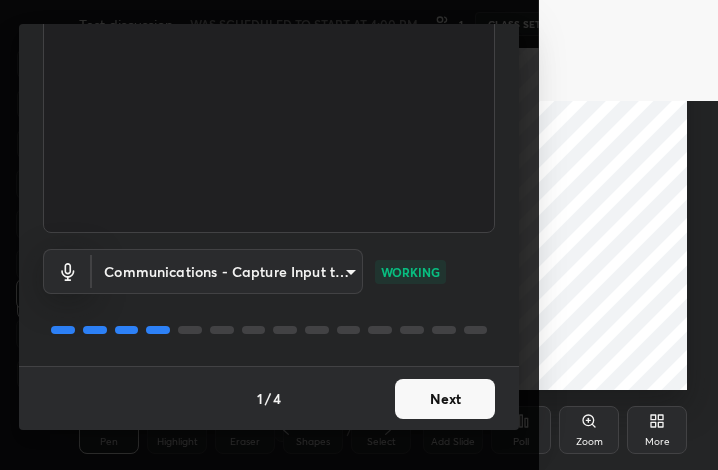 click on "Next" at bounding box center [445, 399] 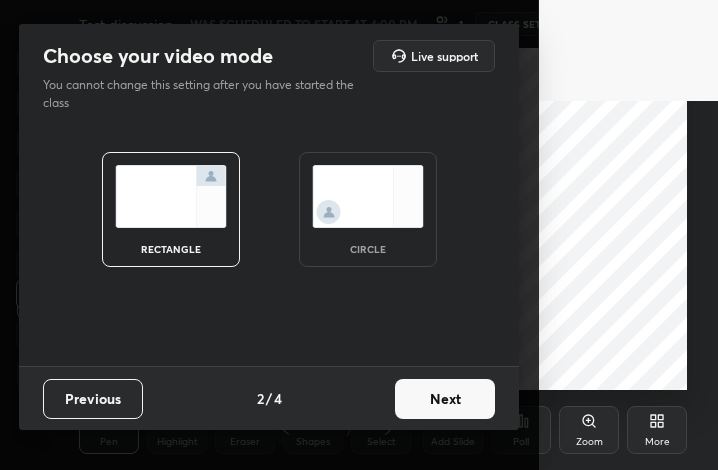 scroll, scrollTop: 0, scrollLeft: 0, axis: both 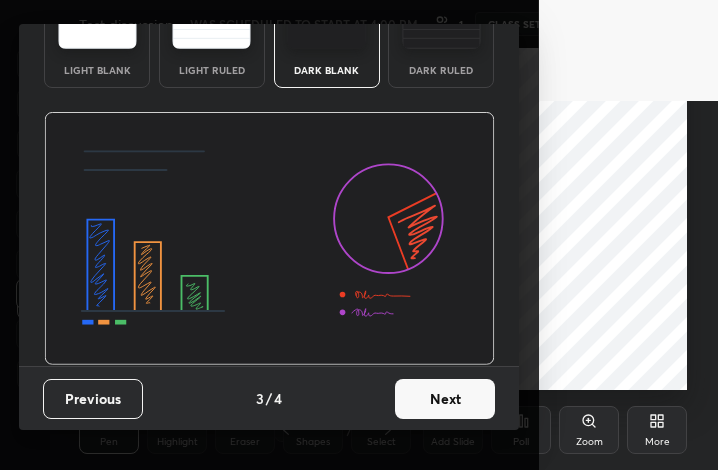 click on "Next" at bounding box center [445, 399] 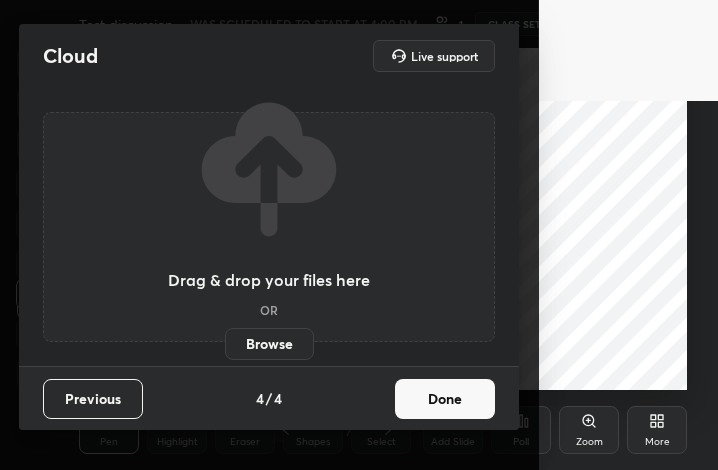 scroll, scrollTop: 0, scrollLeft: 0, axis: both 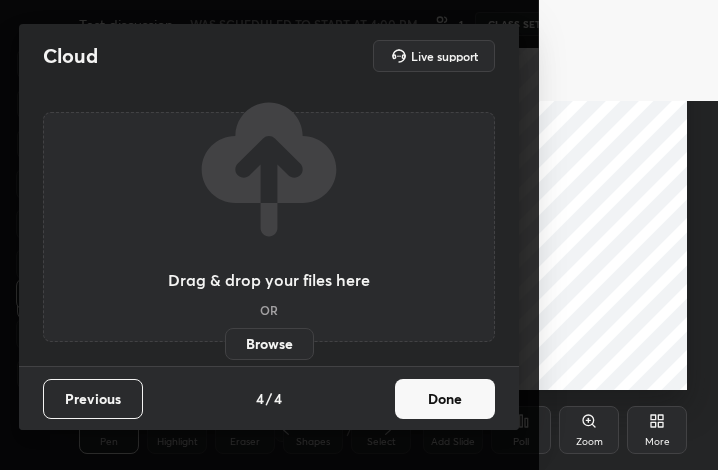 click on "Done" at bounding box center [445, 399] 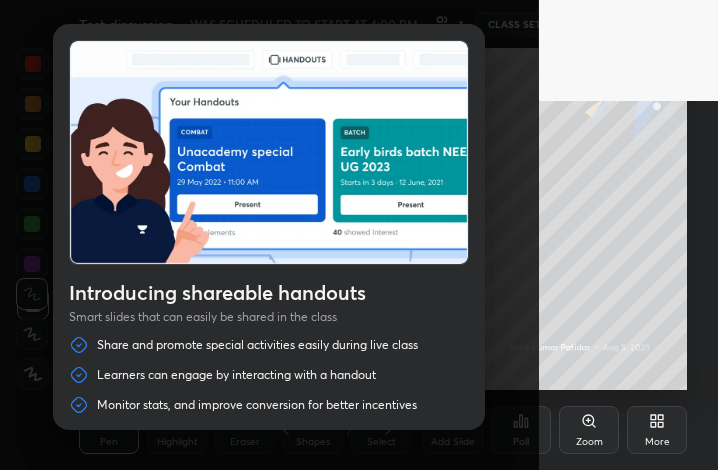 click at bounding box center [629, 50] 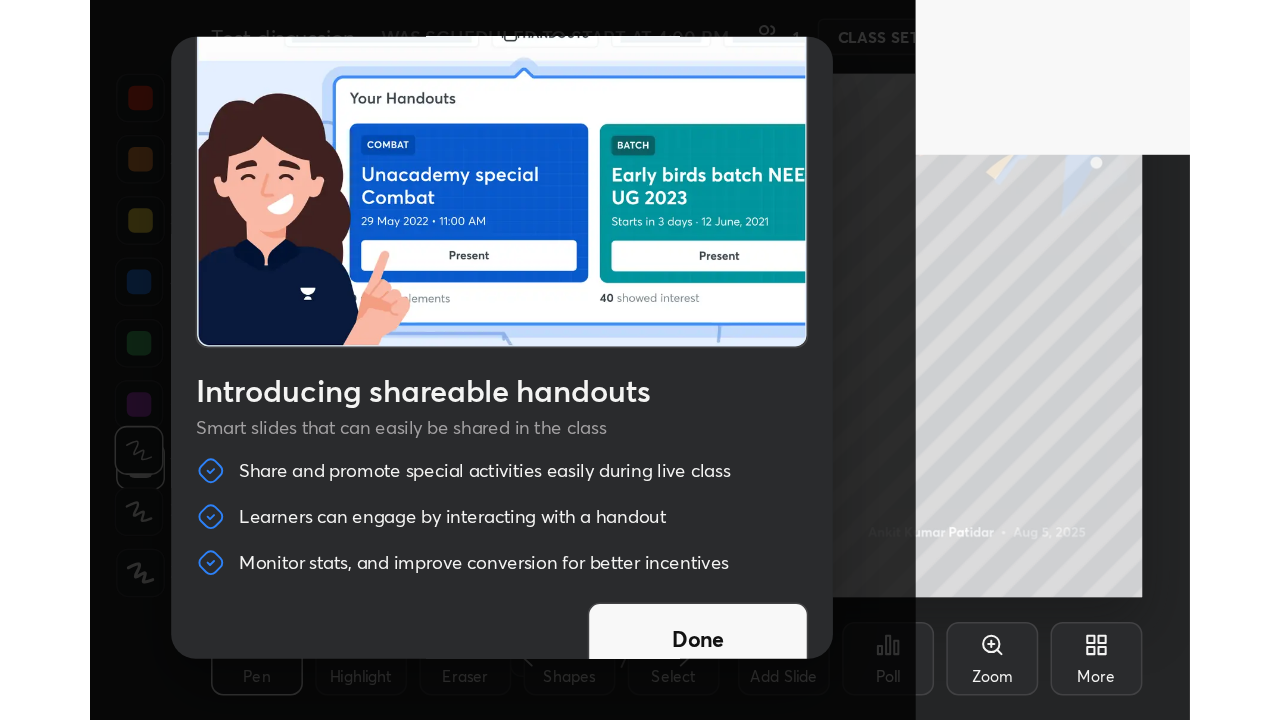scroll, scrollTop: 65, scrollLeft: 0, axis: vertical 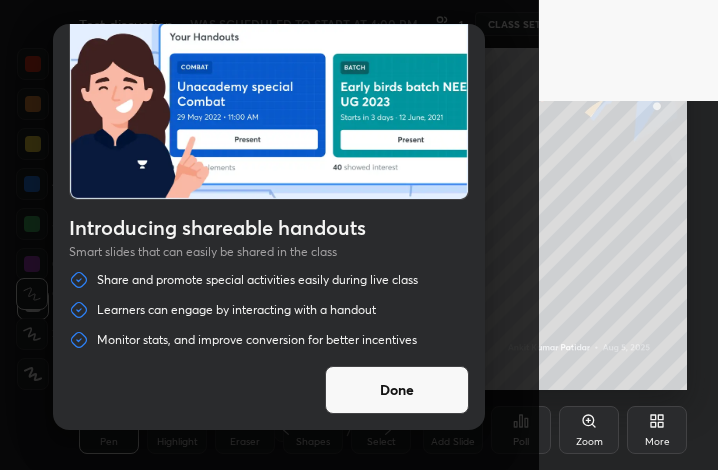 click on "Done" at bounding box center (397, 390) 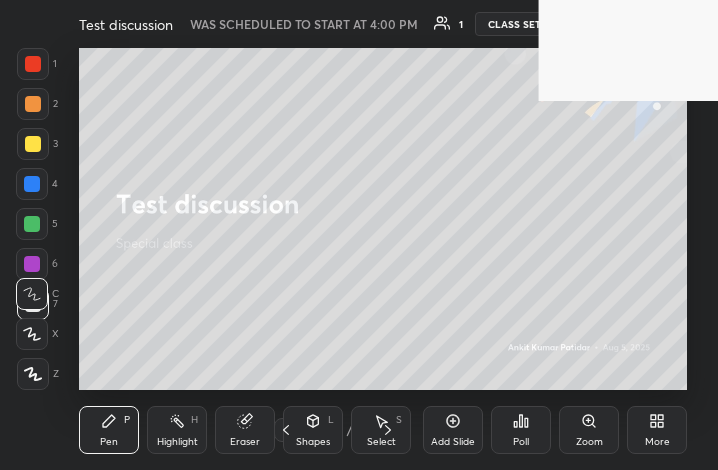 click on "More" at bounding box center (657, 430) 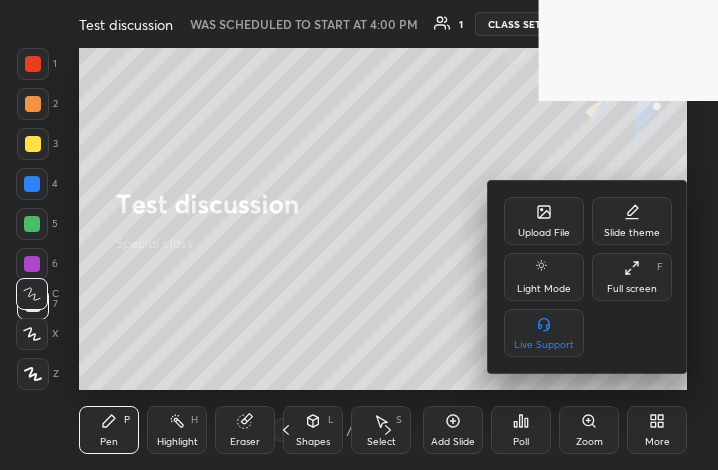 click 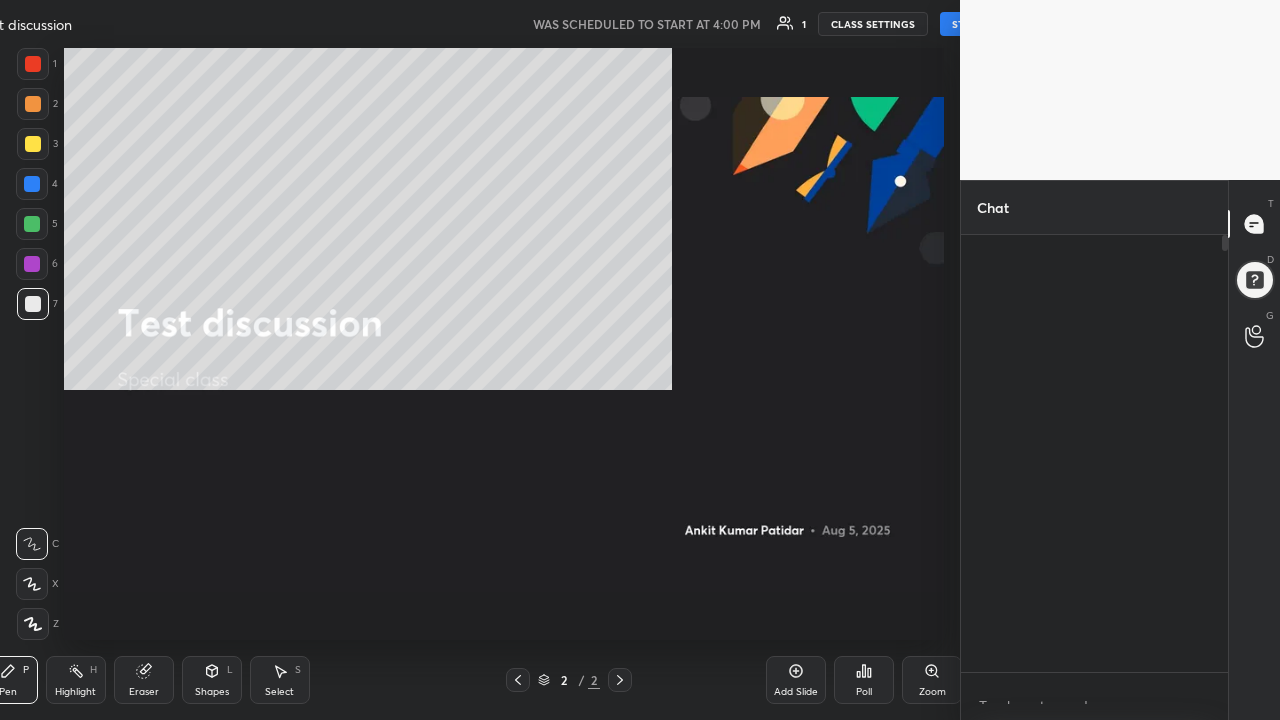 scroll, scrollTop: 99408, scrollLeft: 98836, axis: both 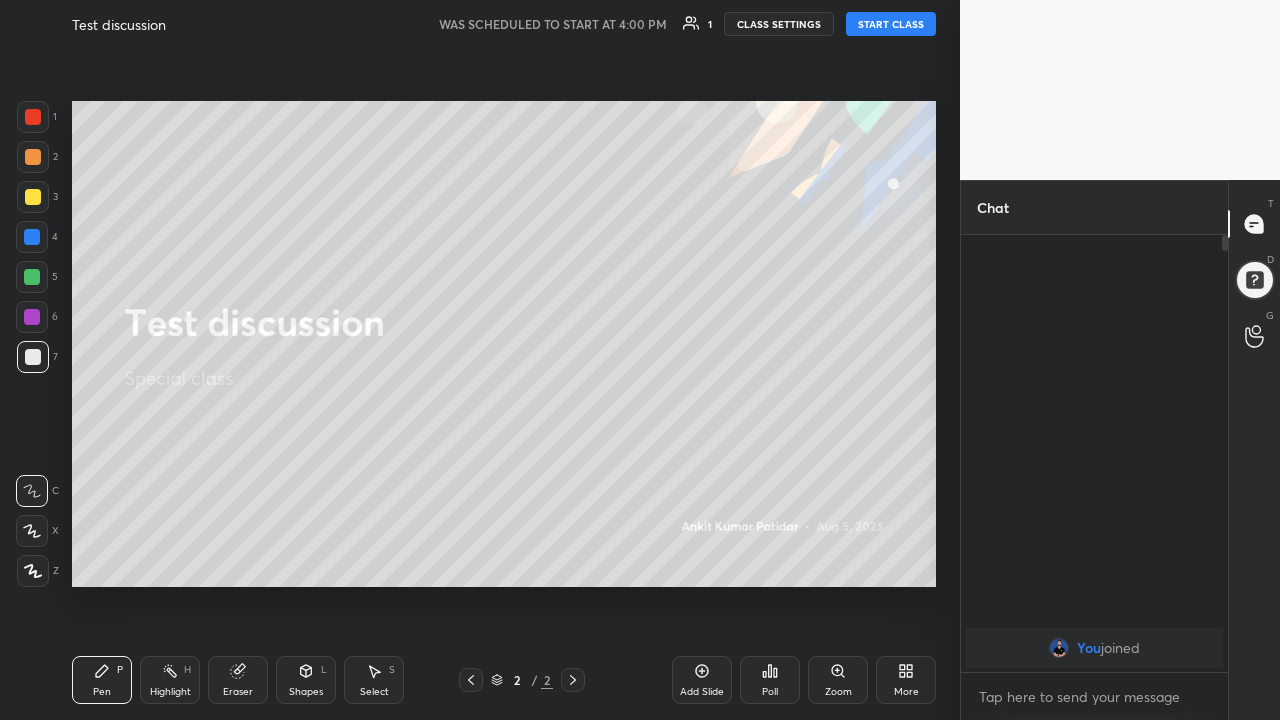 click 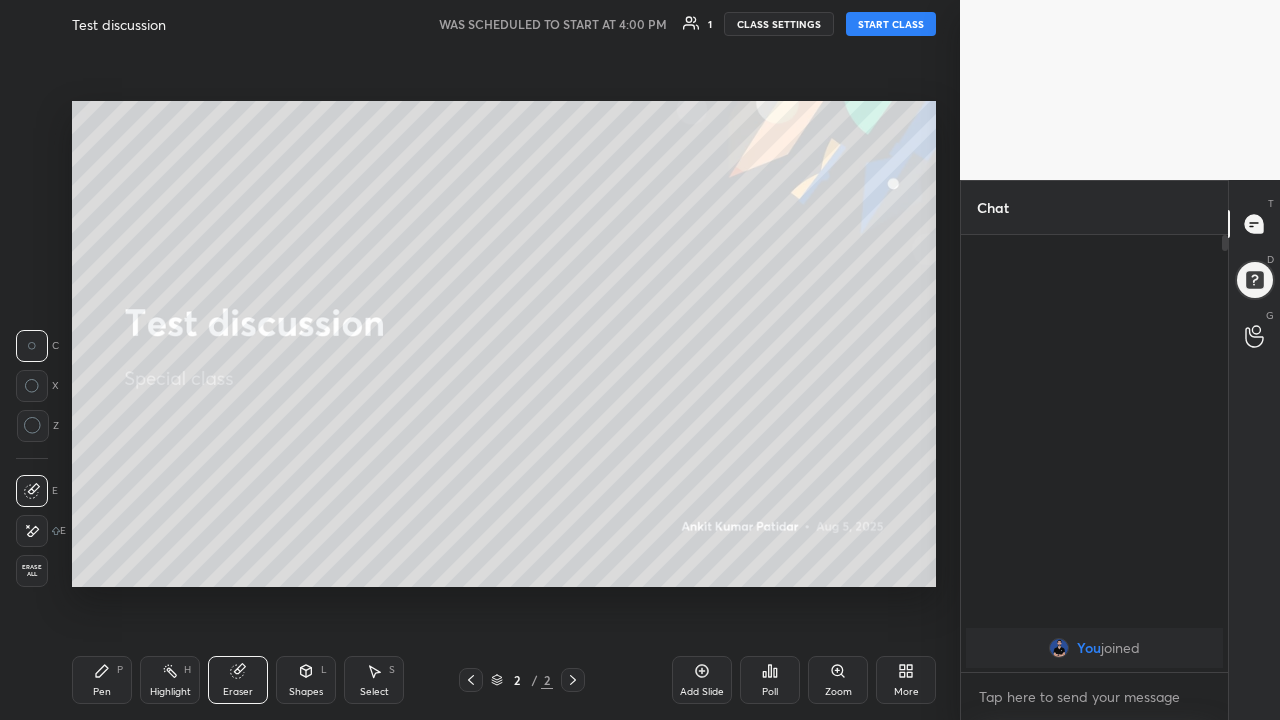 click on "START CLASS" at bounding box center [891, 24] 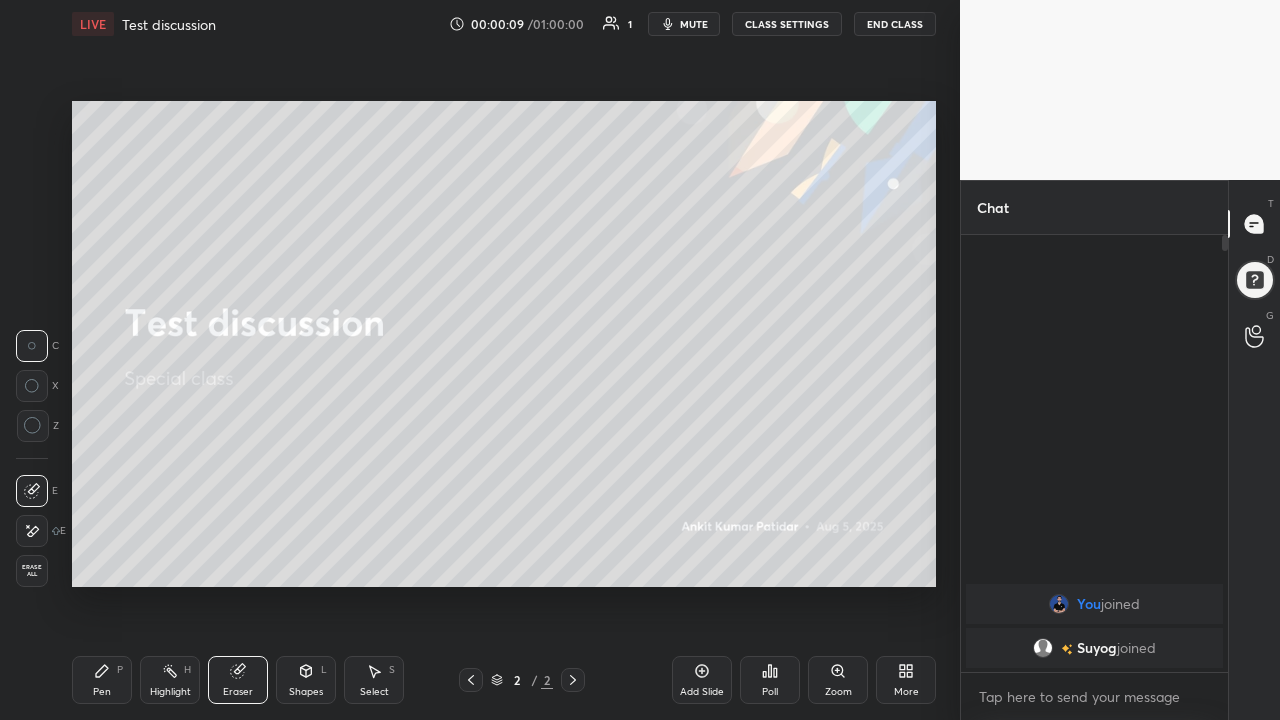 click on "Add Slide" at bounding box center [702, 680] 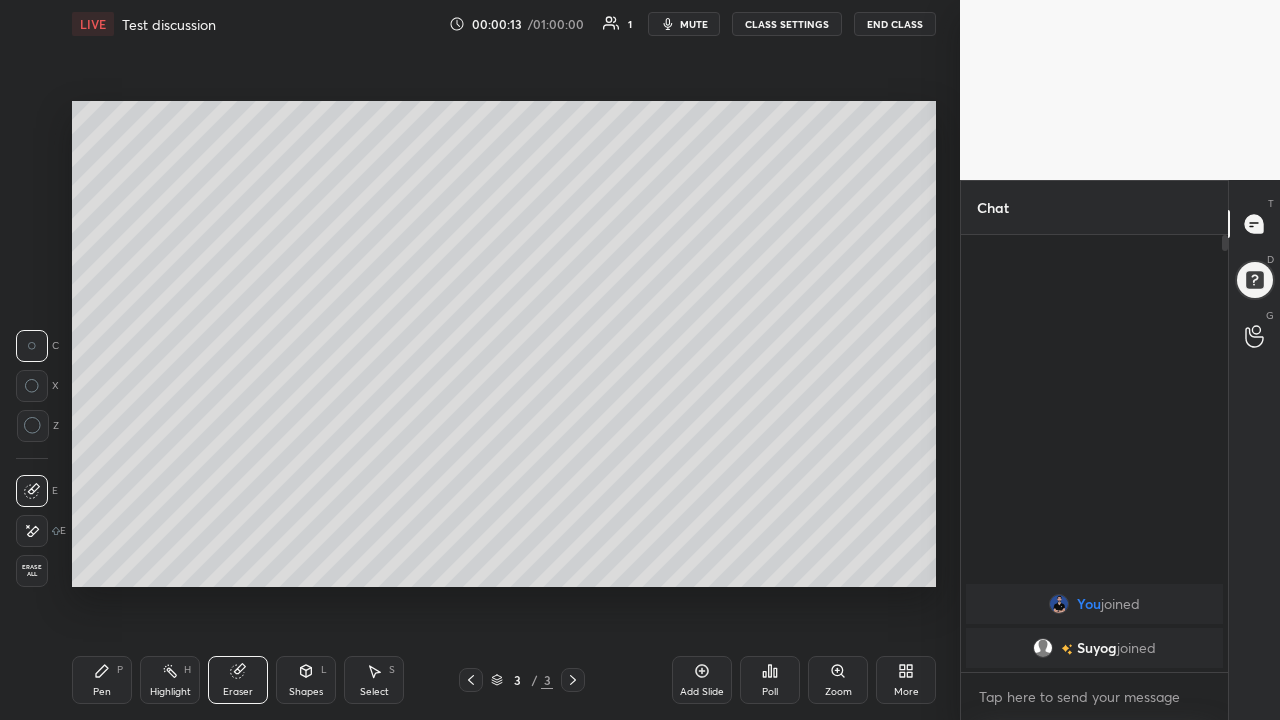 click 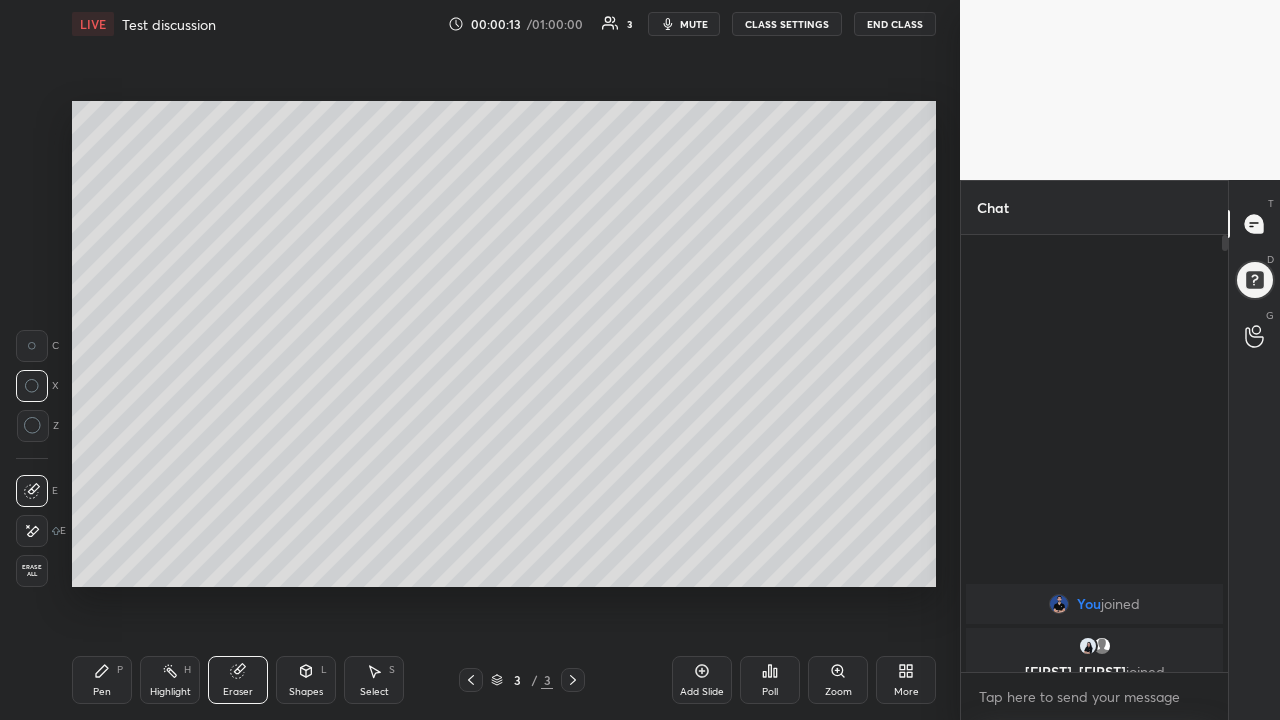 click 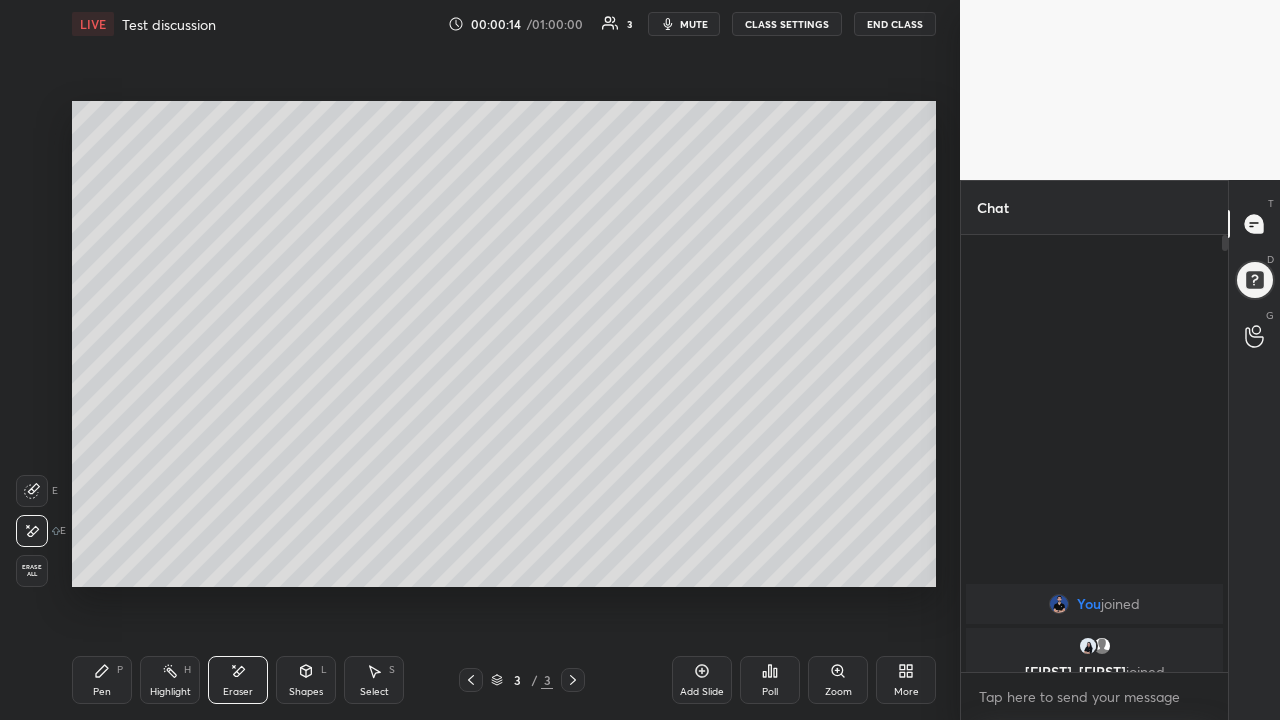 click 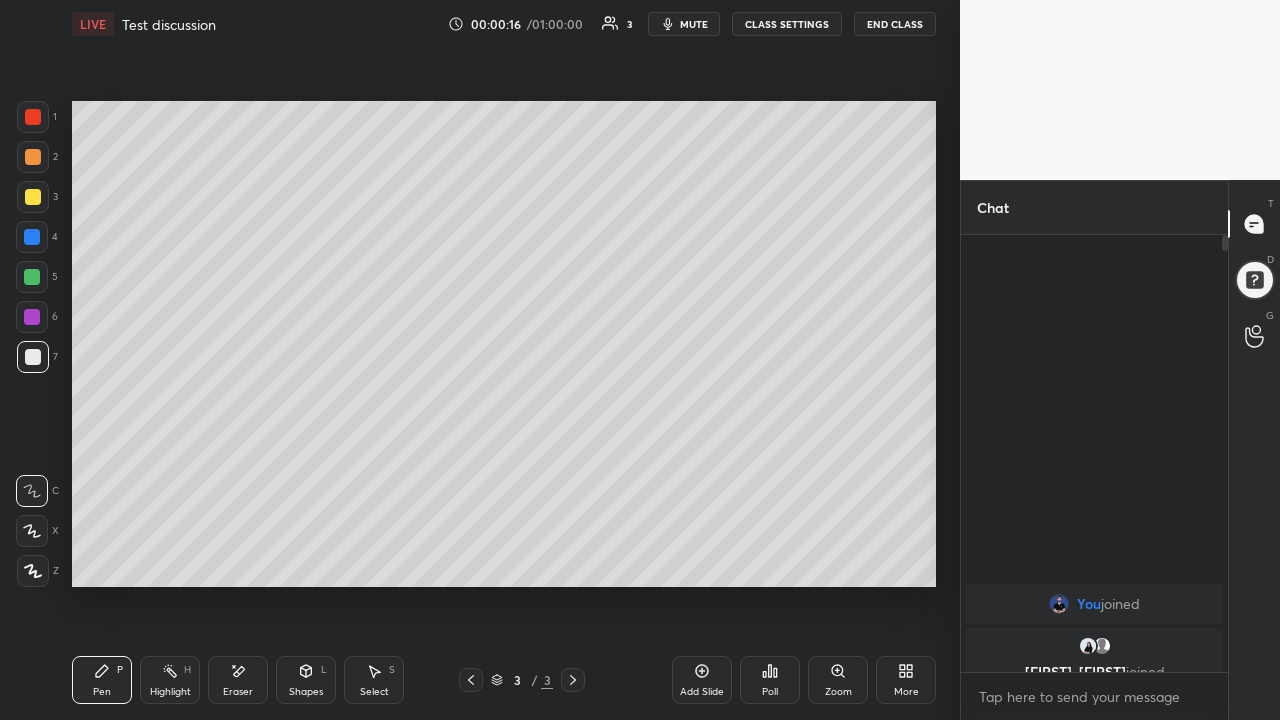 click 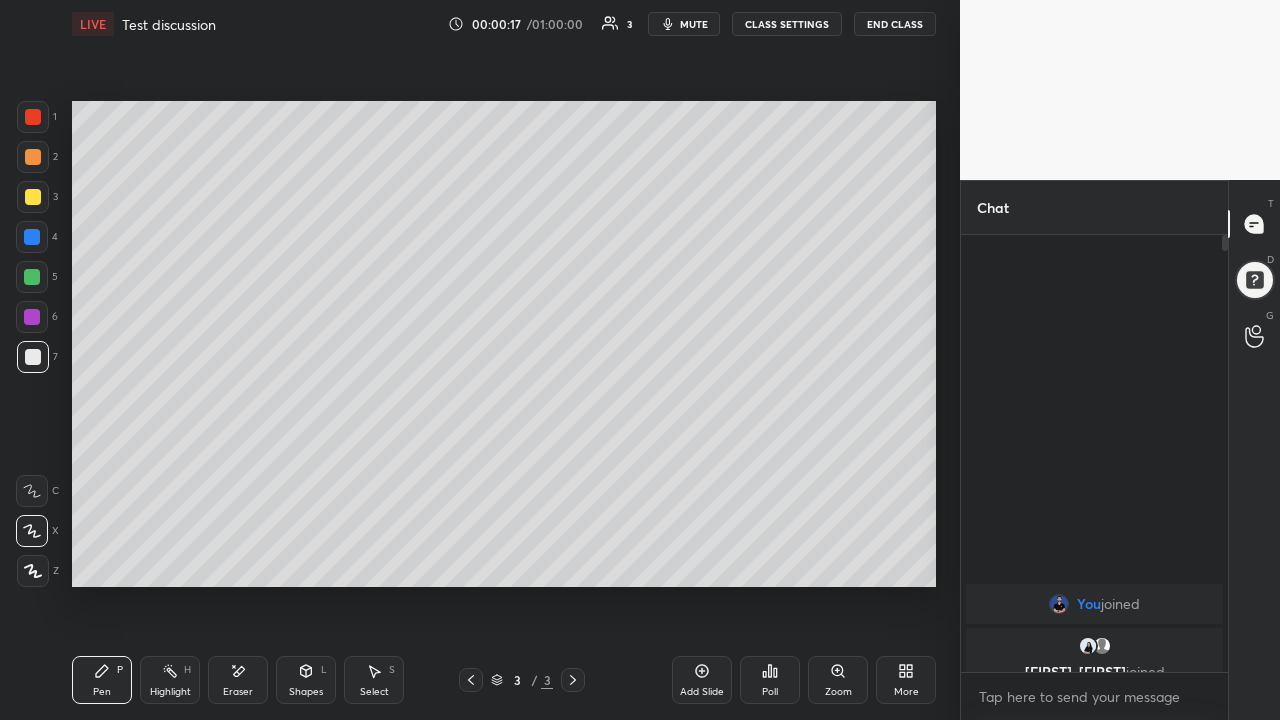 click 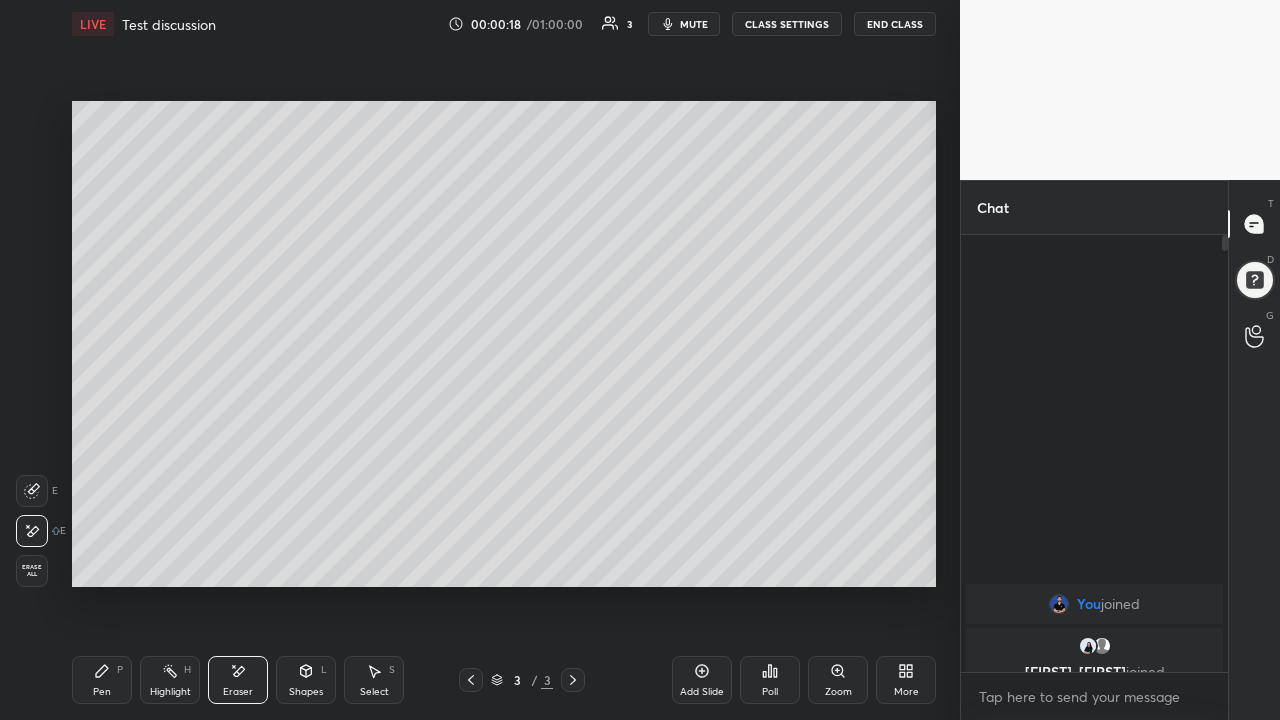 click at bounding box center (32, 491) 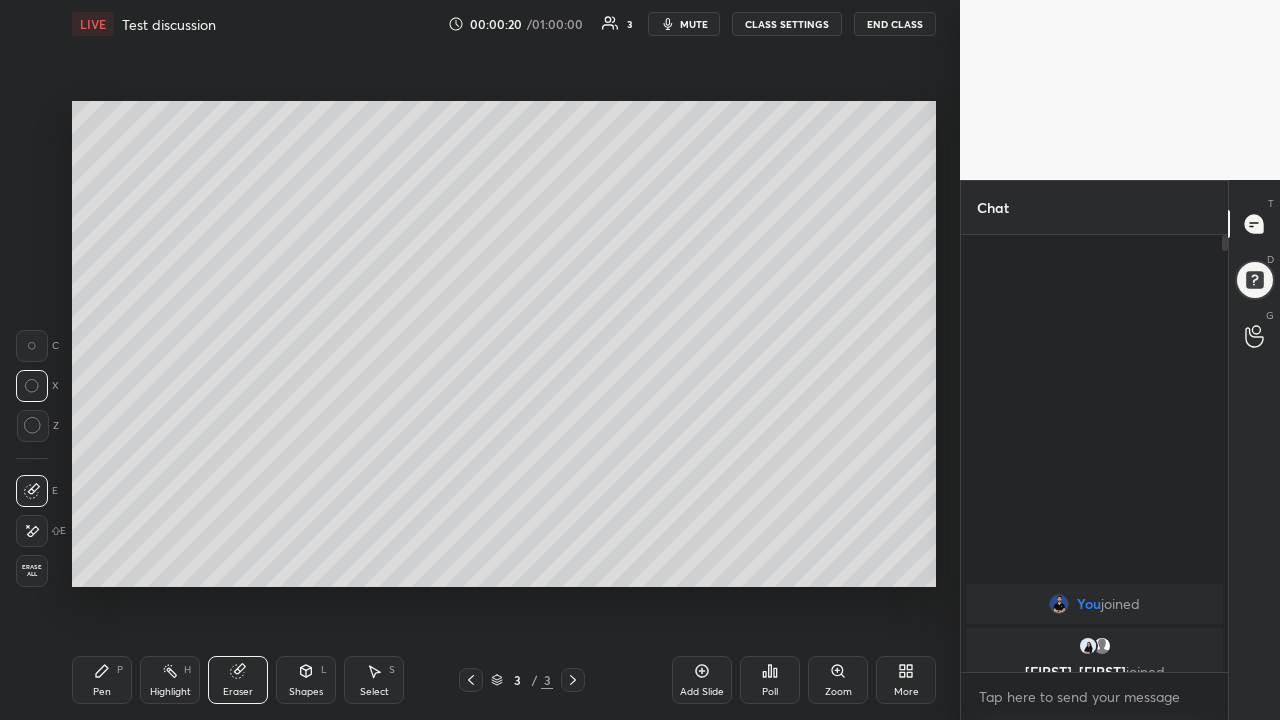 click at bounding box center (32, 346) 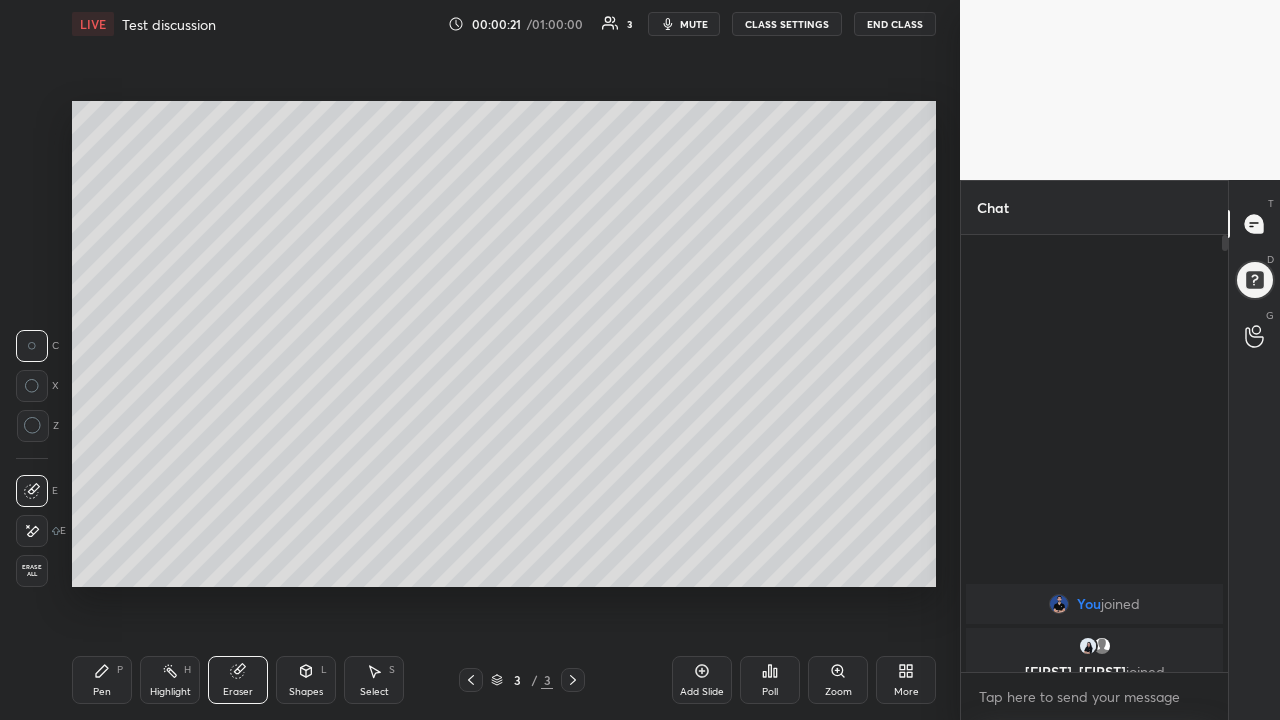 click 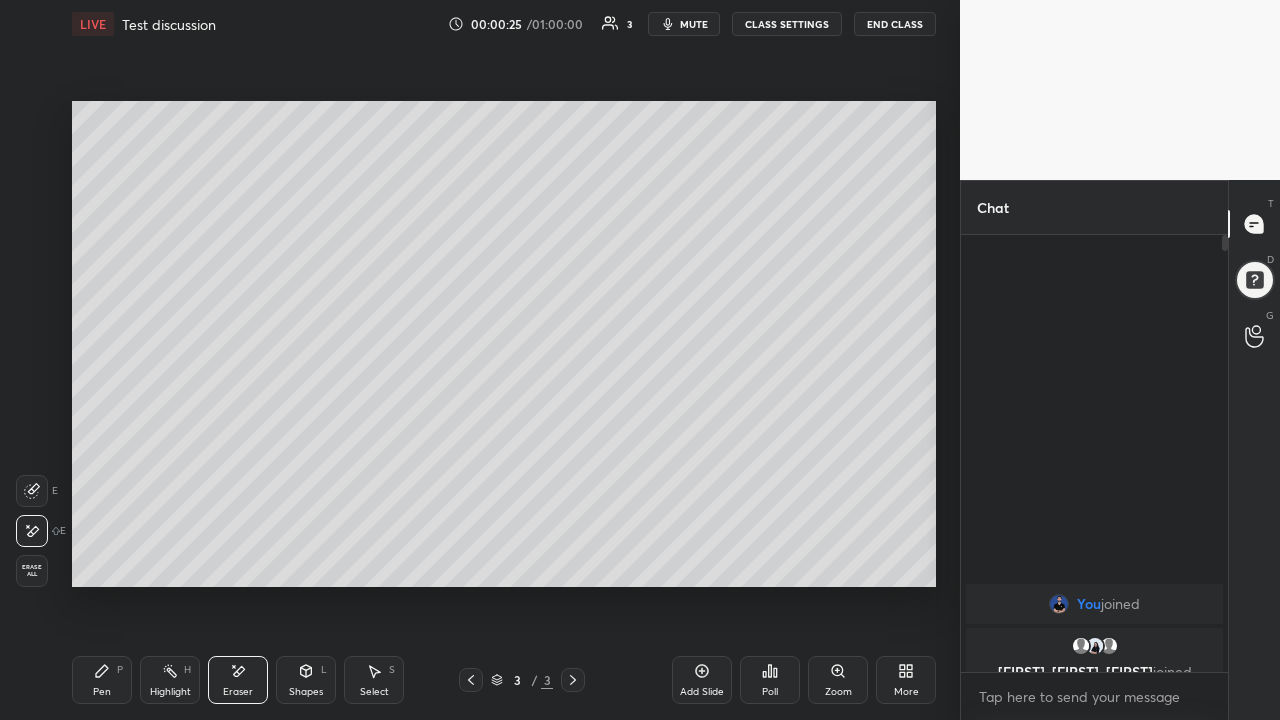 click 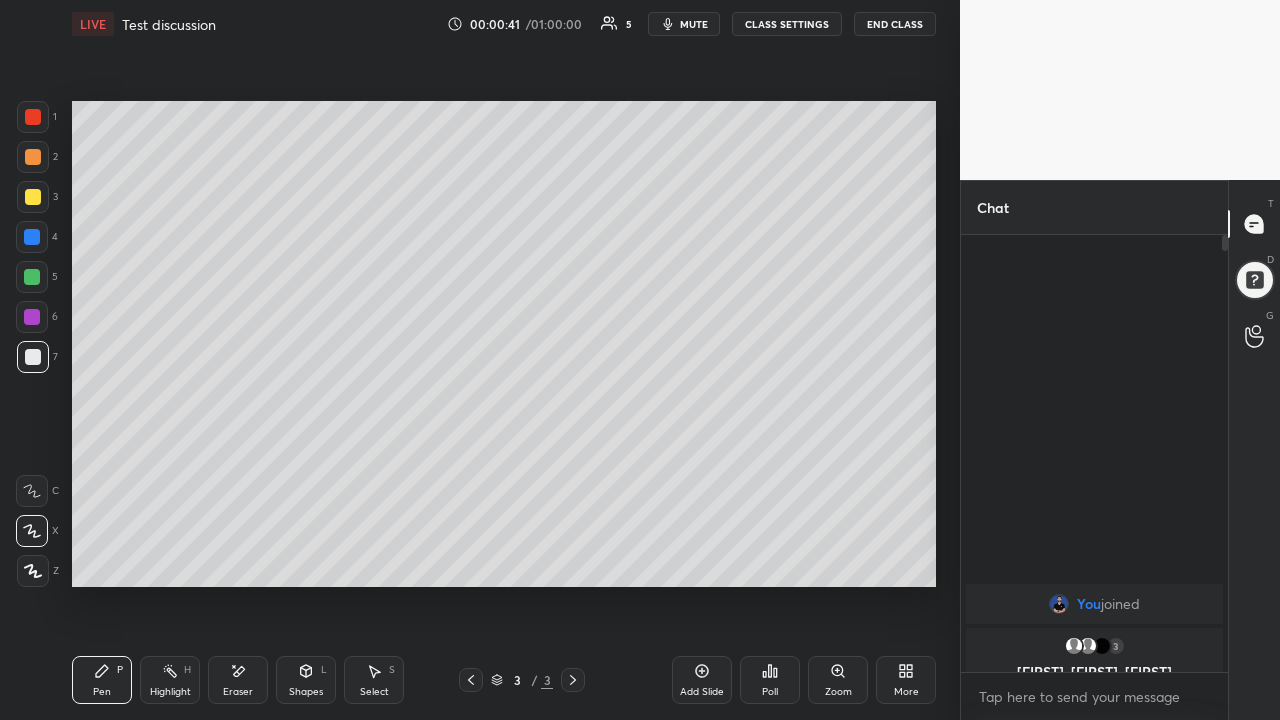 click 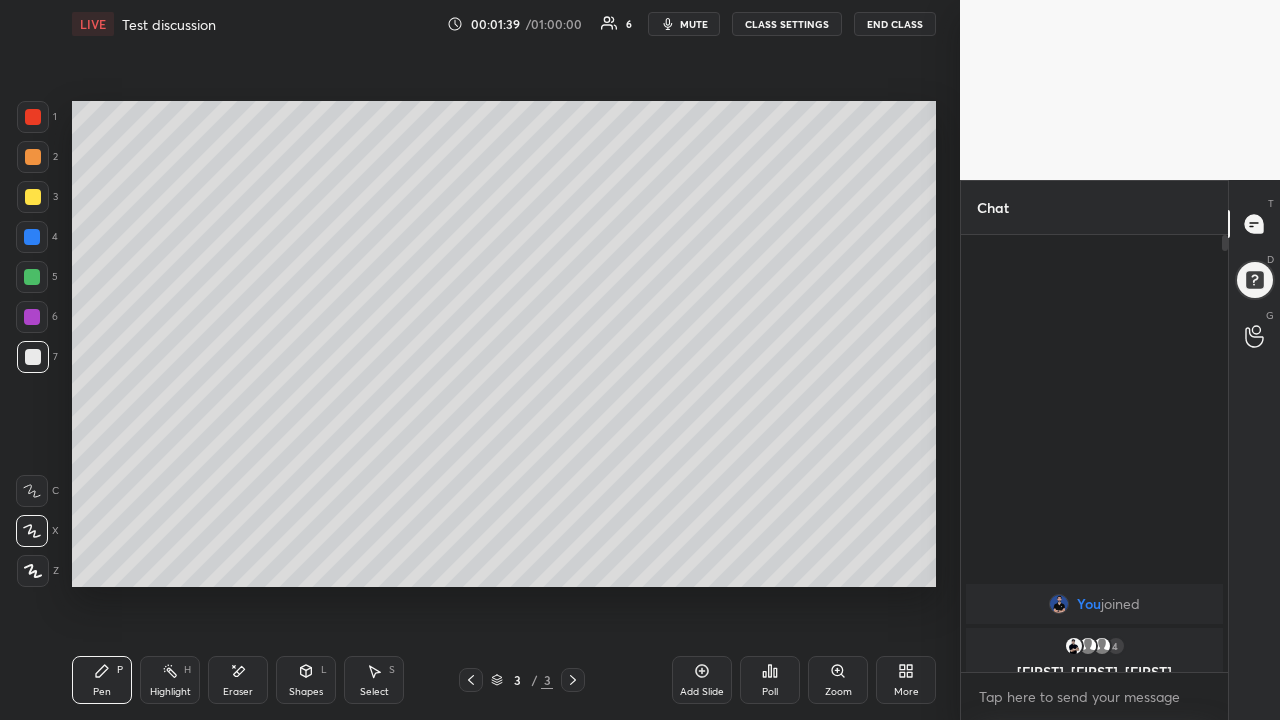 click 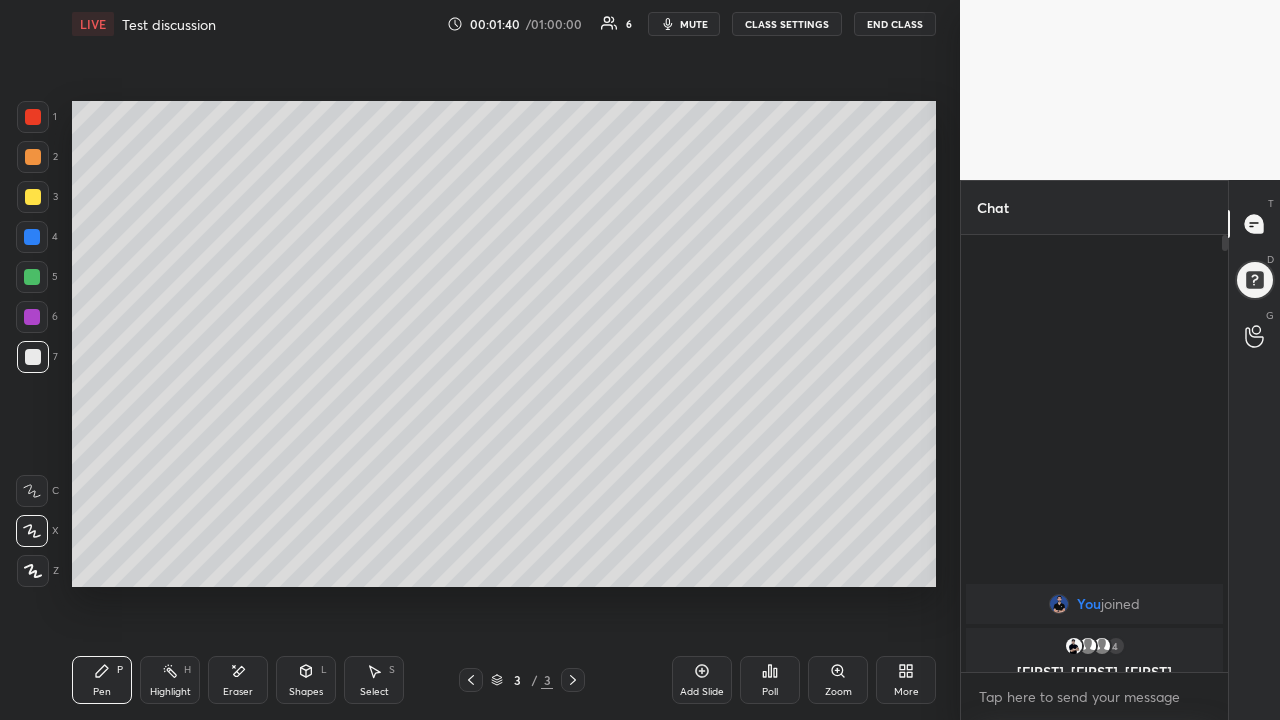 click 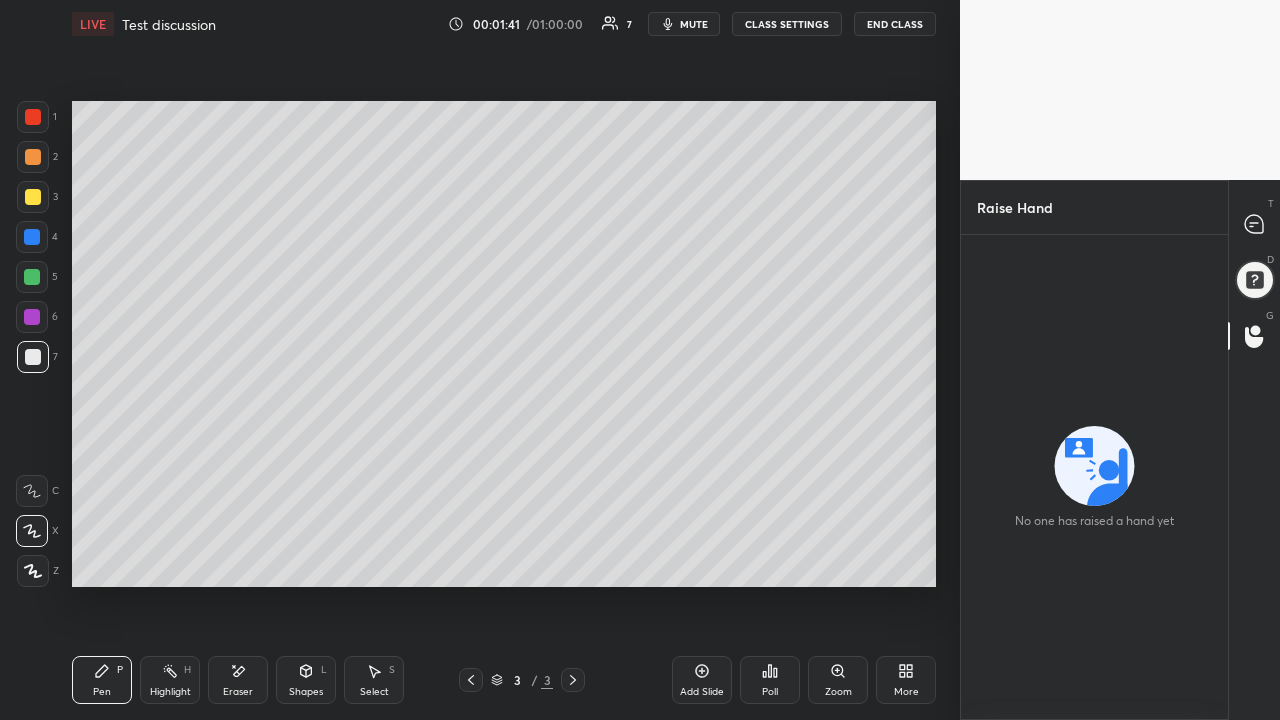 click at bounding box center (1255, 280) 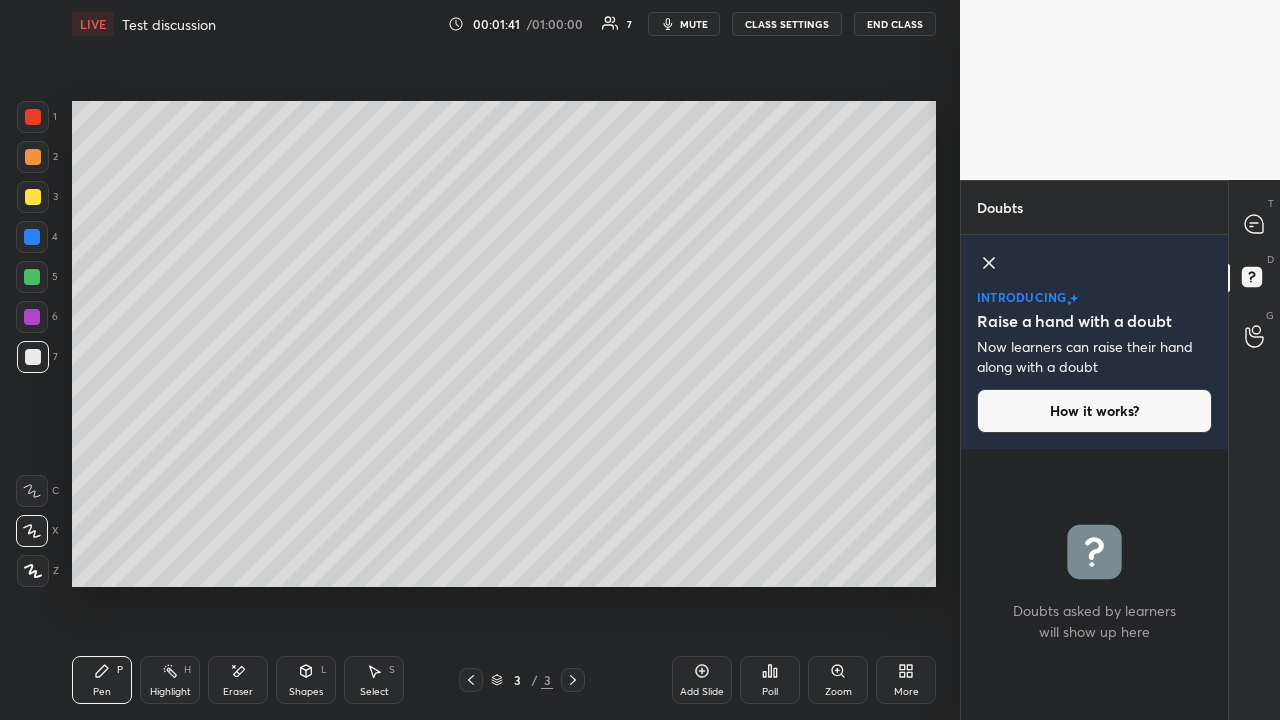 click 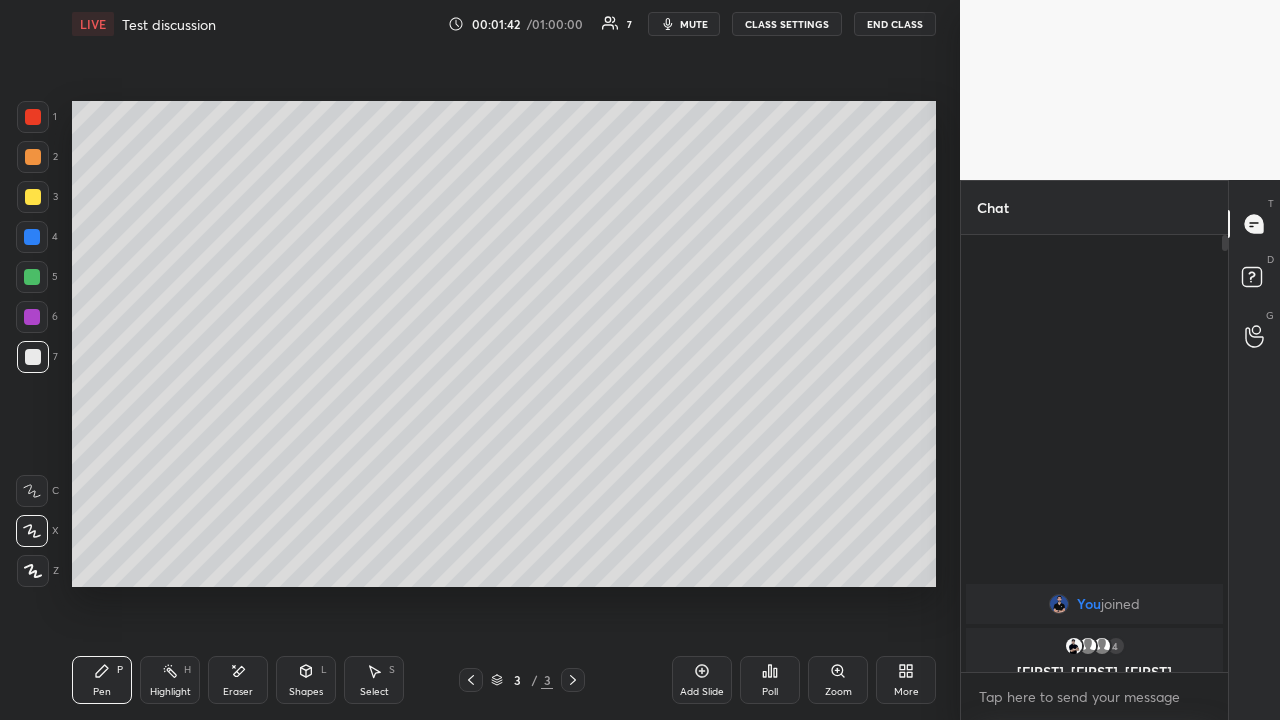 scroll, scrollTop: 7, scrollLeft: 7, axis: both 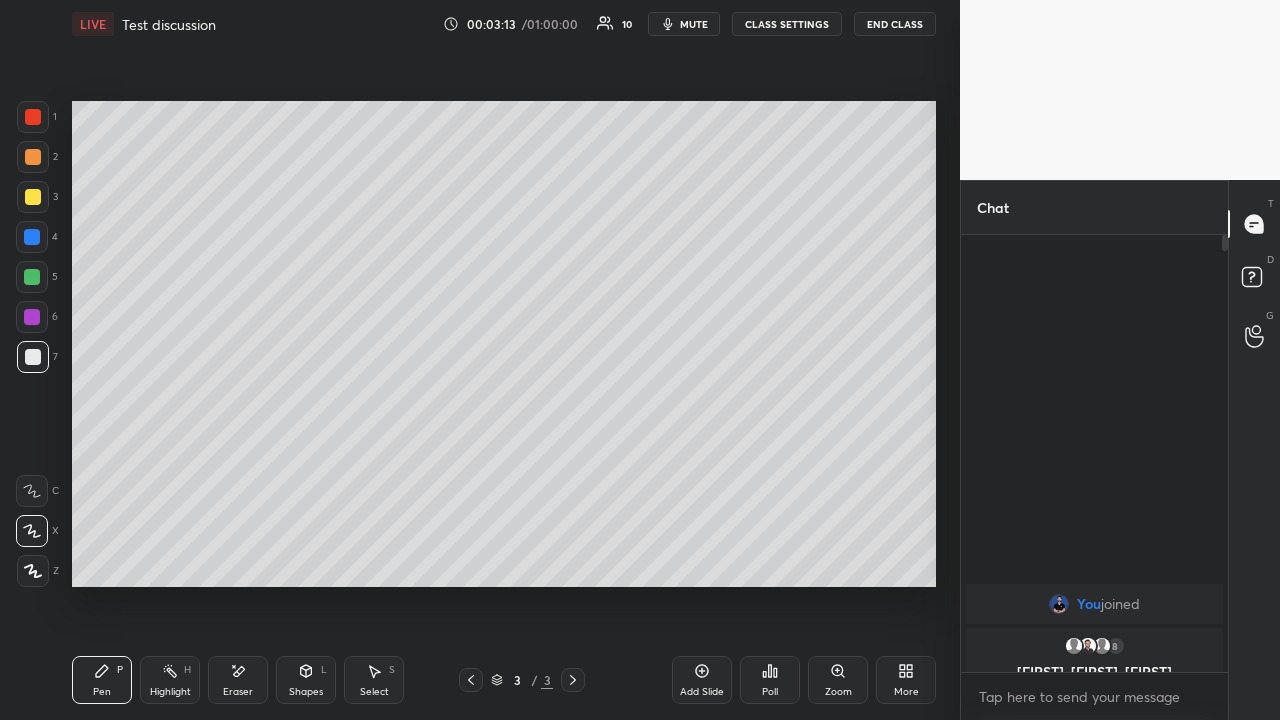 click 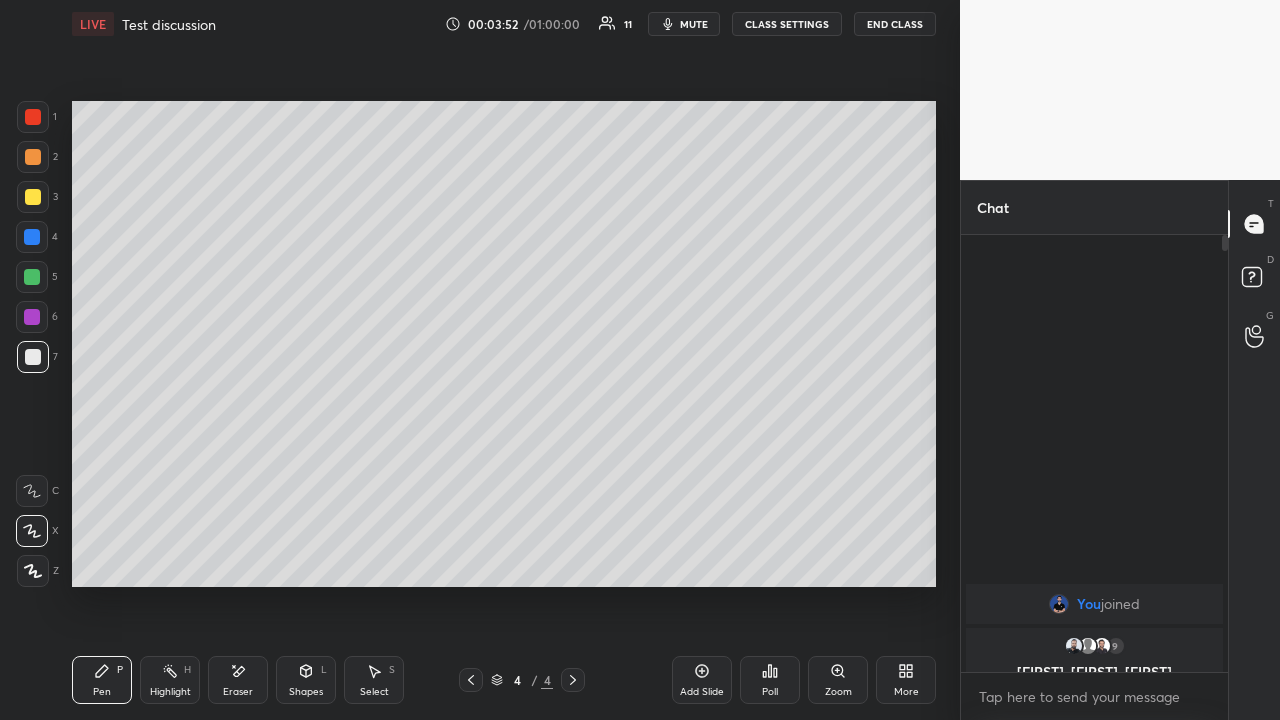 click 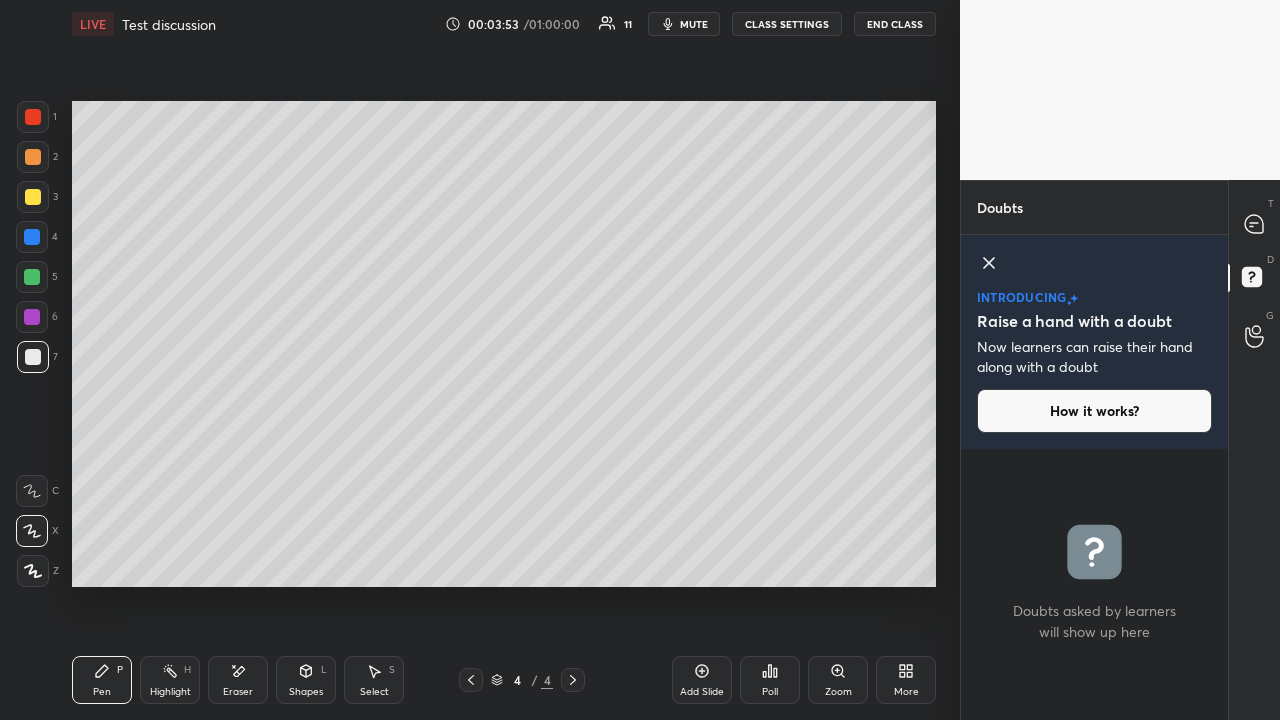 click 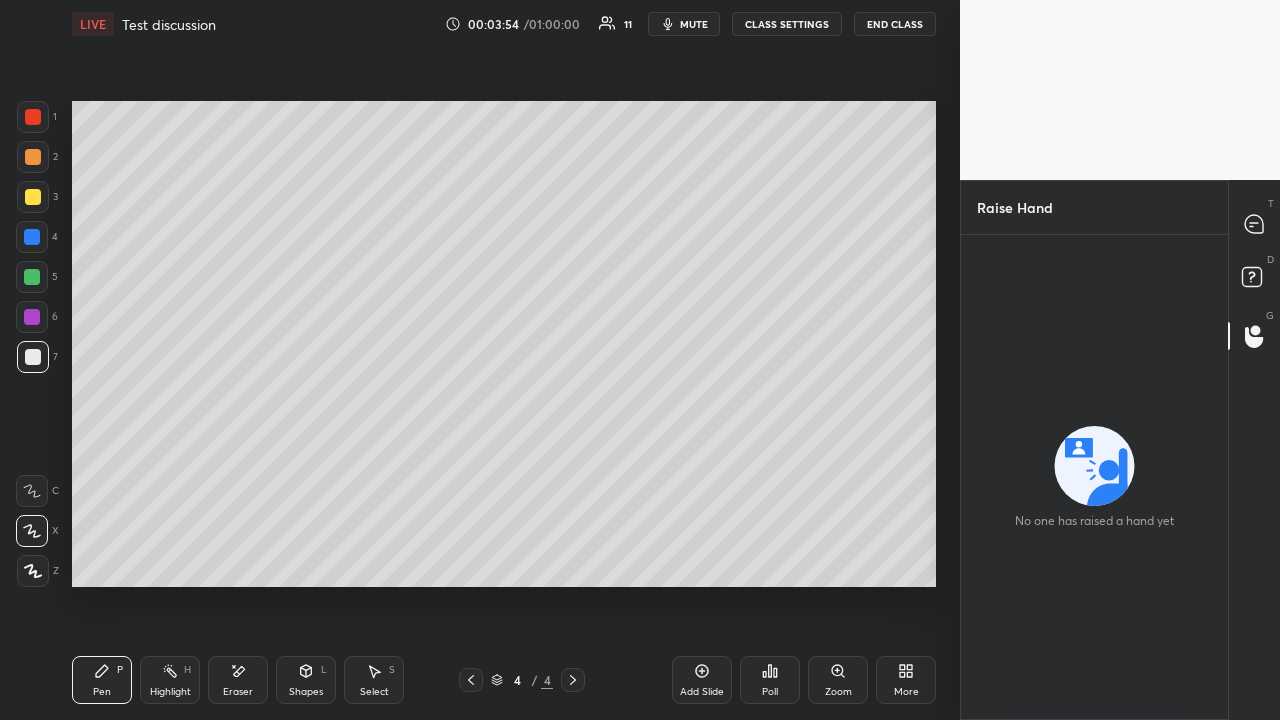 click 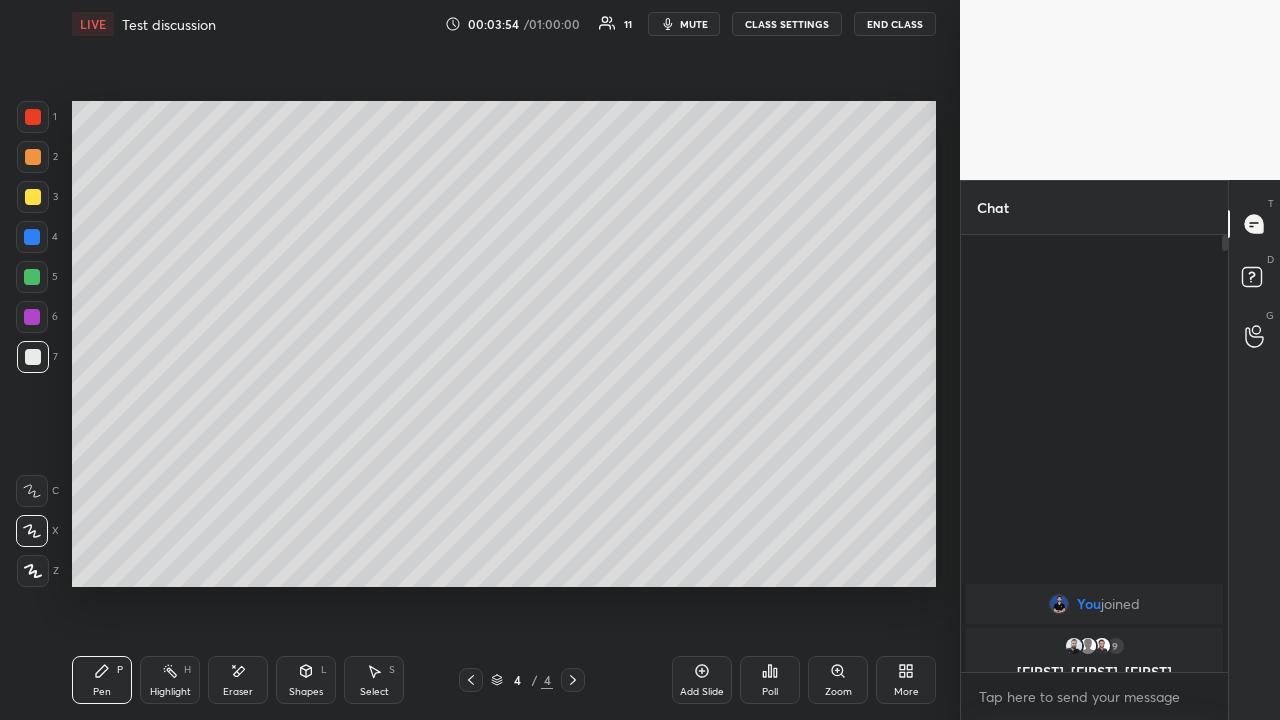 scroll, scrollTop: 7, scrollLeft: 7, axis: both 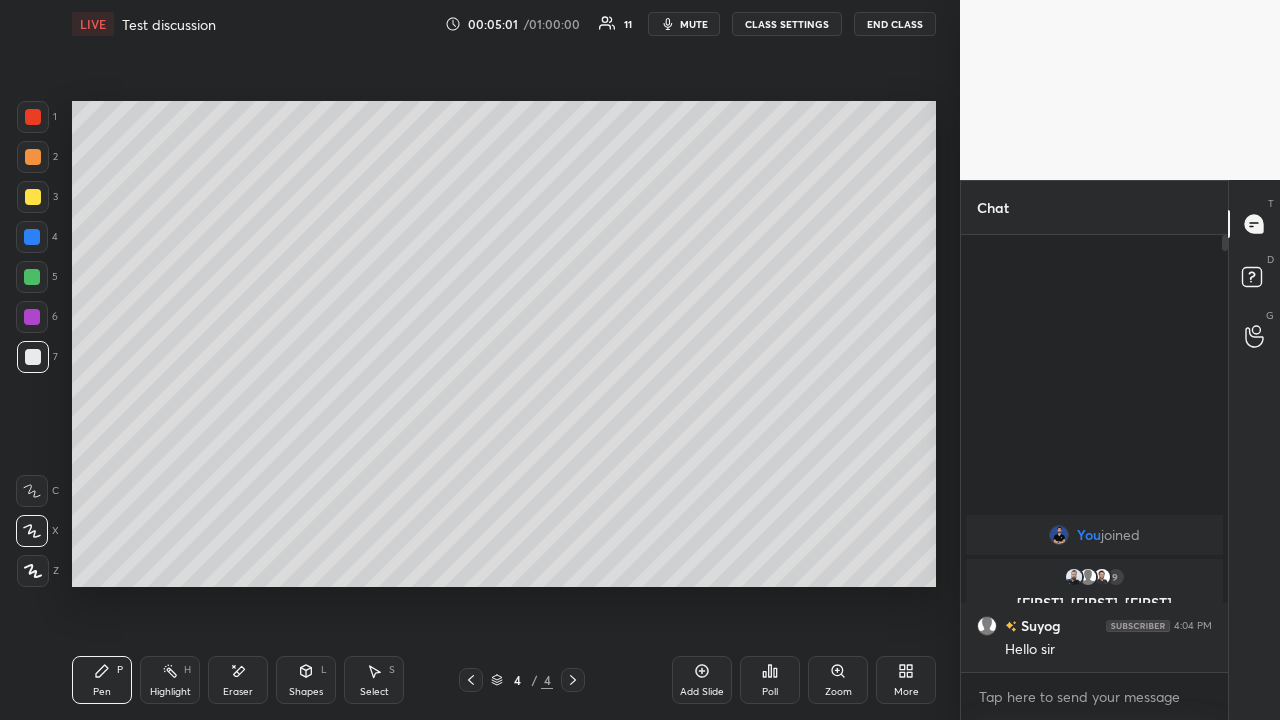 click on "Eraser" at bounding box center (238, 680) 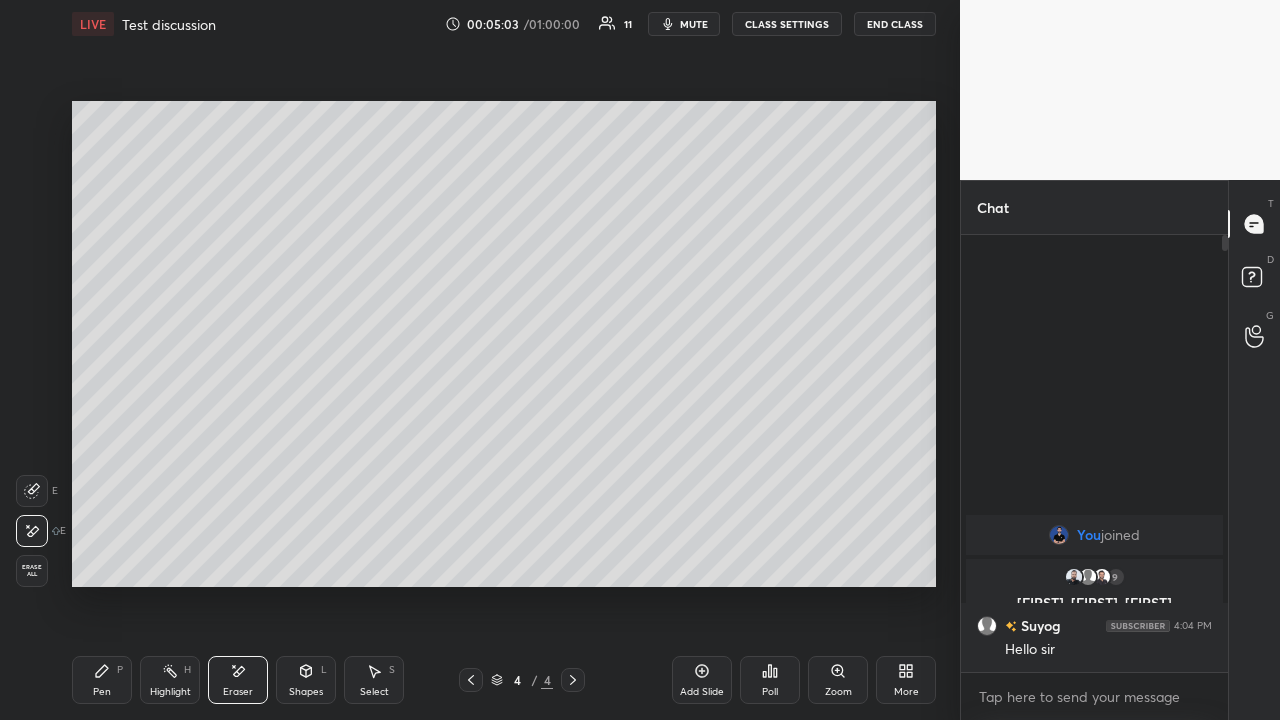 click on "Pen P" at bounding box center (102, 680) 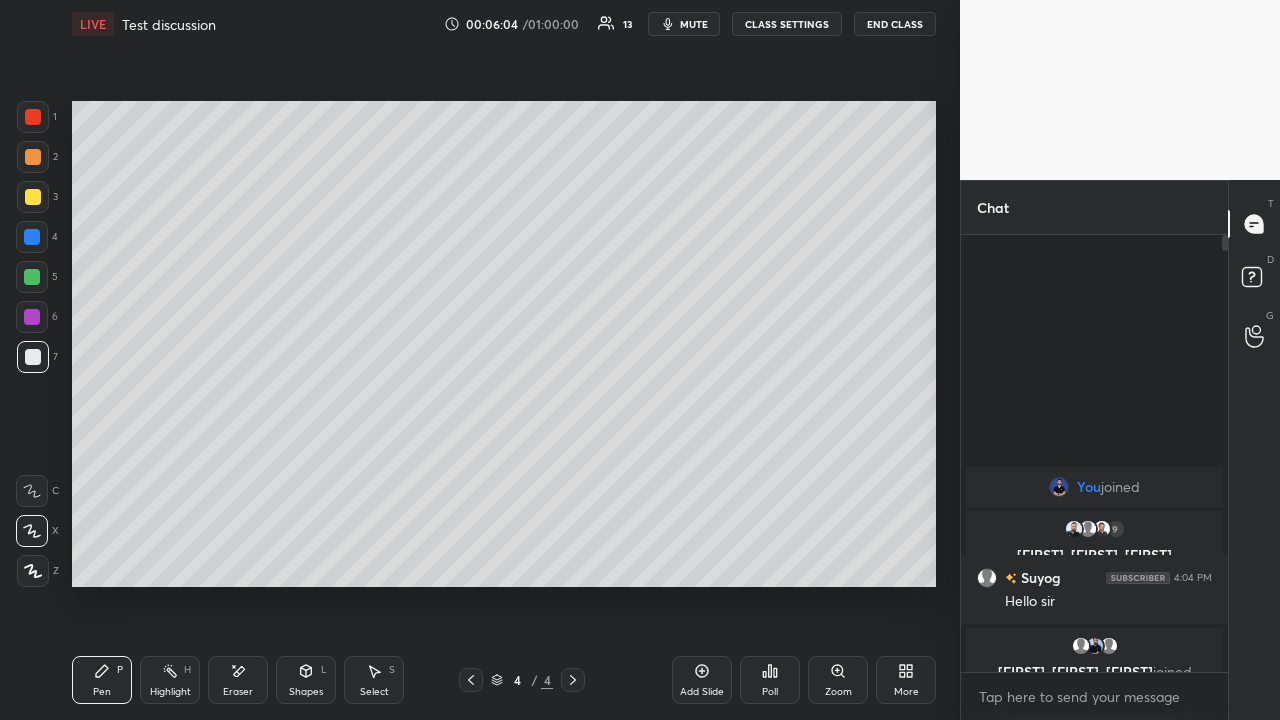 click 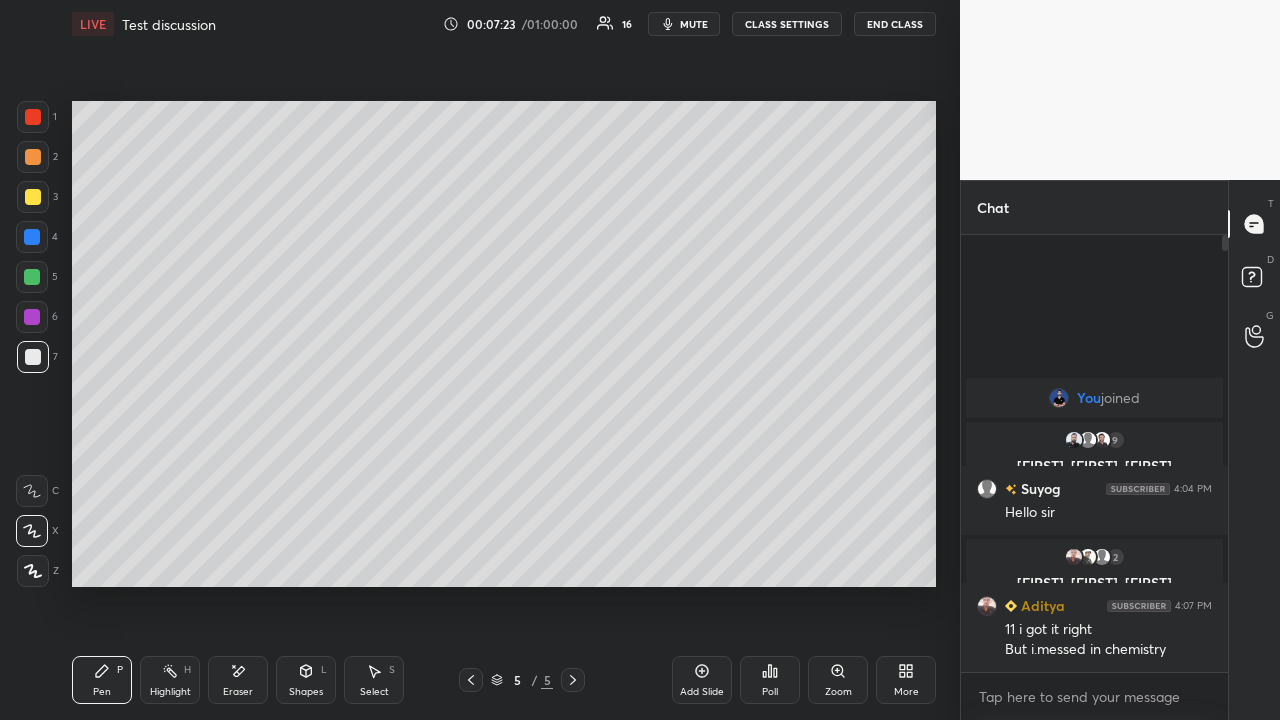 click on "Eraser" at bounding box center (238, 680) 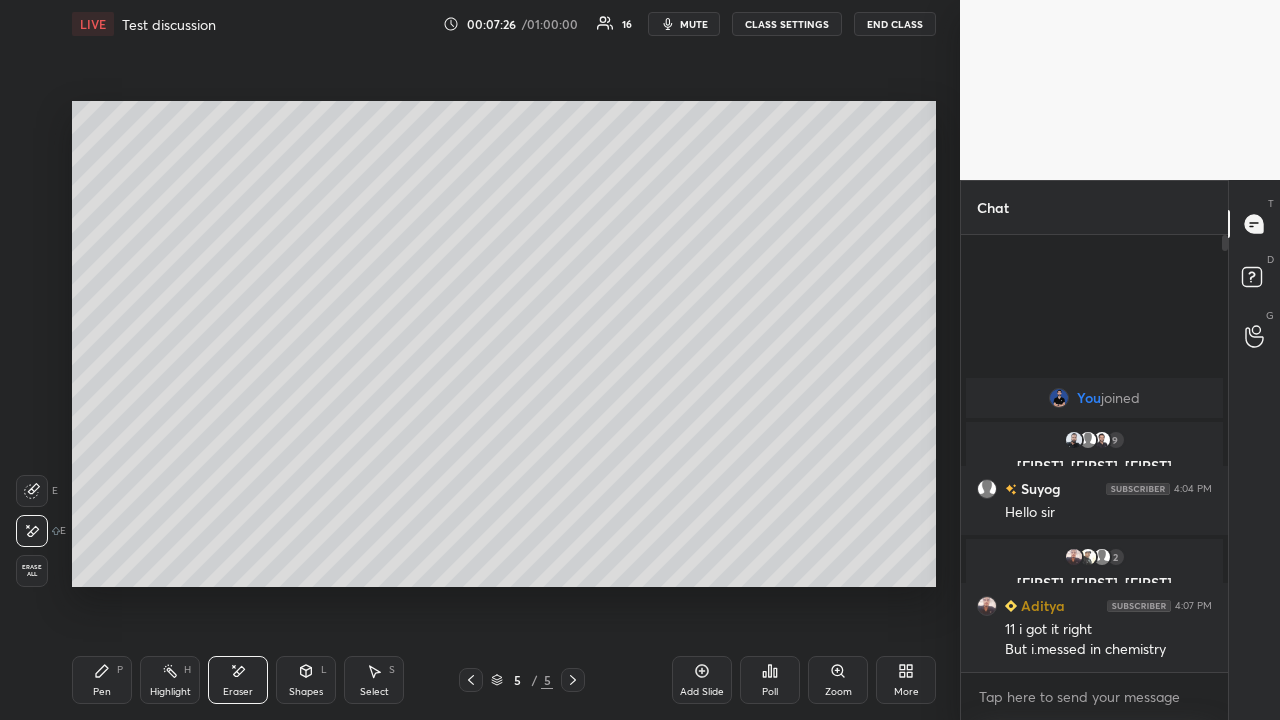 click 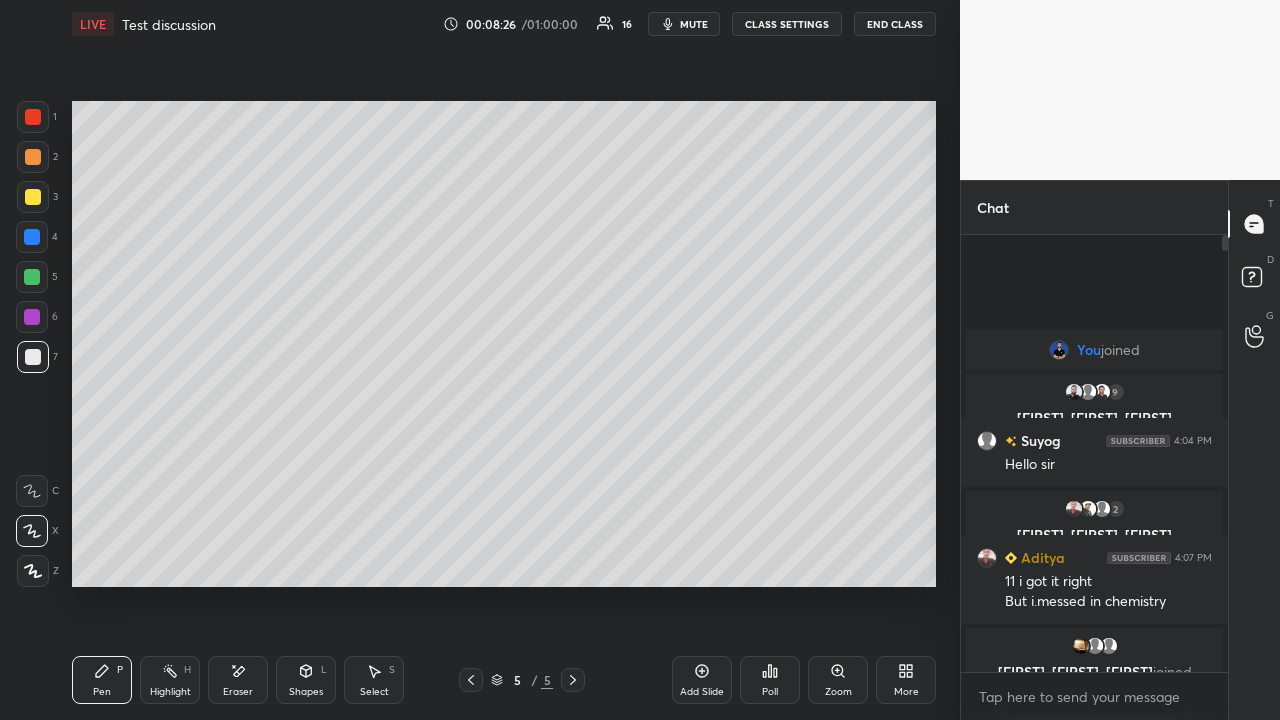 click on "Add Slide" at bounding box center (702, 680) 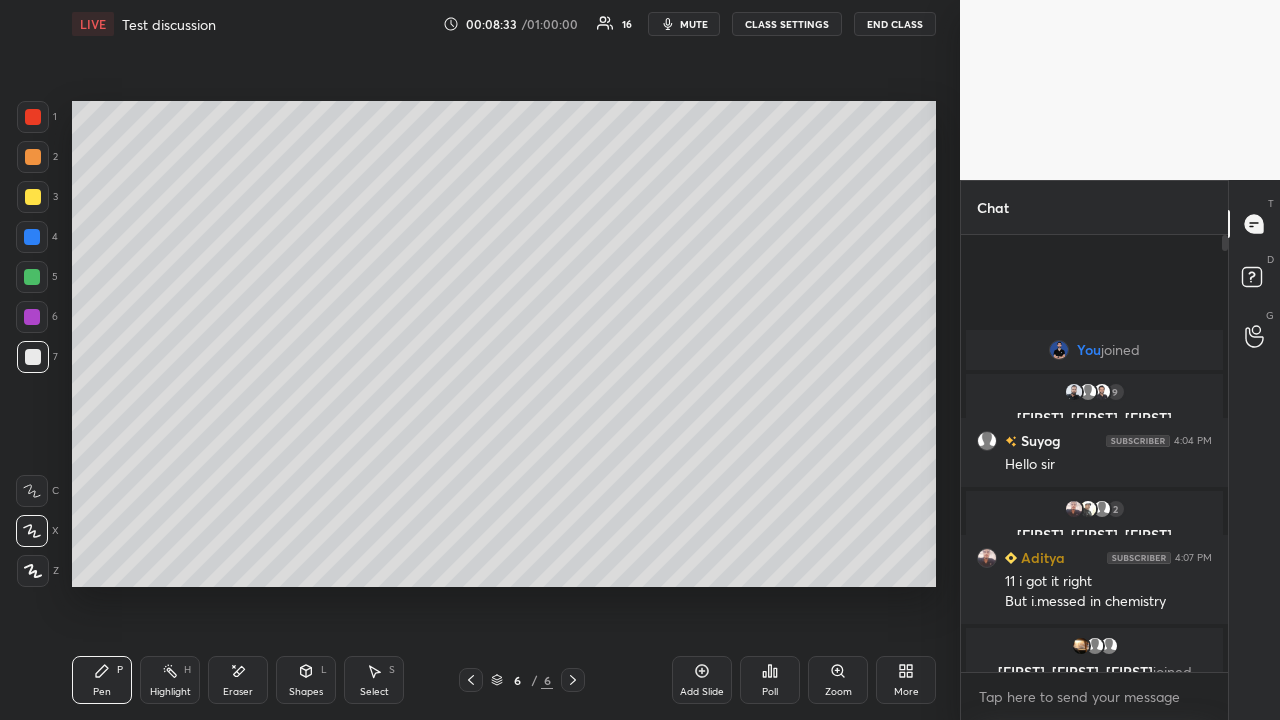 click 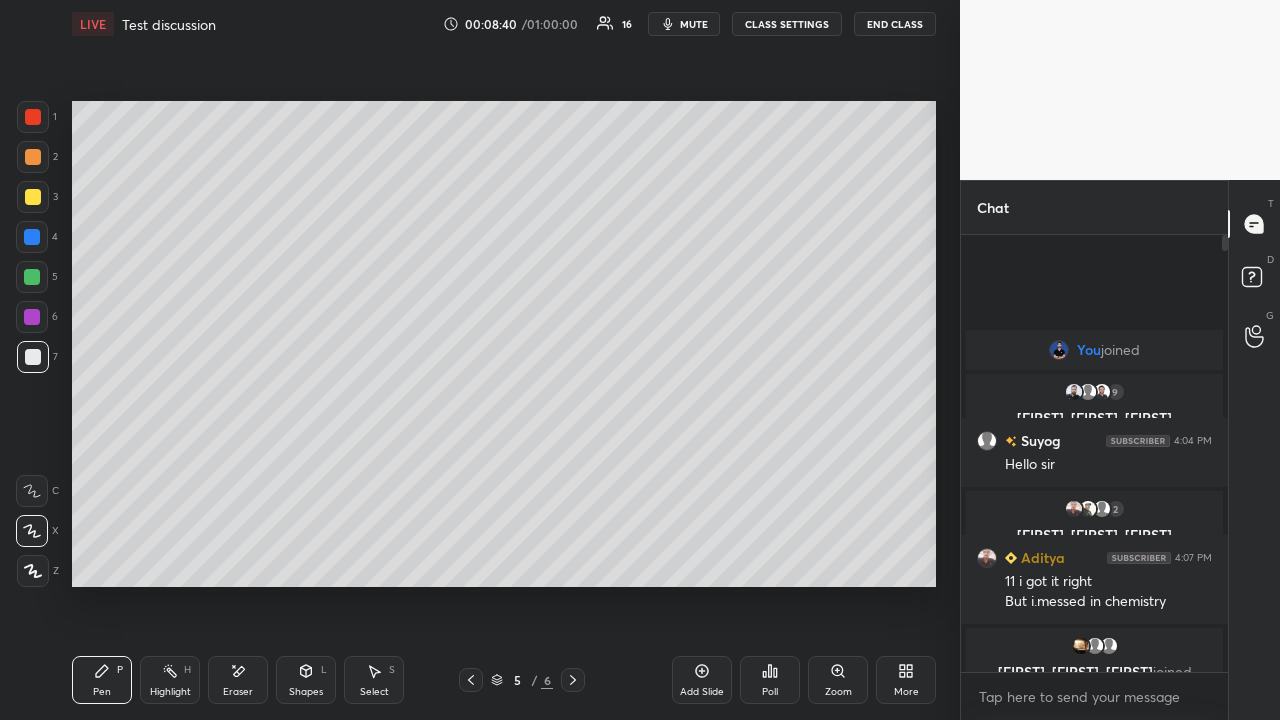 click 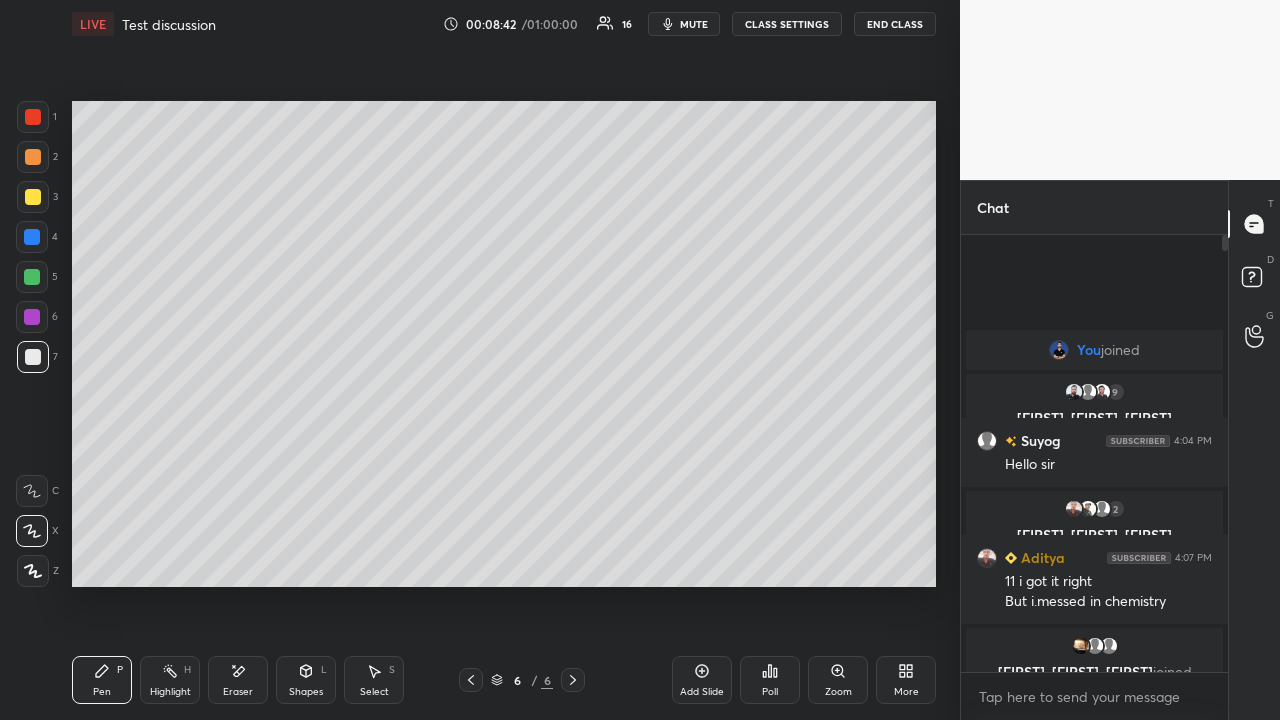 click 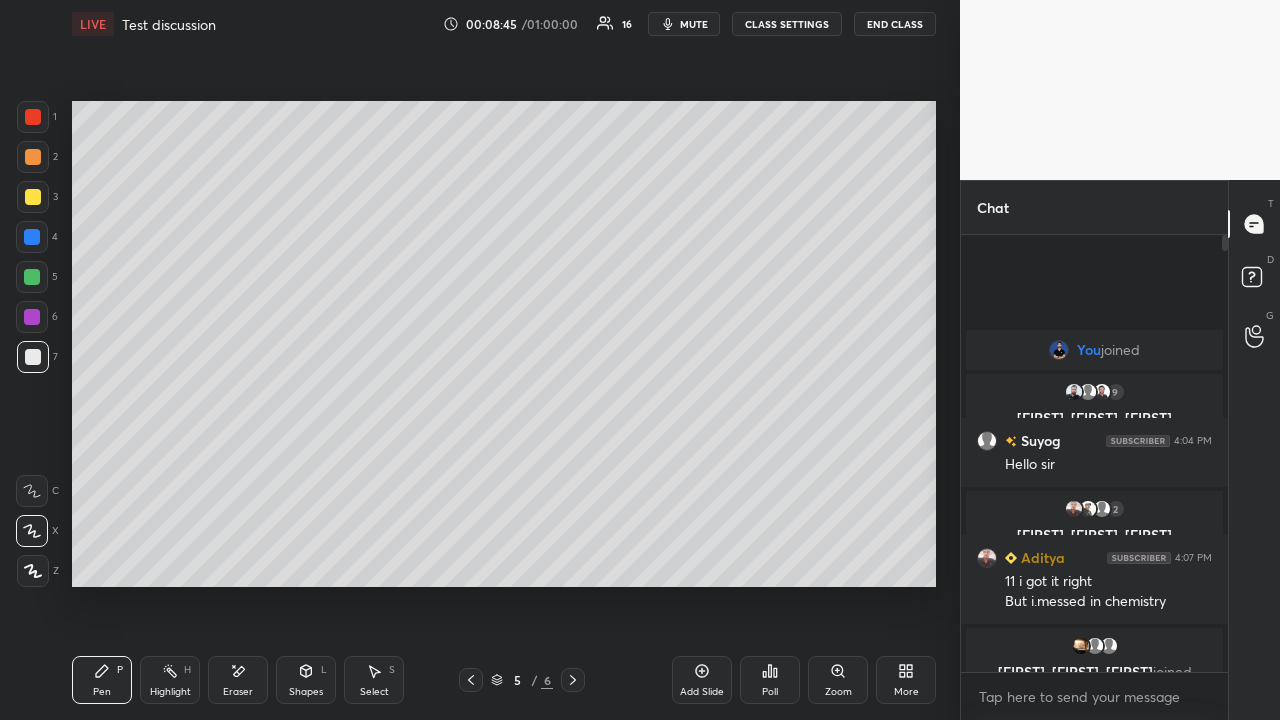 click 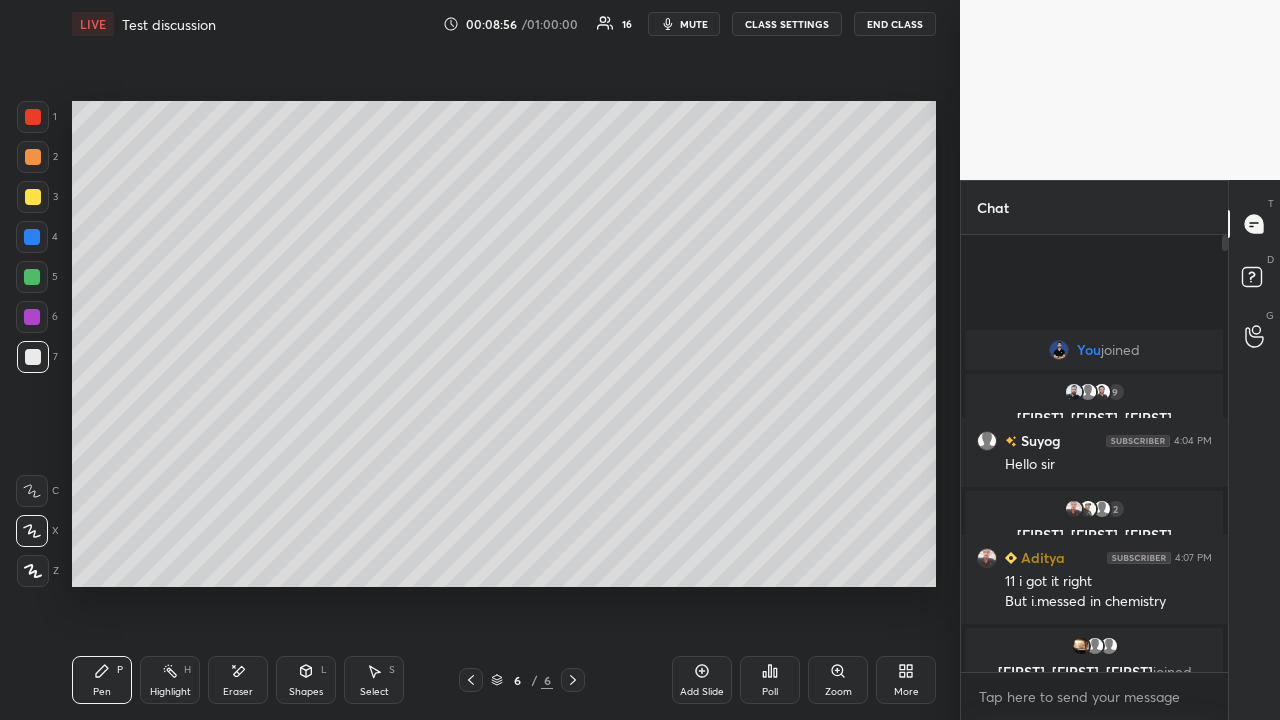 click 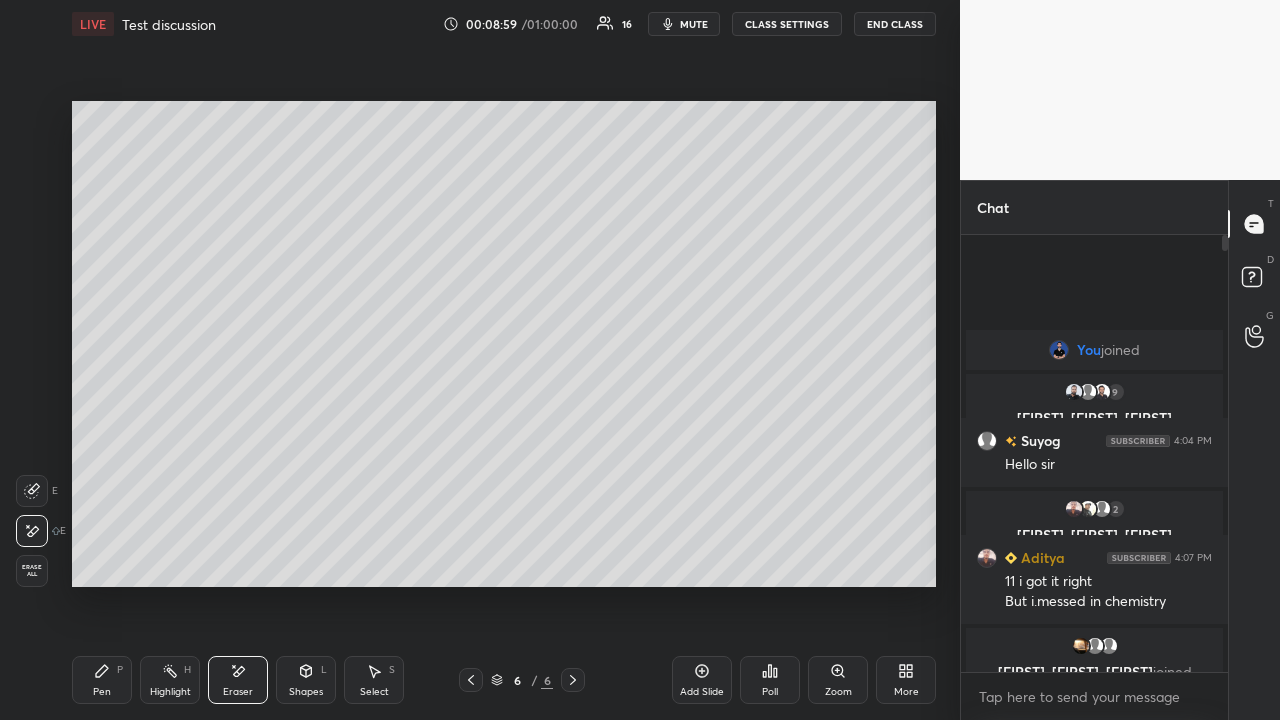 click on "P" at bounding box center (120, 670) 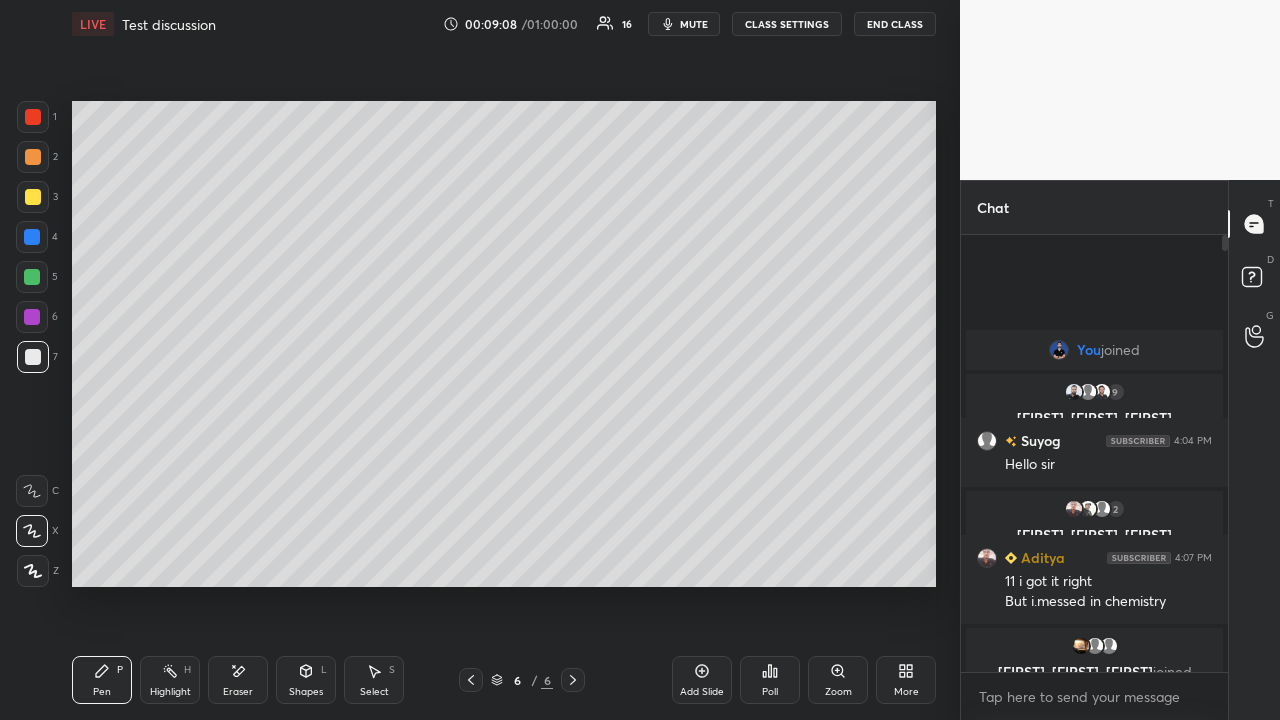click 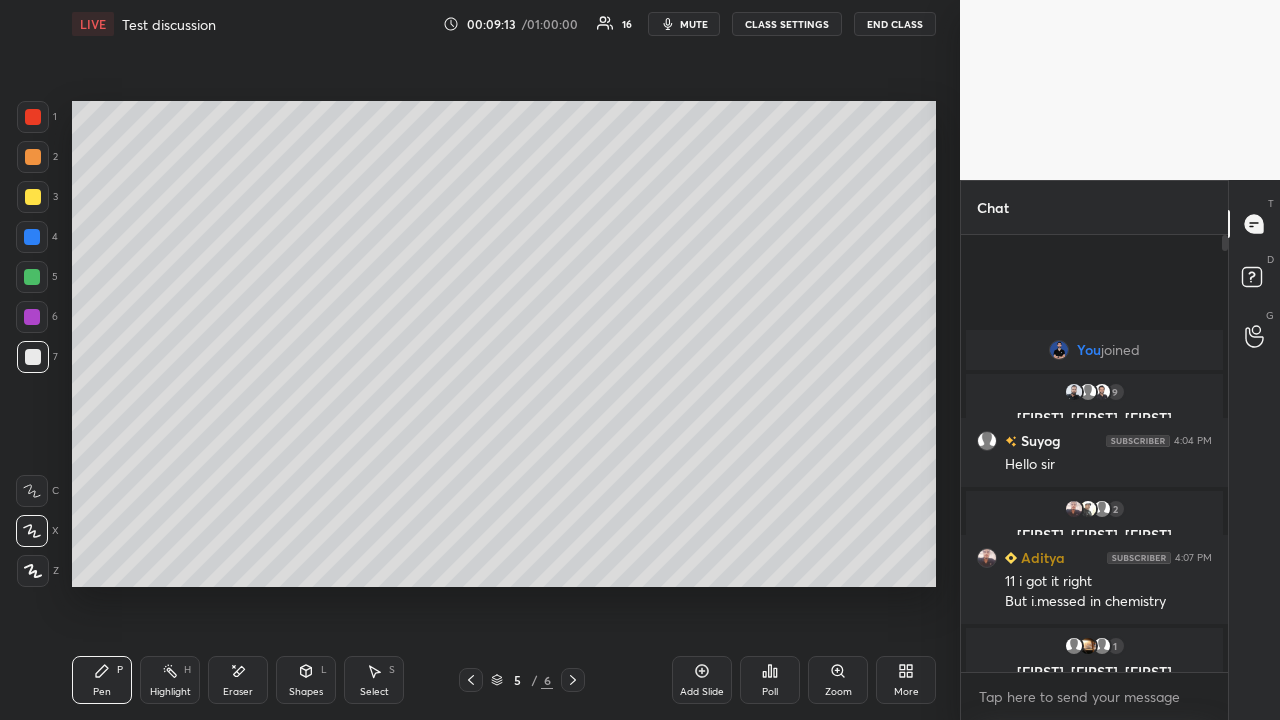 click at bounding box center [573, 680] 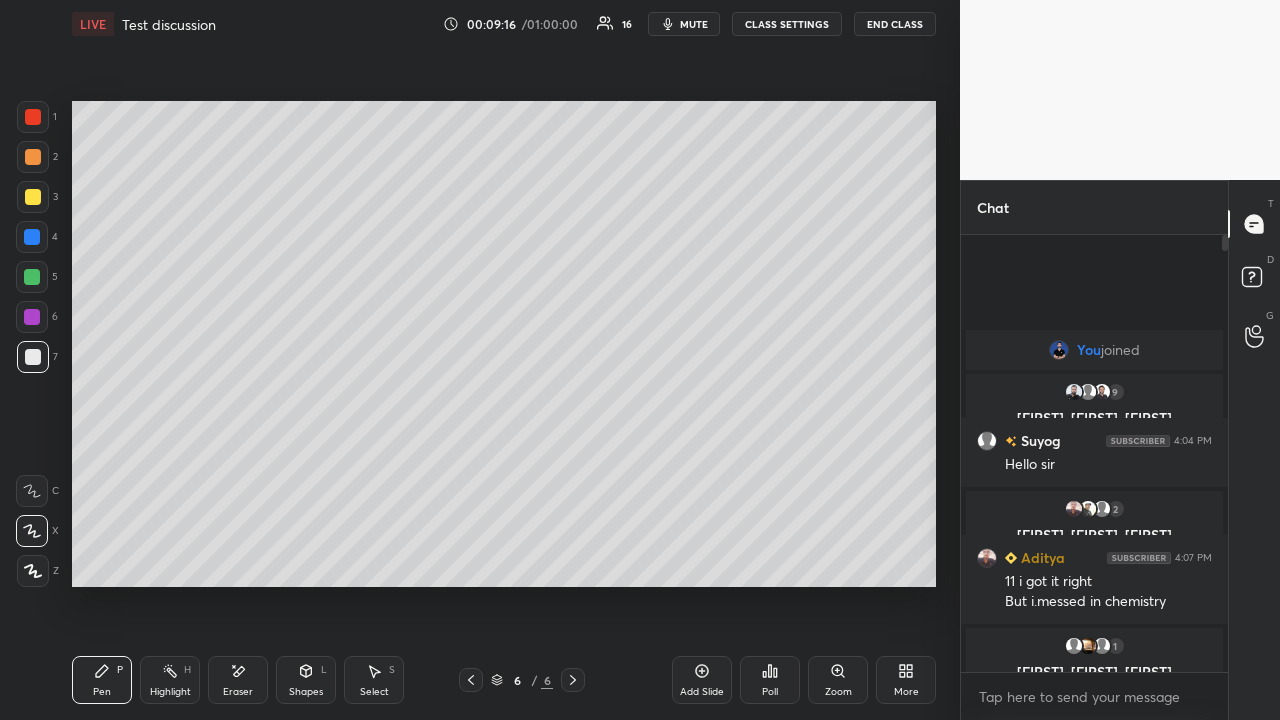 click 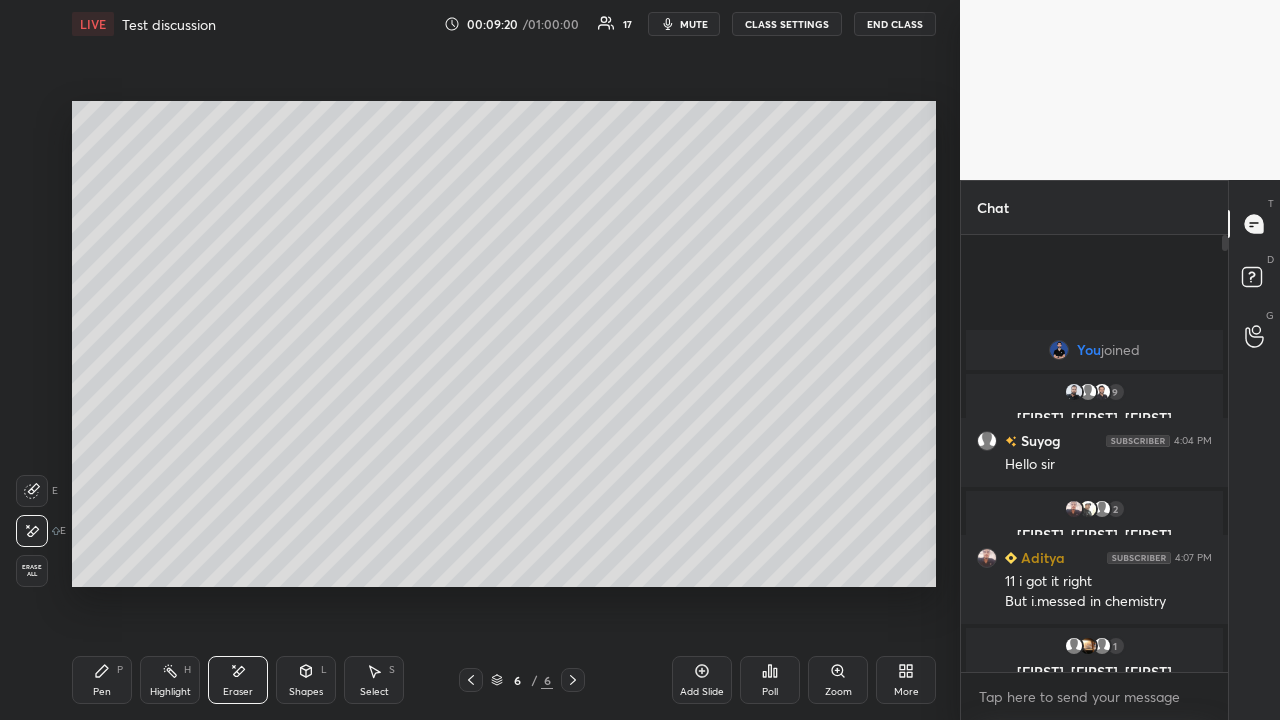 click on "Pen P" at bounding box center [102, 680] 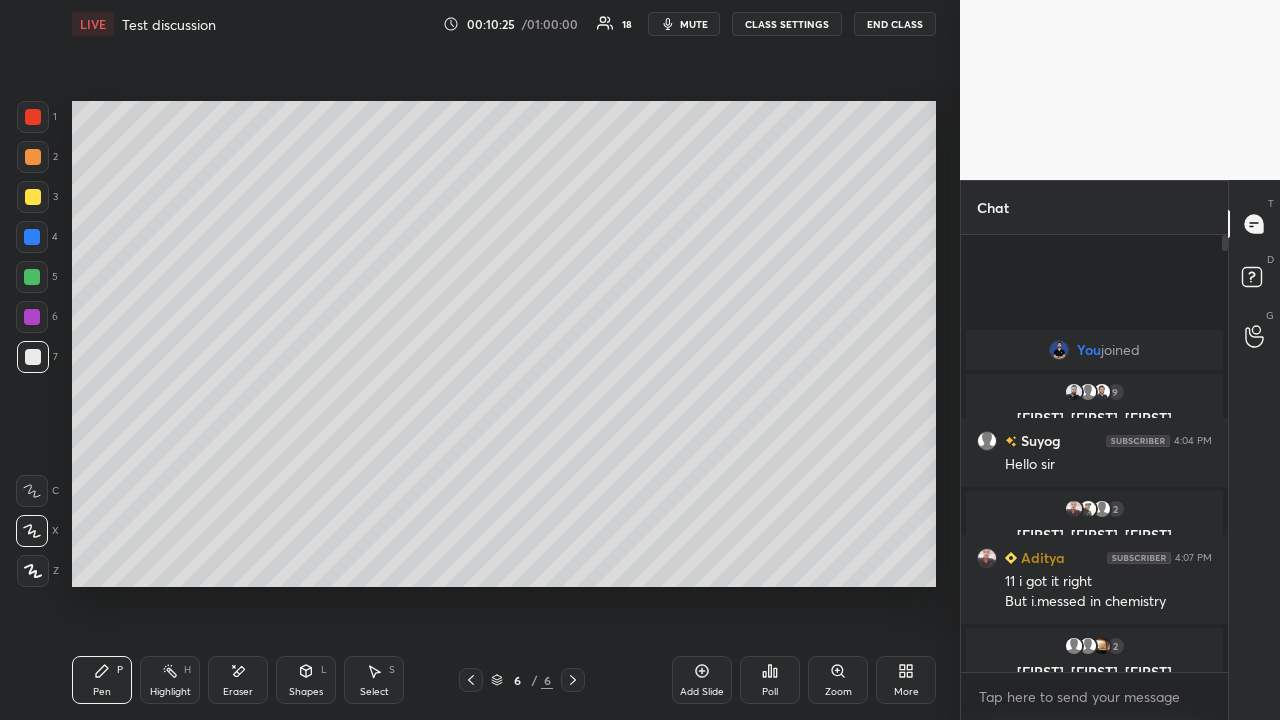 click 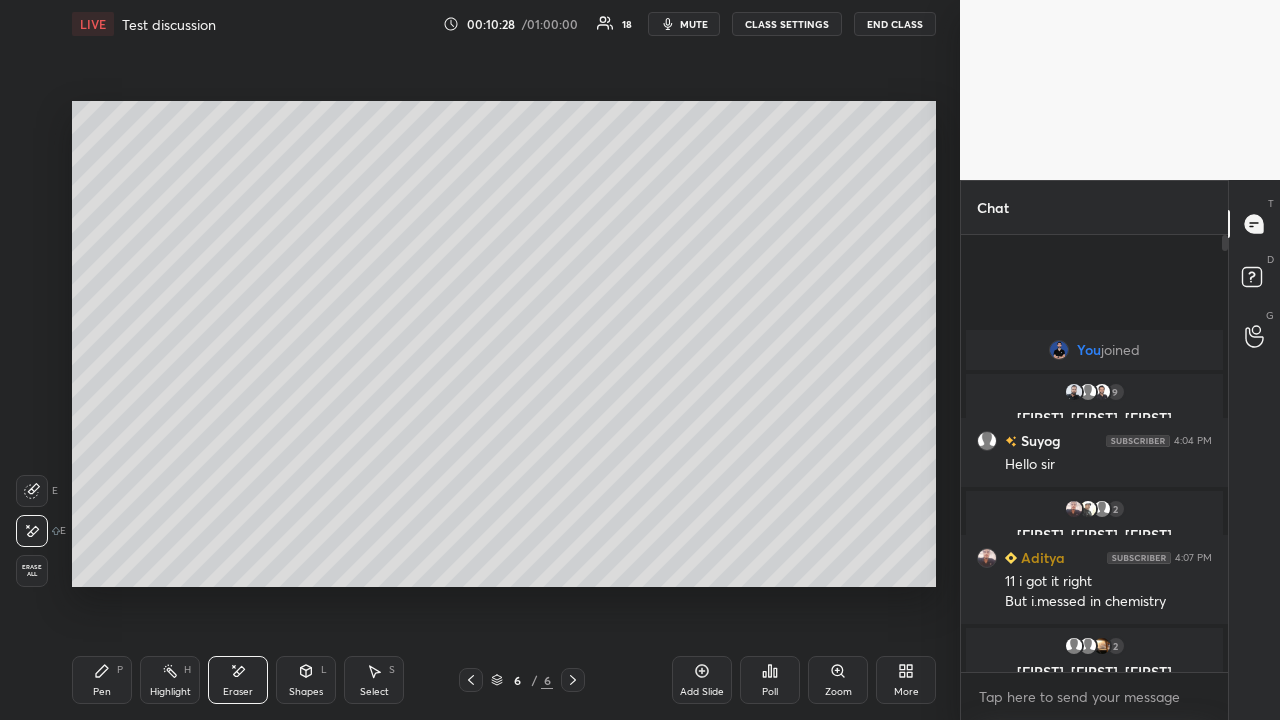 click 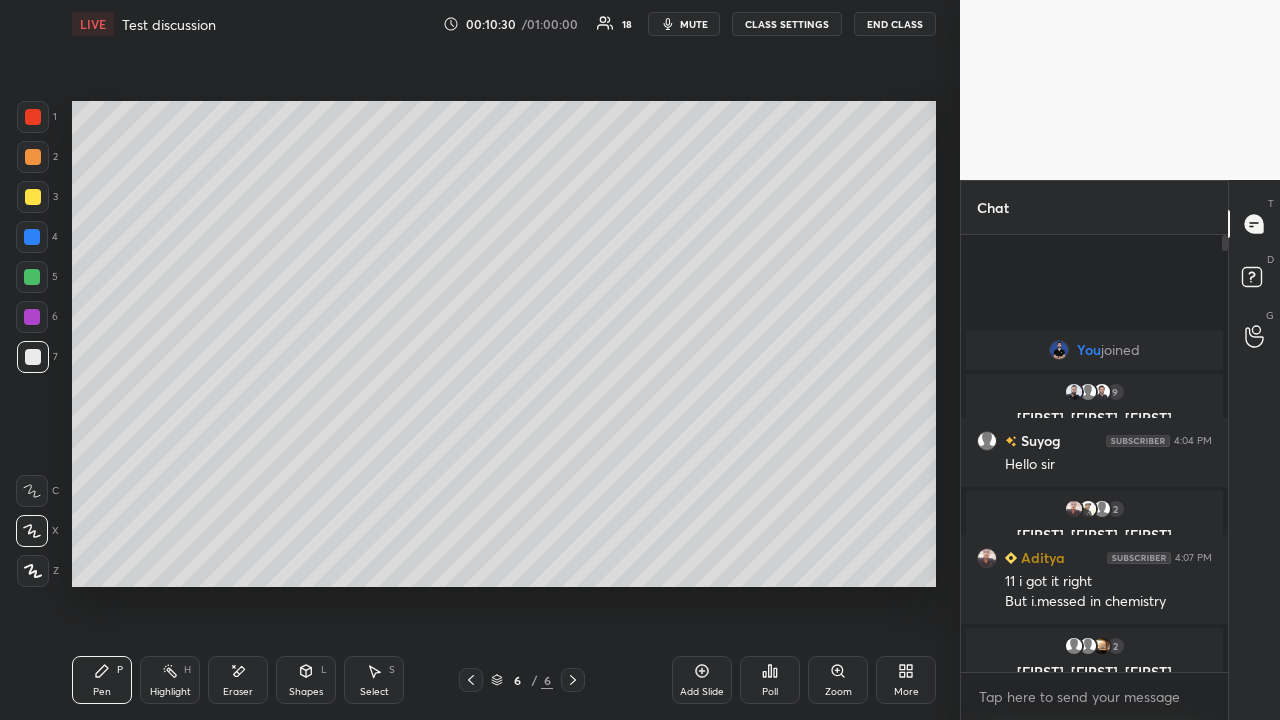 click on "Add Slide" at bounding box center [702, 680] 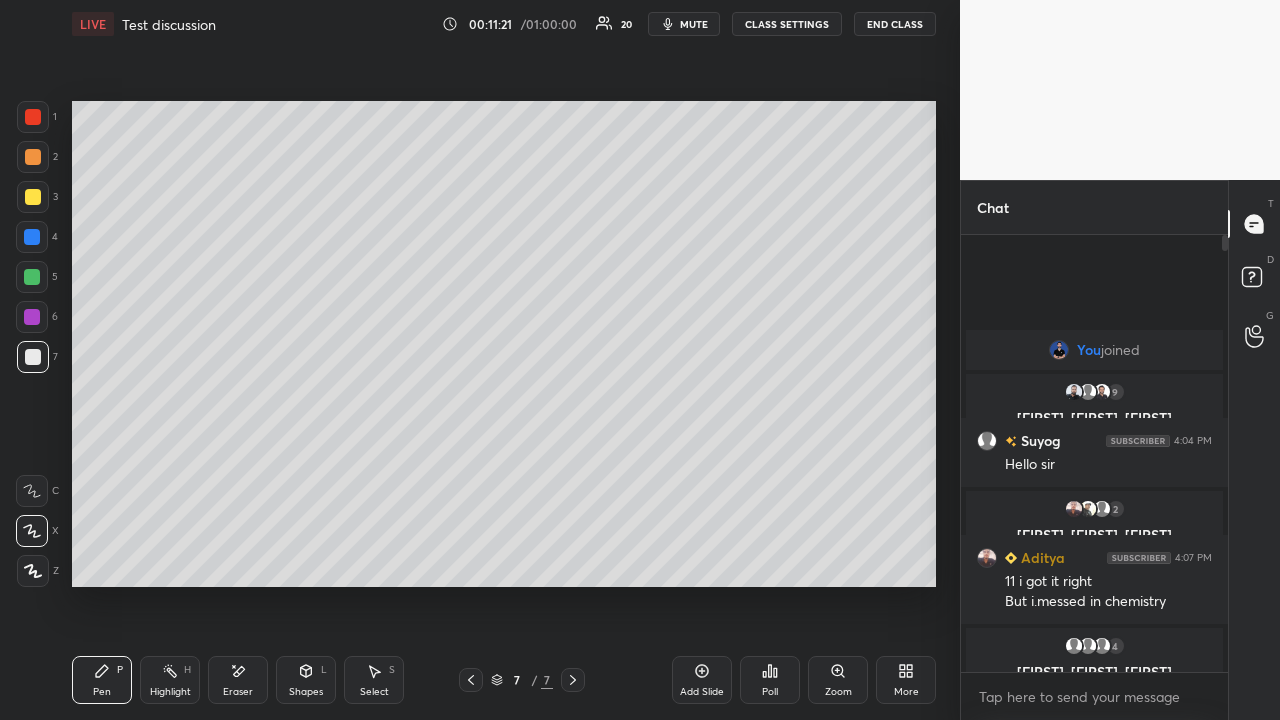 click at bounding box center (471, 680) 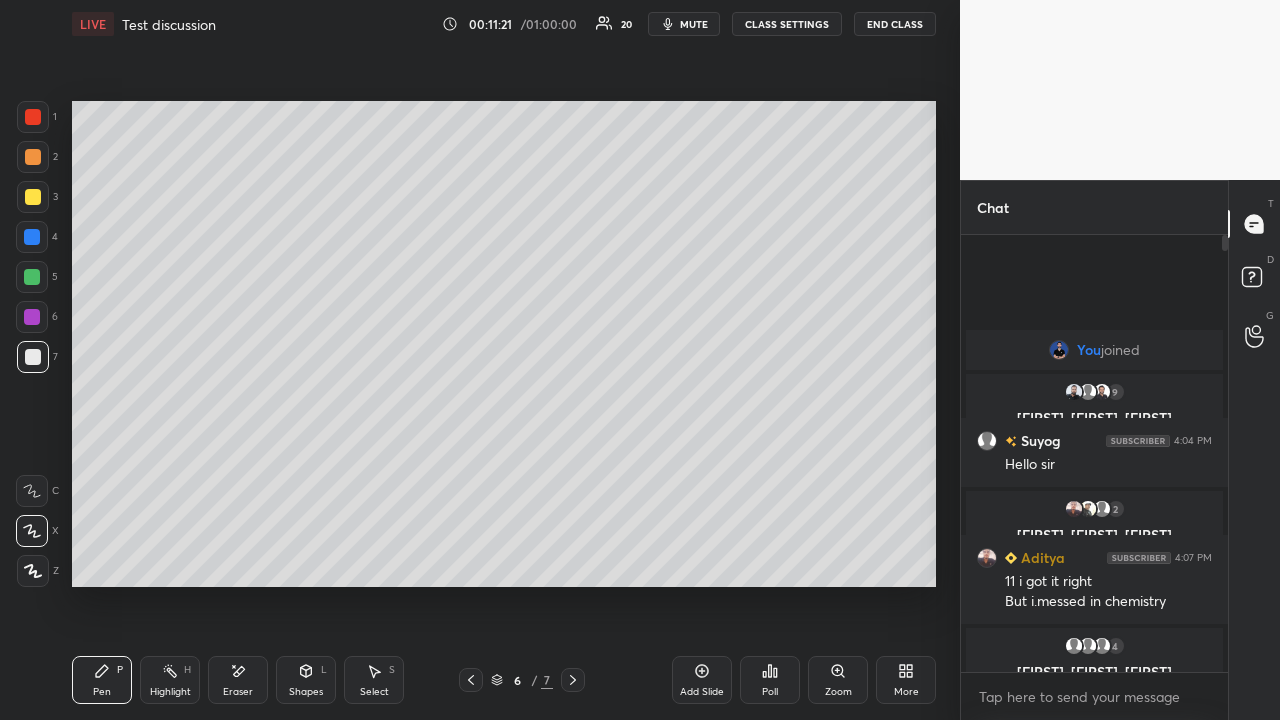 click 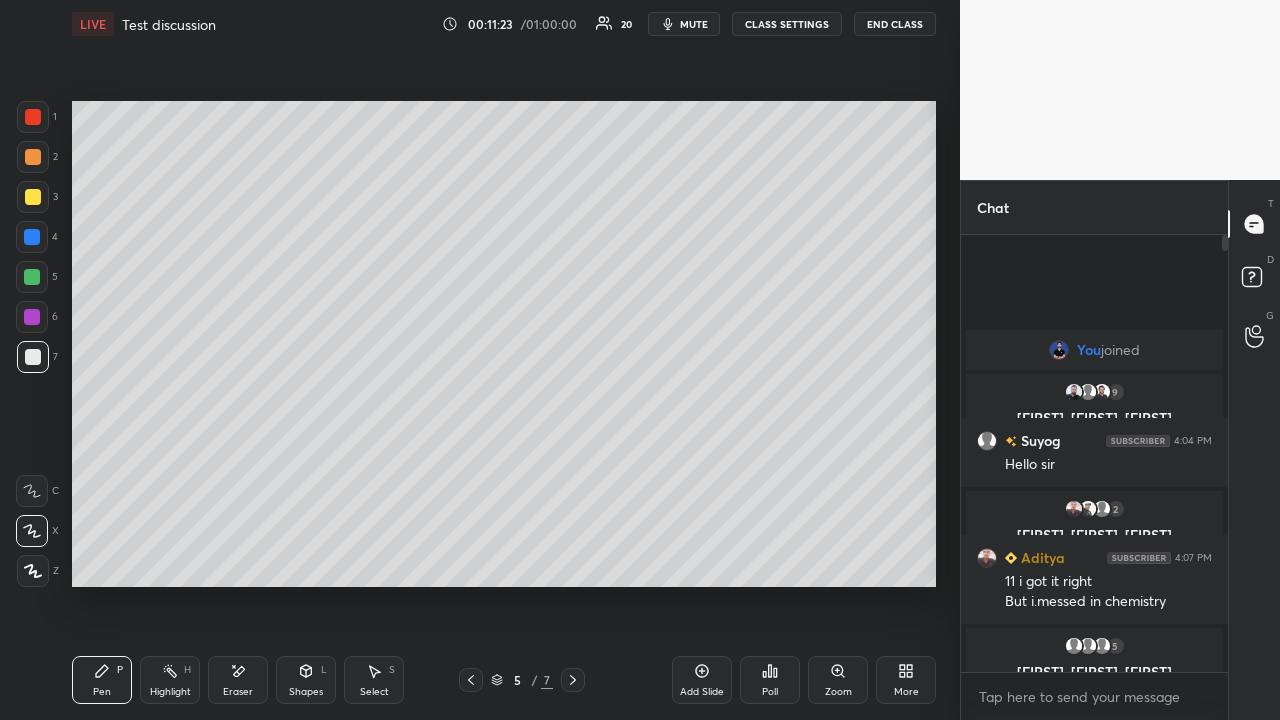 click 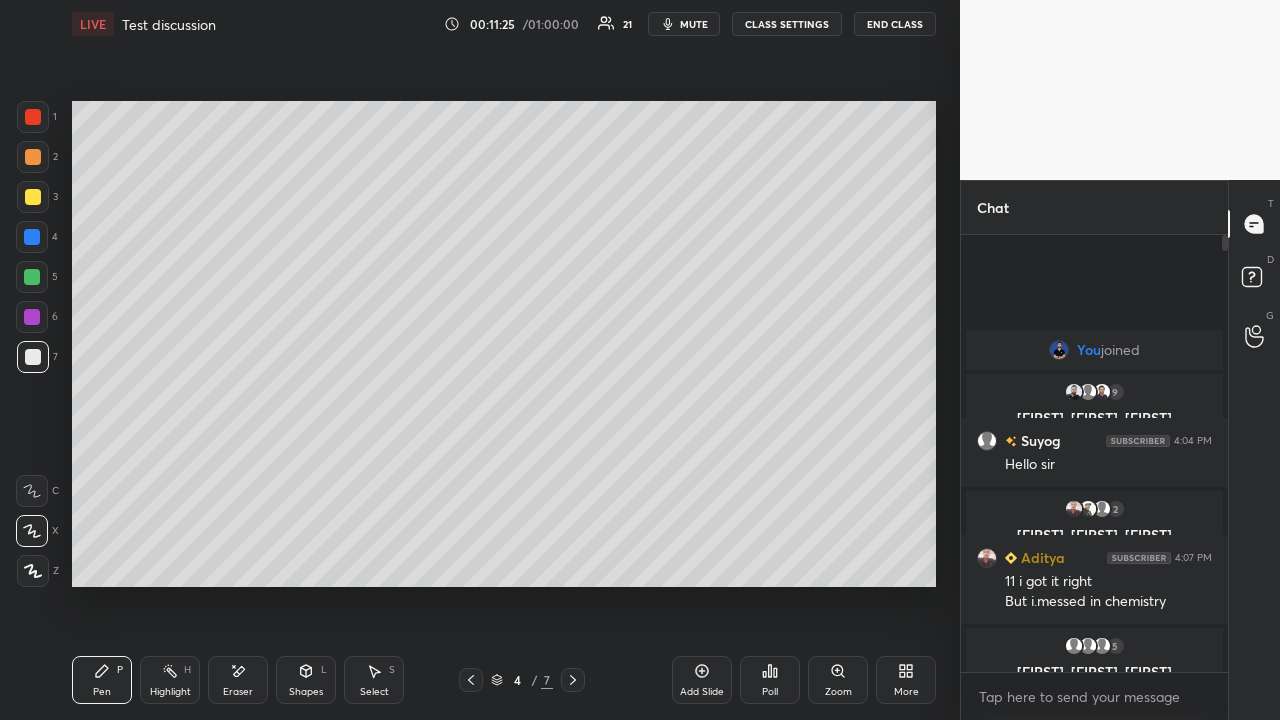 click 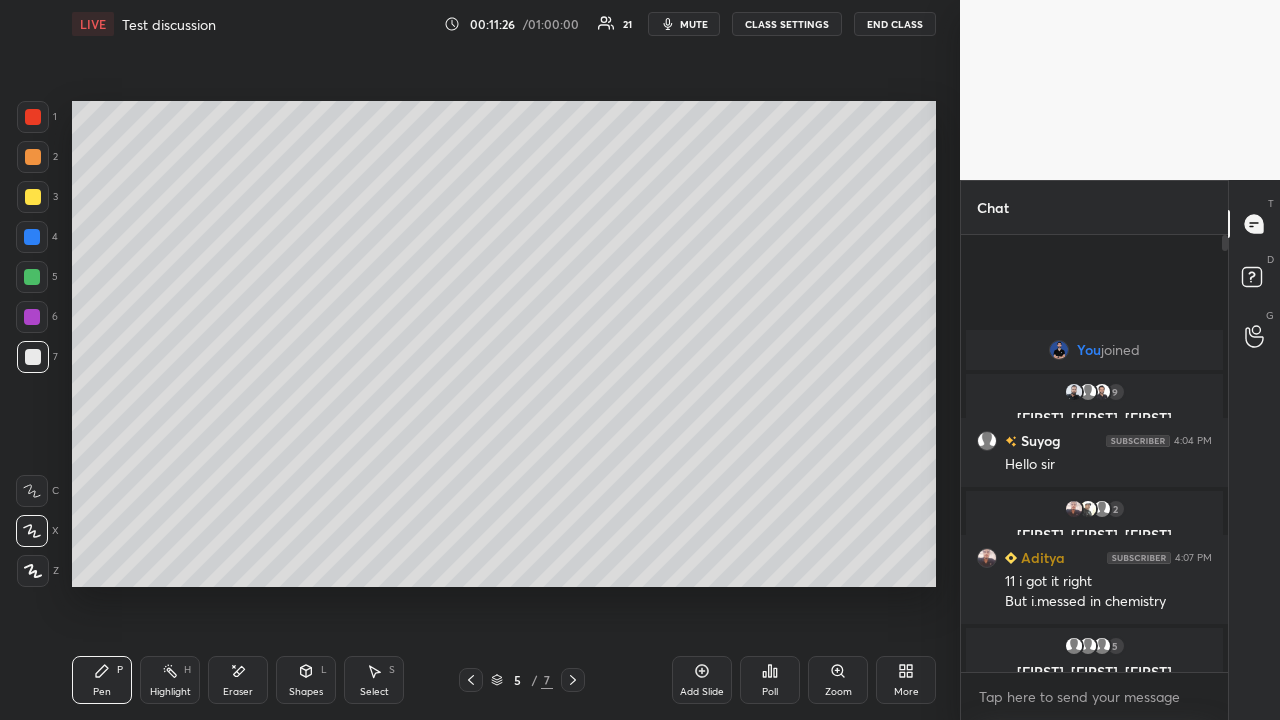 click 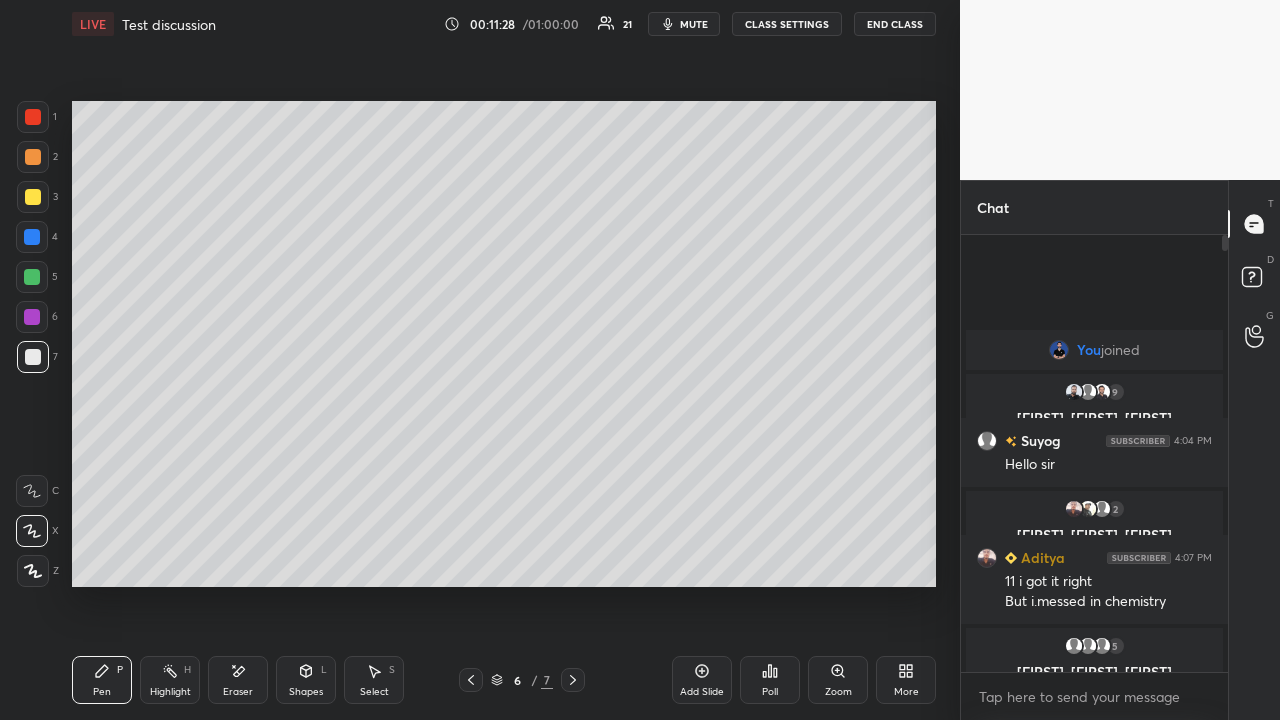 click on "Add Slide" at bounding box center [702, 680] 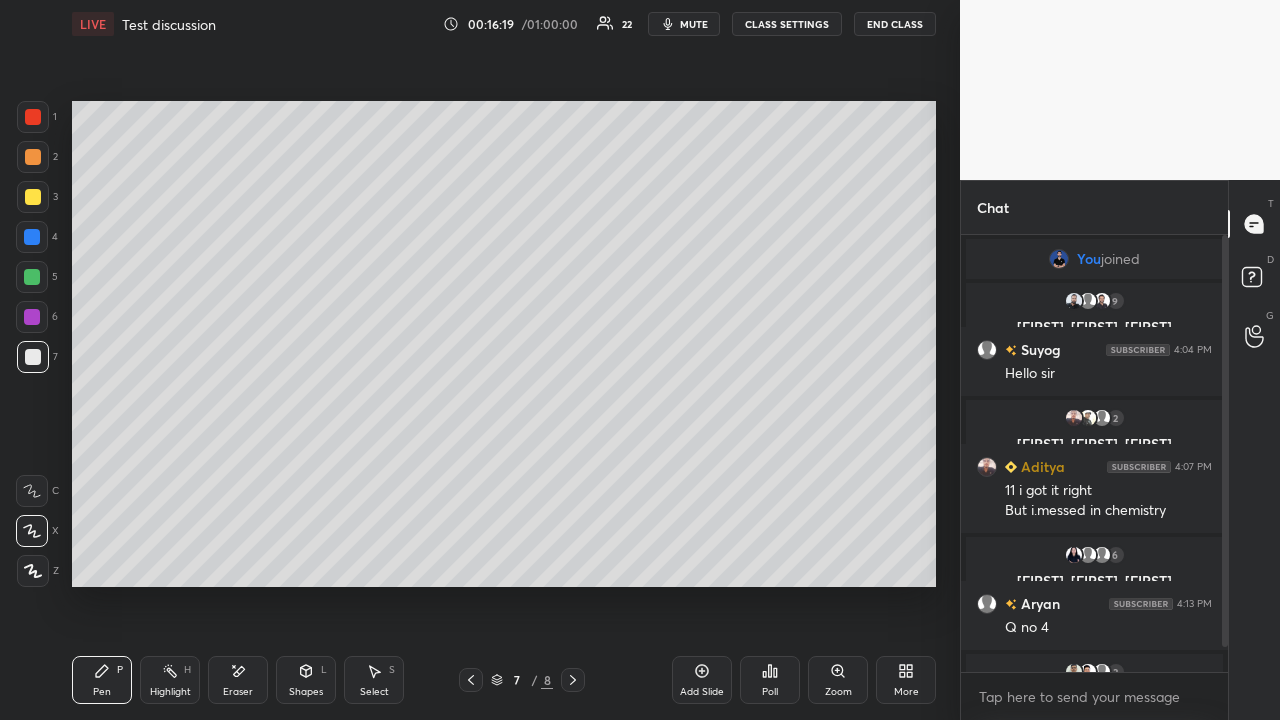 click 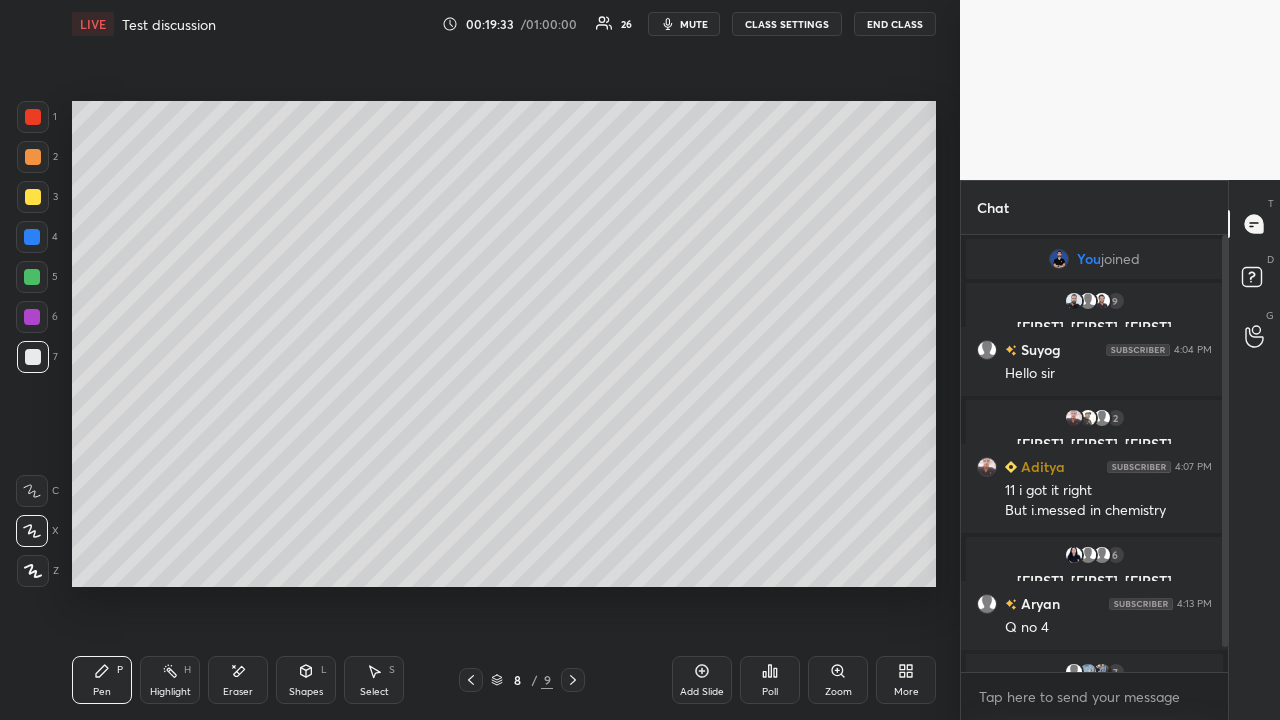 click on "Add Slide" at bounding box center [702, 680] 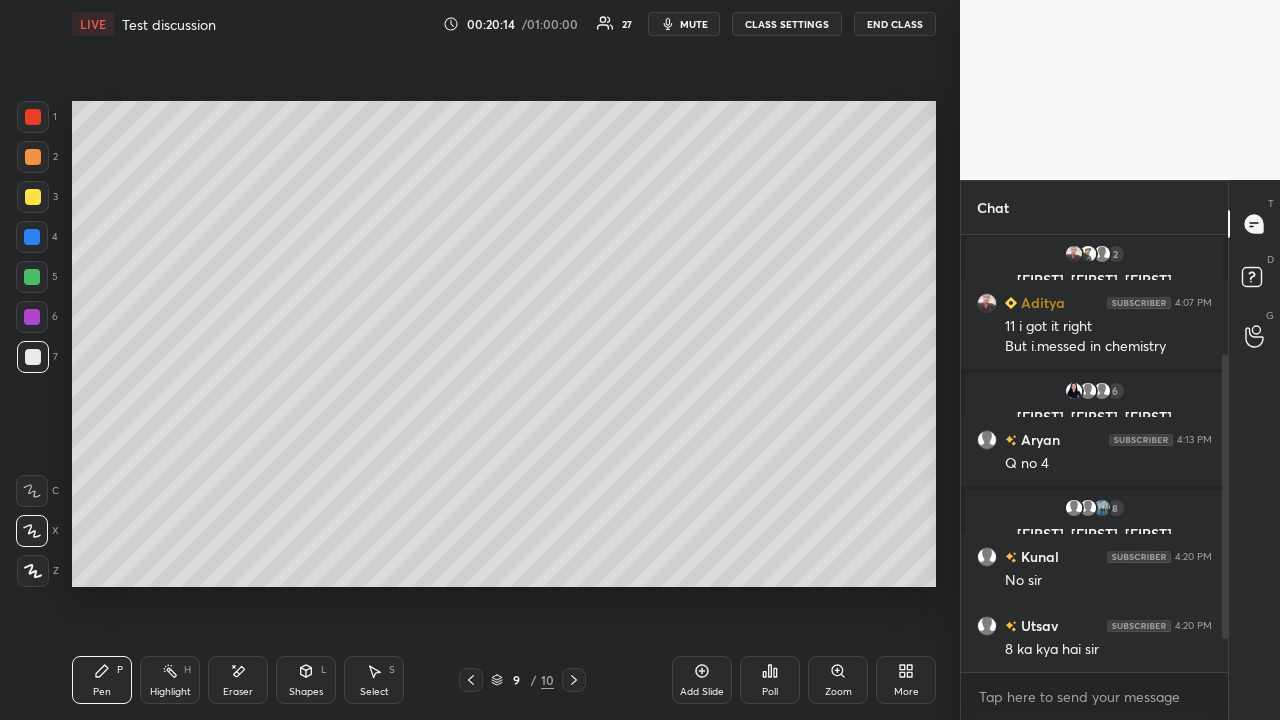 scroll, scrollTop: 233, scrollLeft: 0, axis: vertical 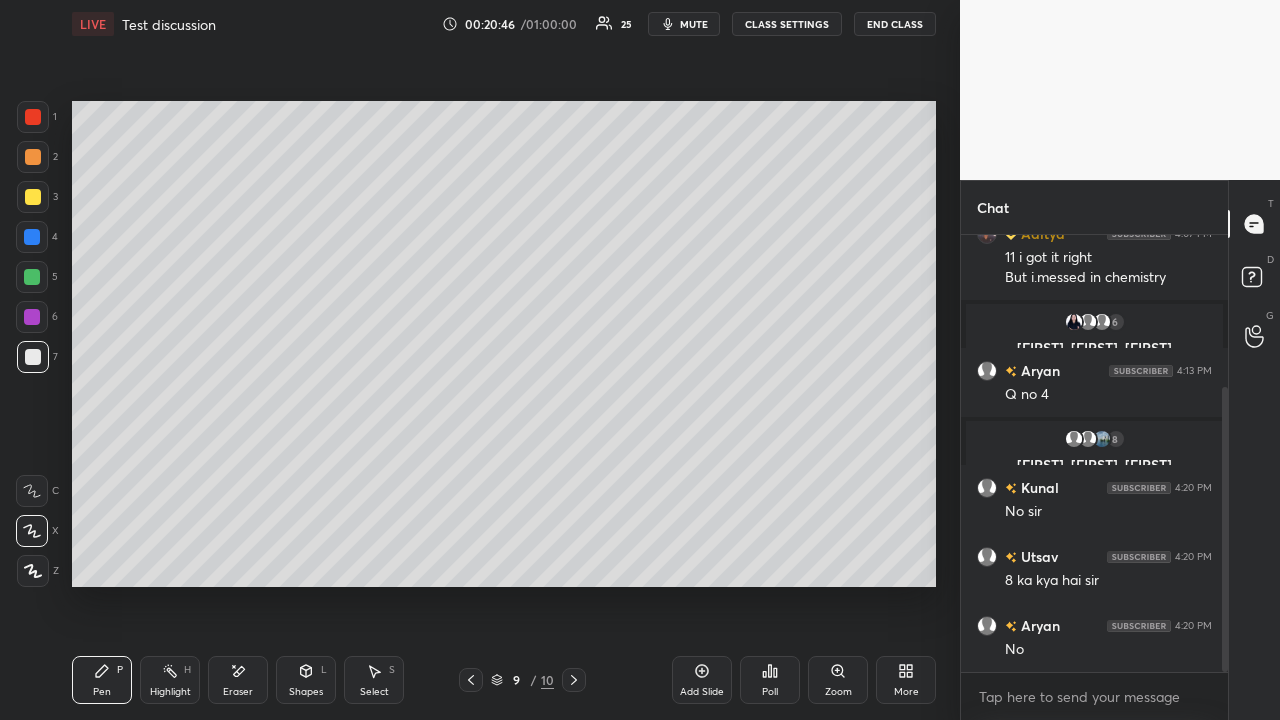 click 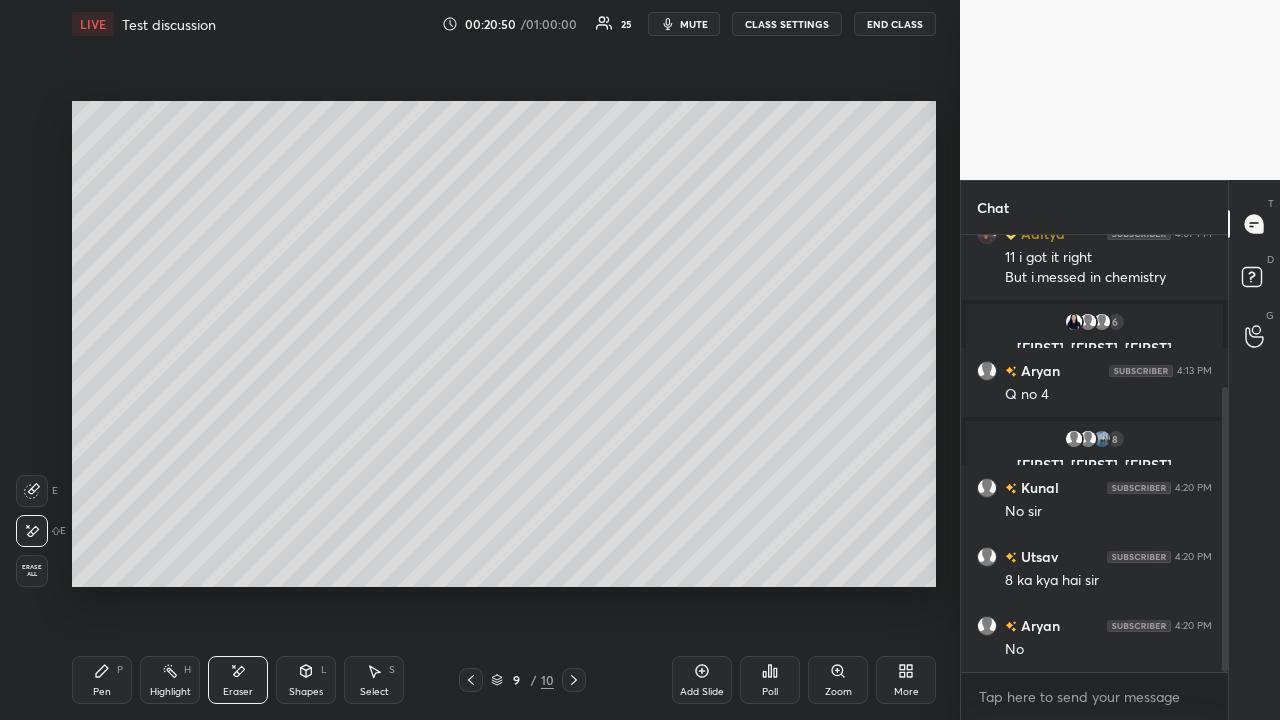 click on "Pen P" at bounding box center (102, 680) 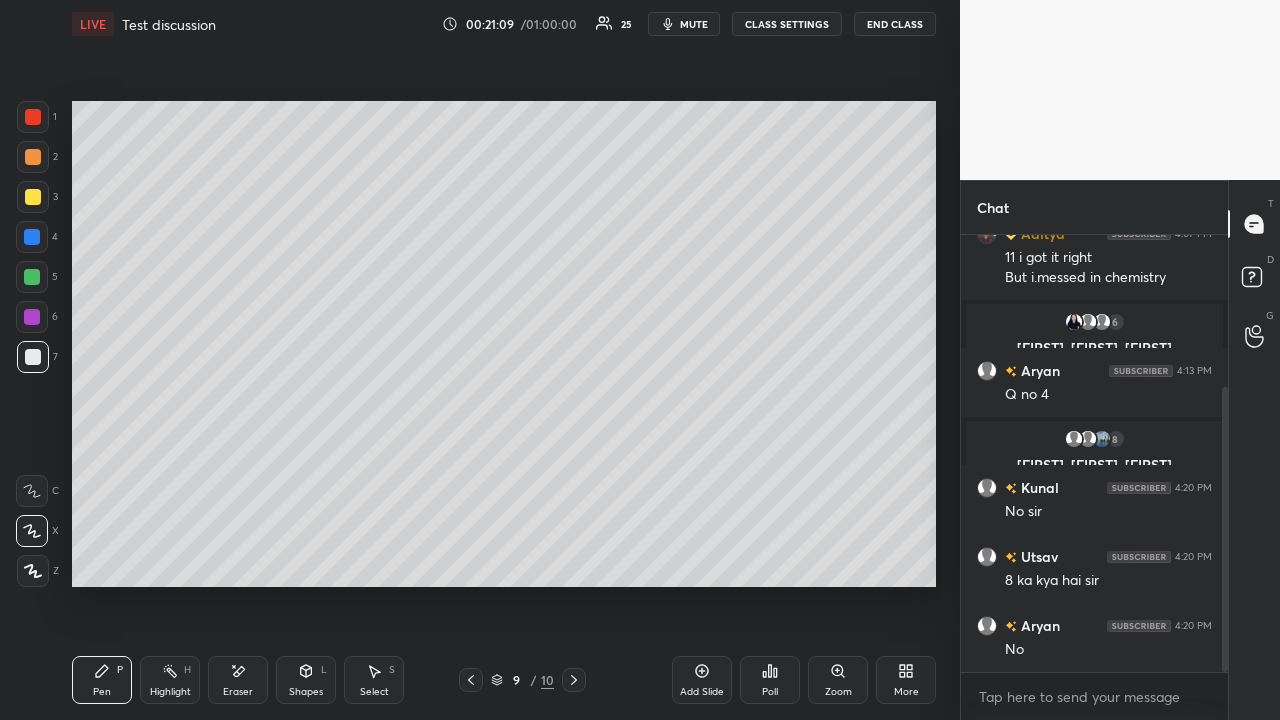 scroll, scrollTop: 302, scrollLeft: 0, axis: vertical 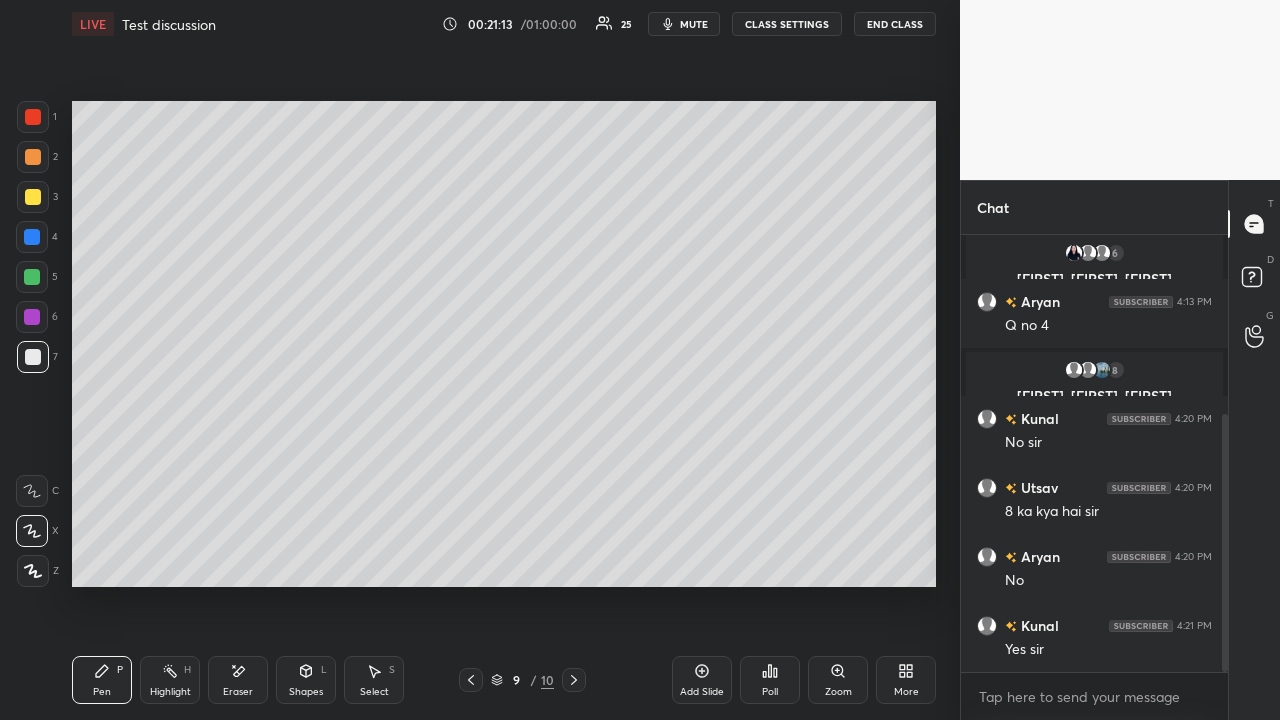 click on "Eraser" at bounding box center (238, 680) 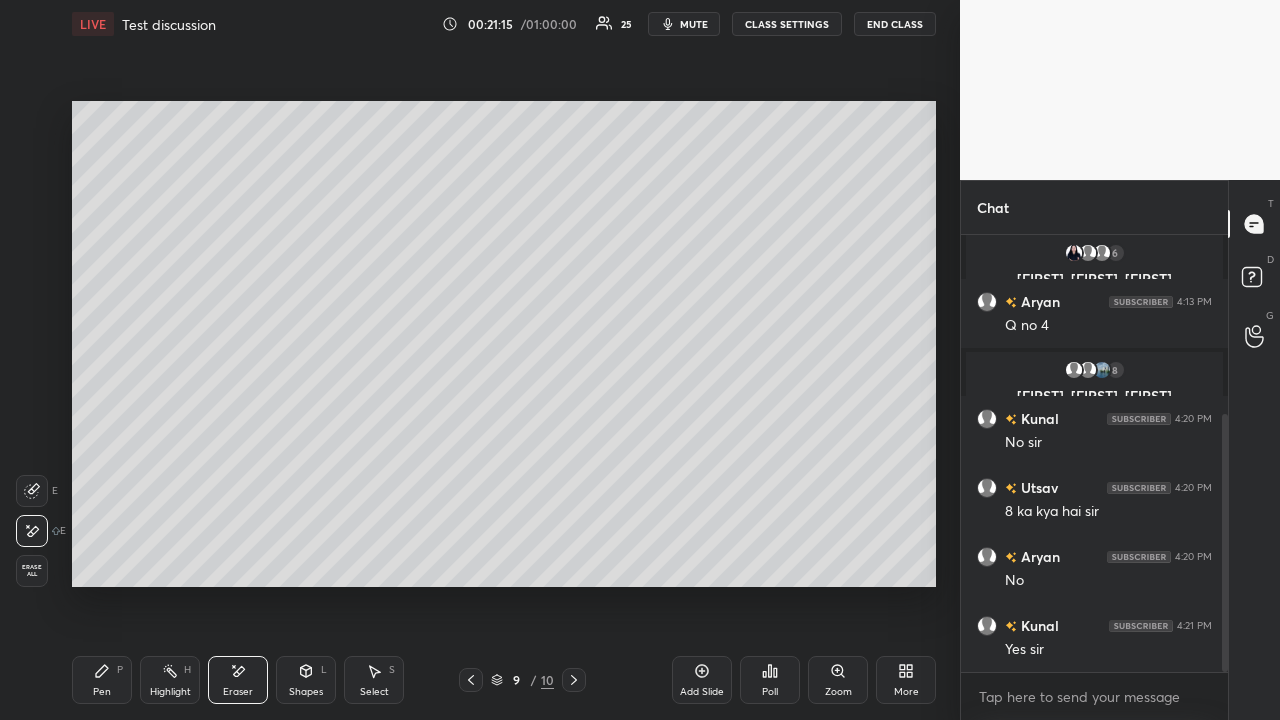 click 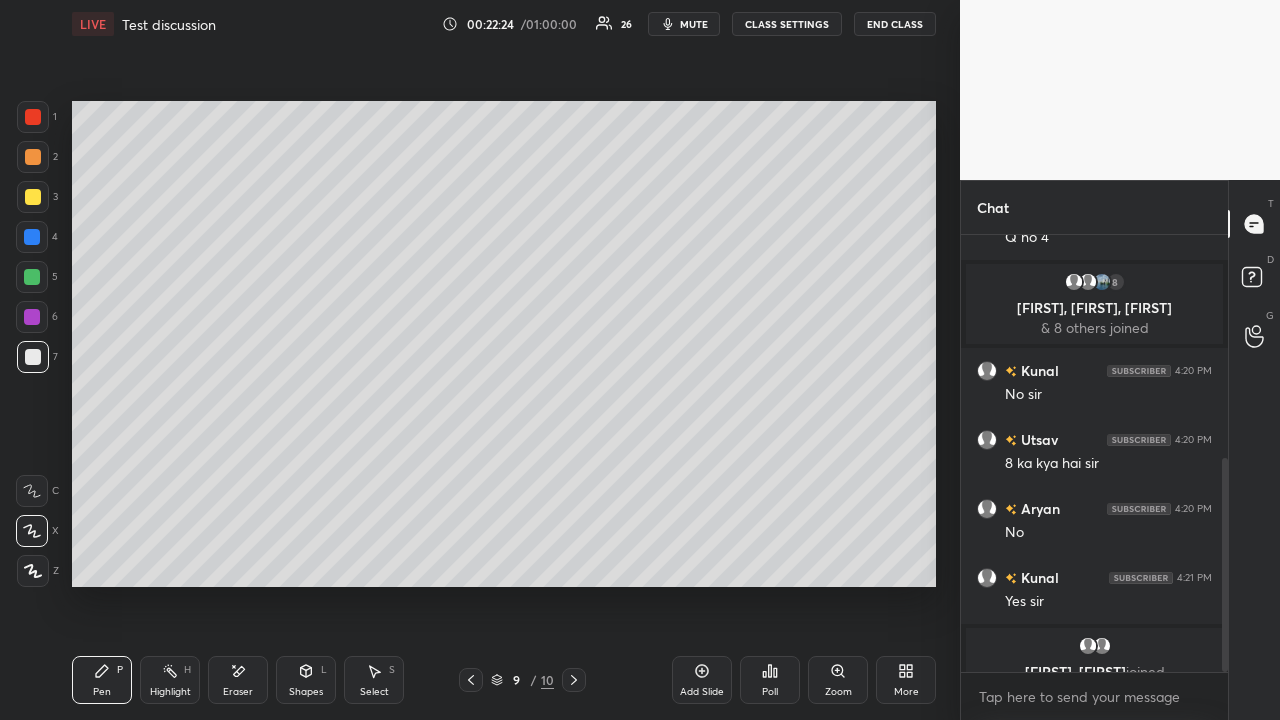 scroll, scrollTop: 454, scrollLeft: 0, axis: vertical 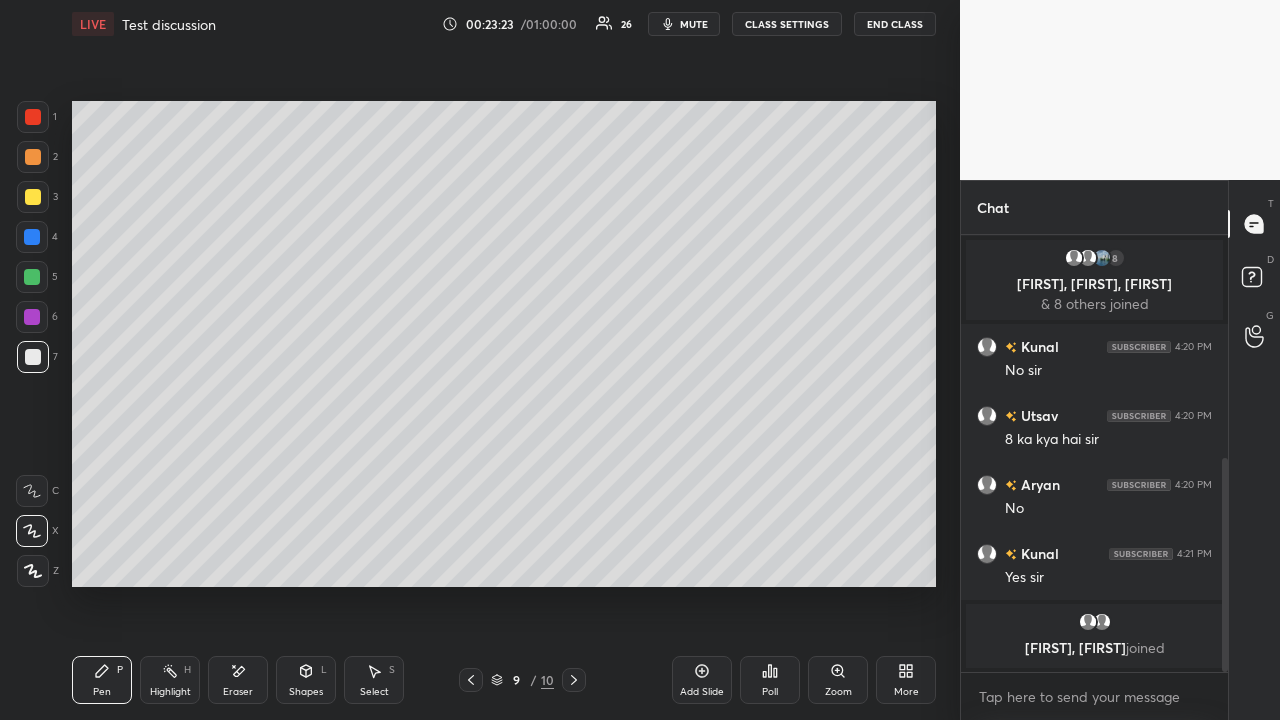 click at bounding box center [33, 197] 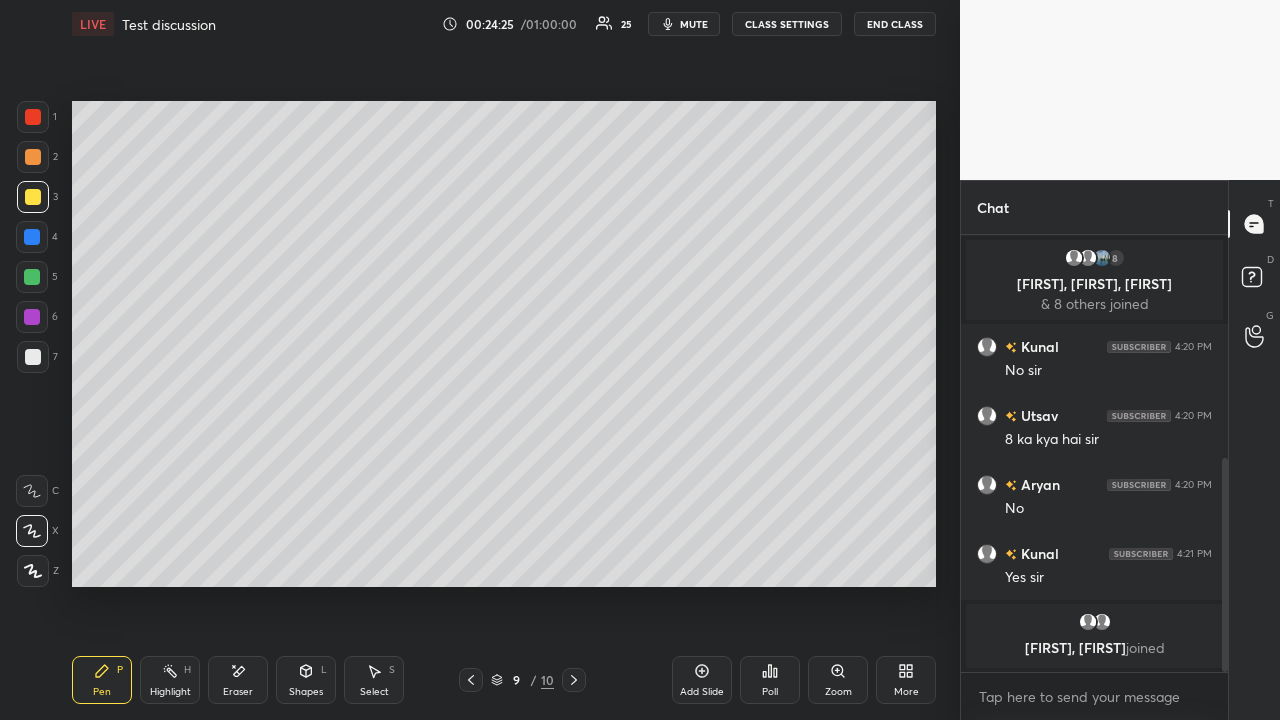 click 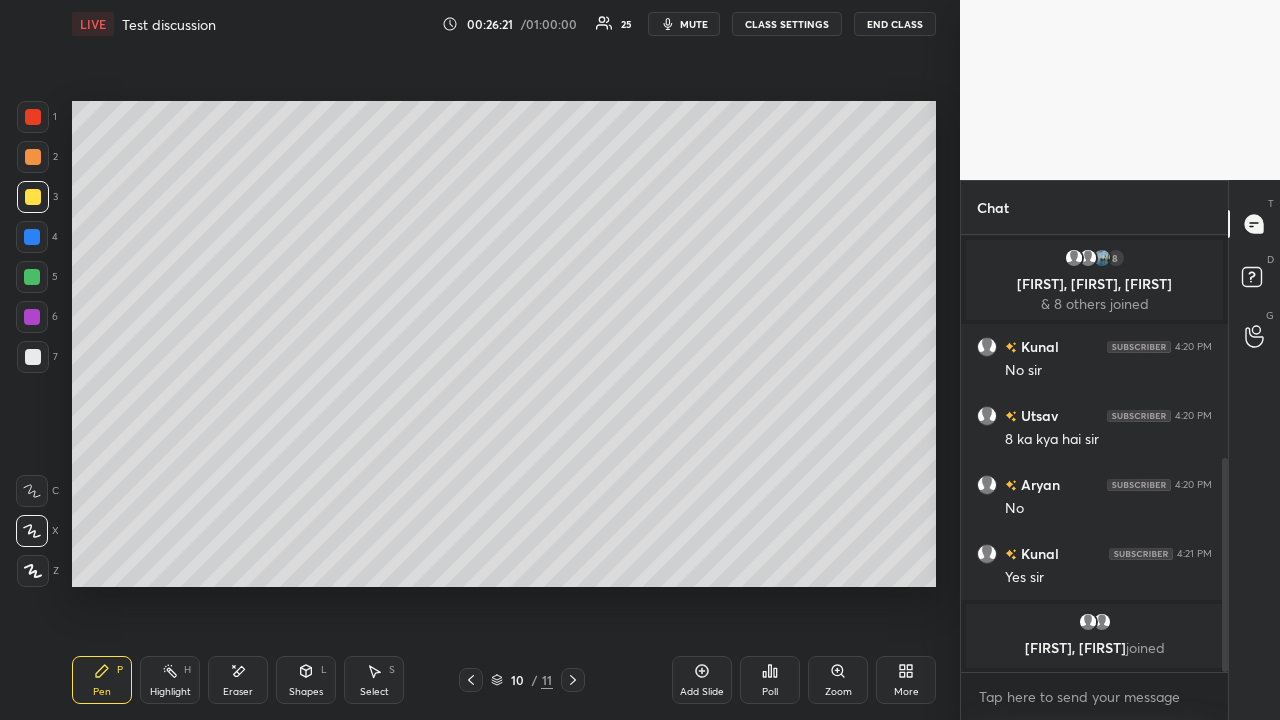 scroll, scrollTop: 493, scrollLeft: 0, axis: vertical 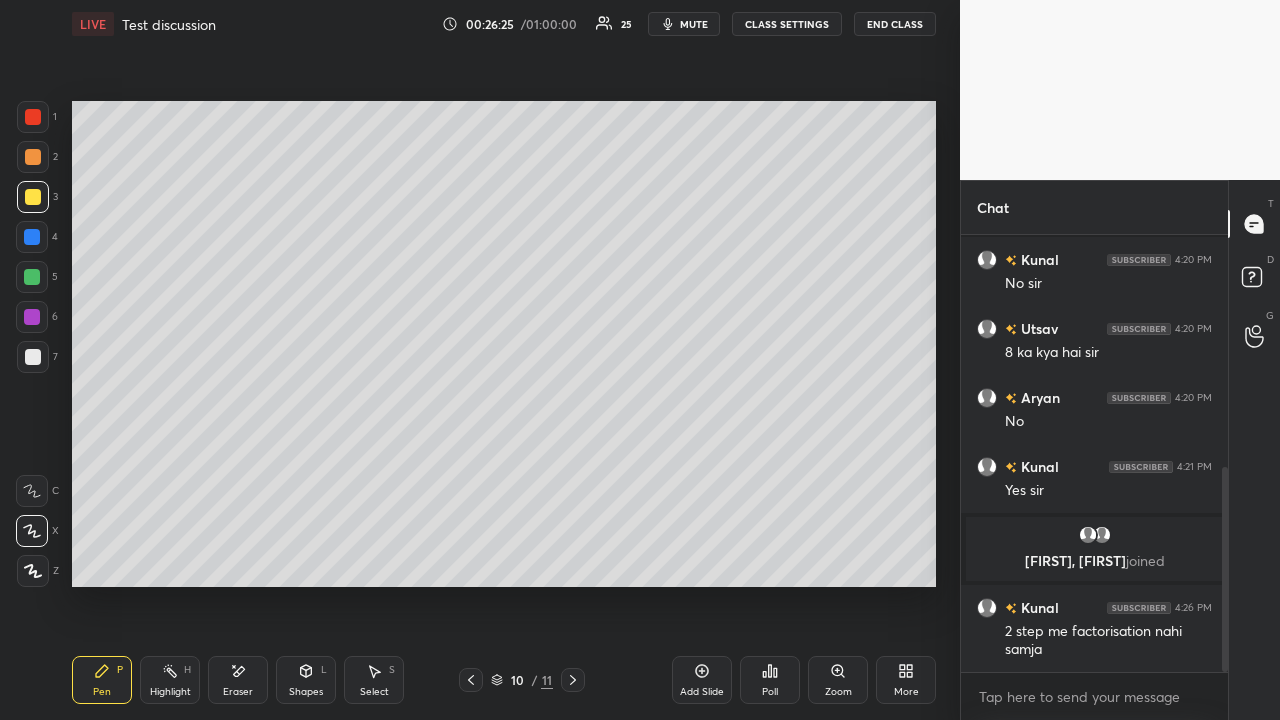 click 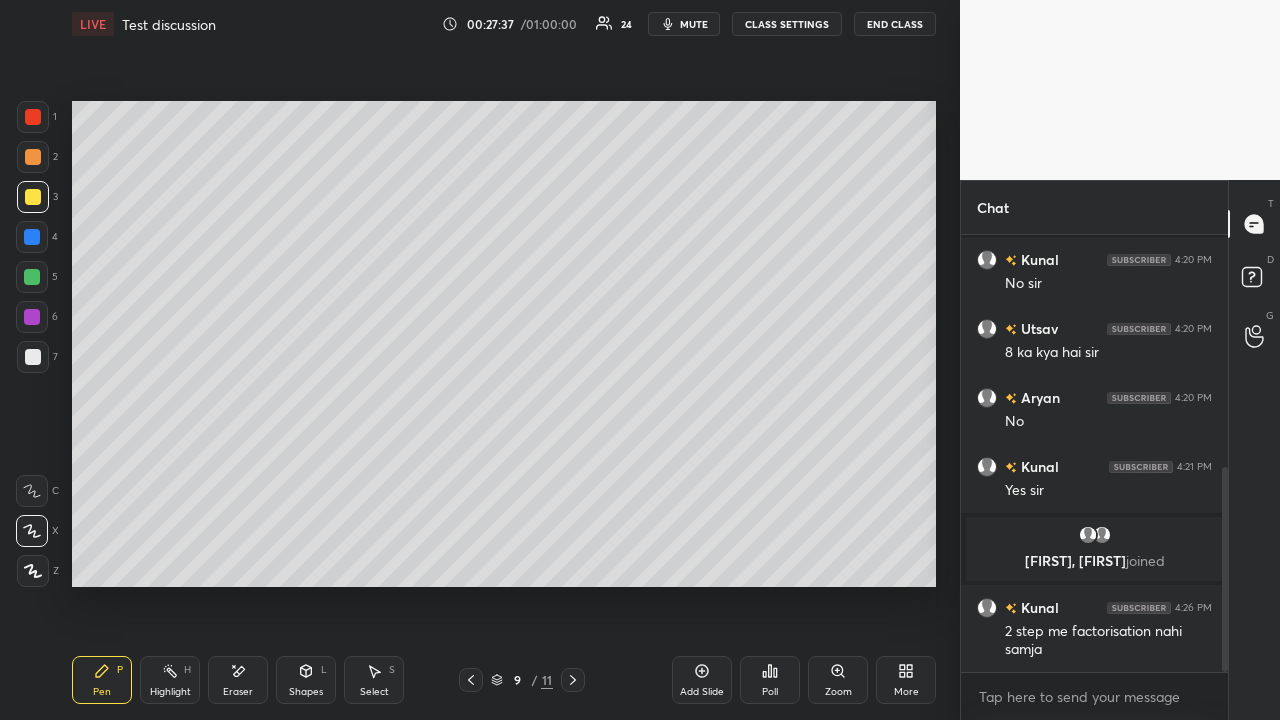 click 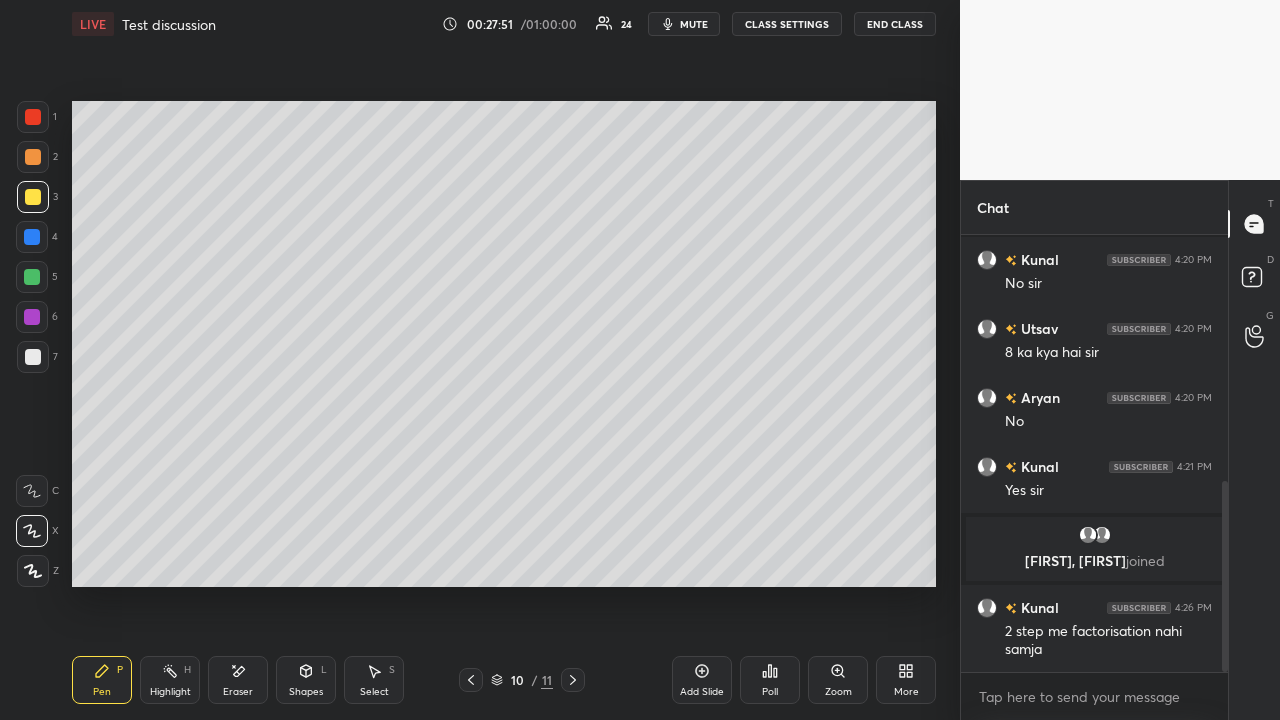 scroll, scrollTop: 562, scrollLeft: 0, axis: vertical 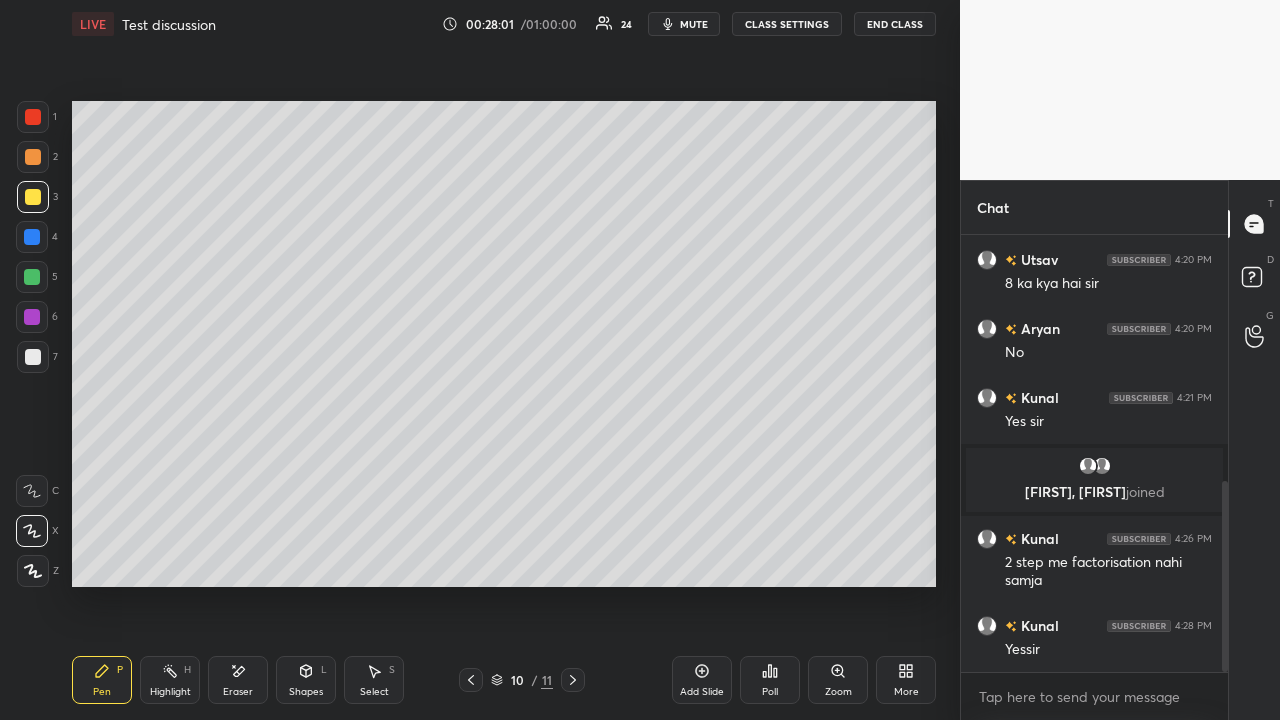 click on "Add Slide" at bounding box center (702, 680) 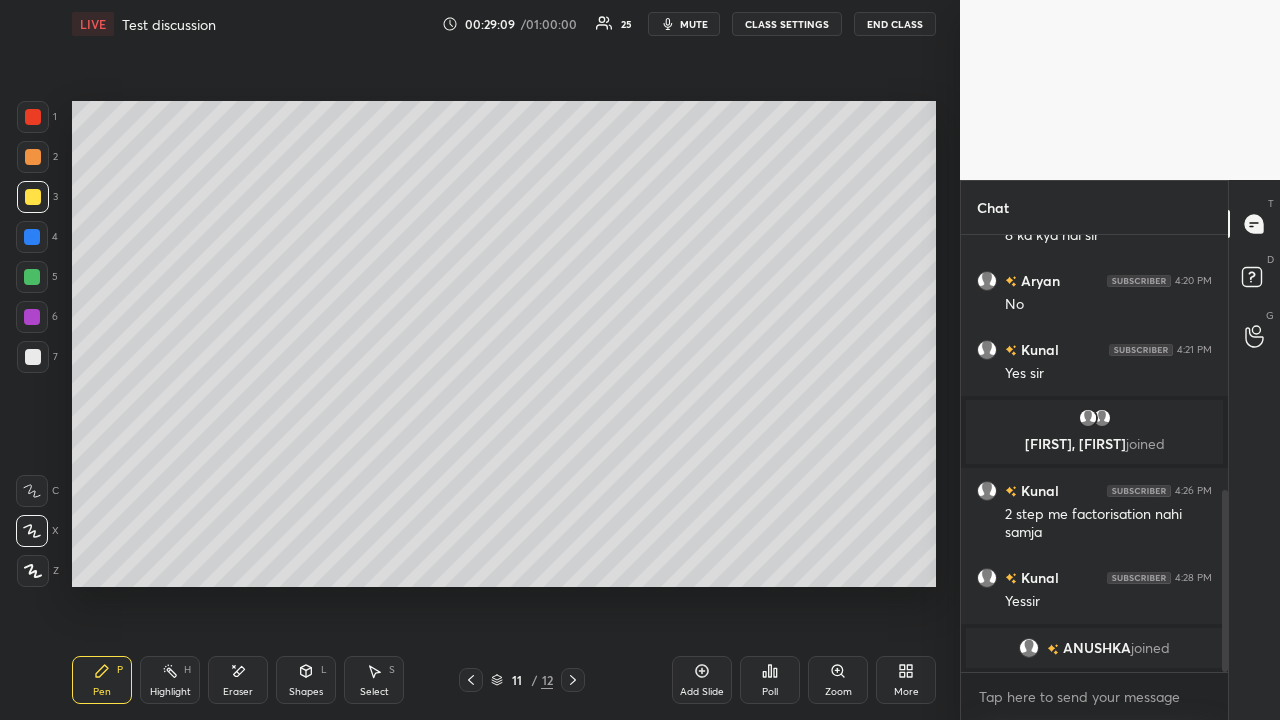 scroll, scrollTop: 634, scrollLeft: 0, axis: vertical 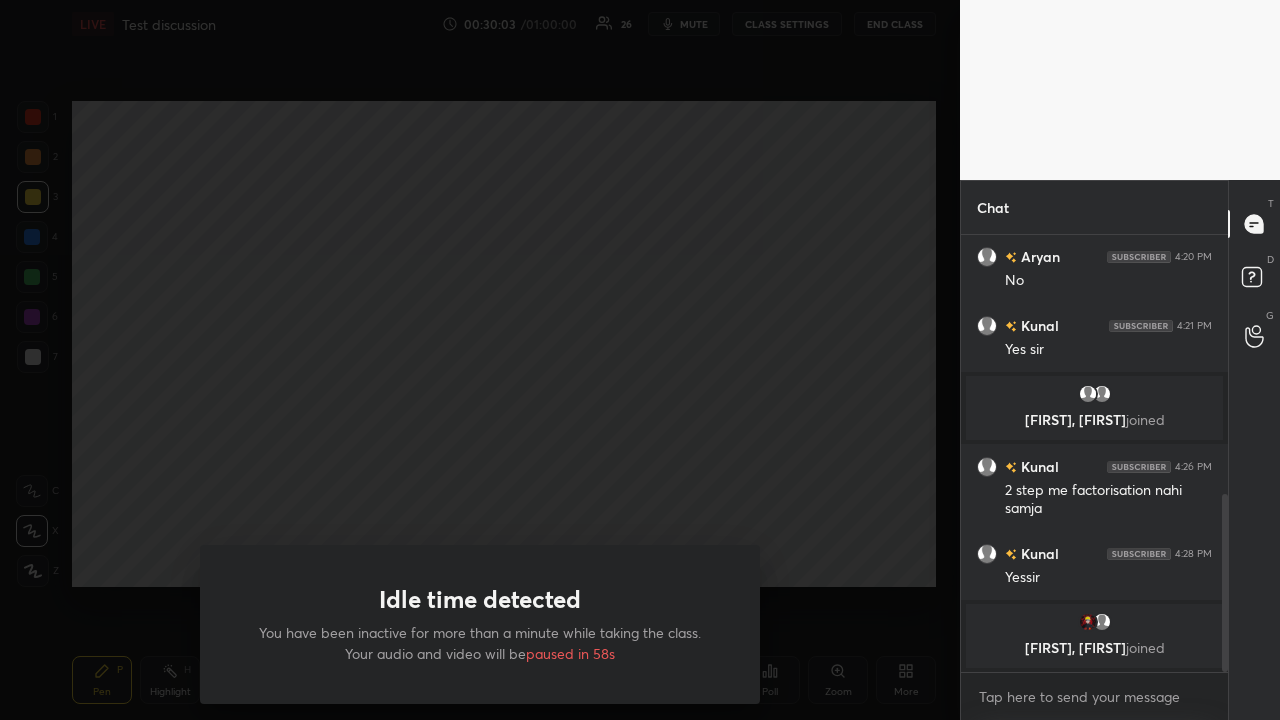 click on "Idle time detected You have been inactive for more than a minute while taking the class. Your audio and video will be  paused in 58s" at bounding box center [480, 360] 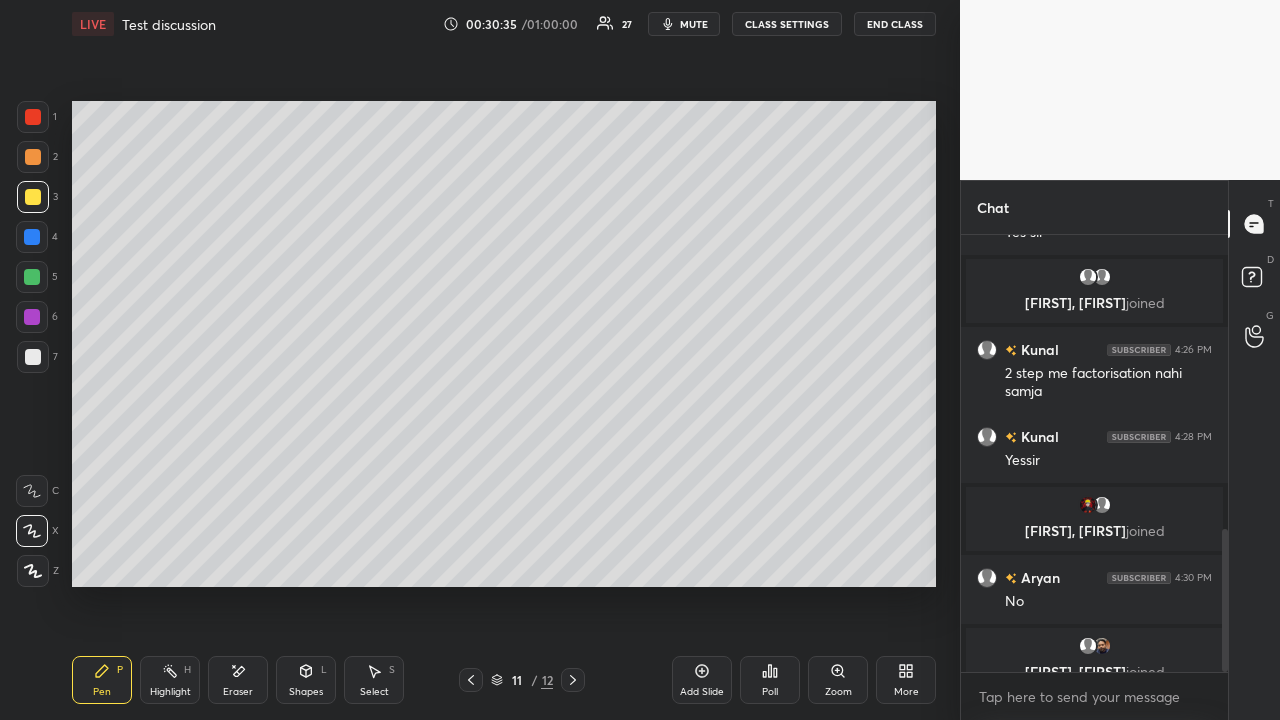 scroll, scrollTop: 903, scrollLeft: 0, axis: vertical 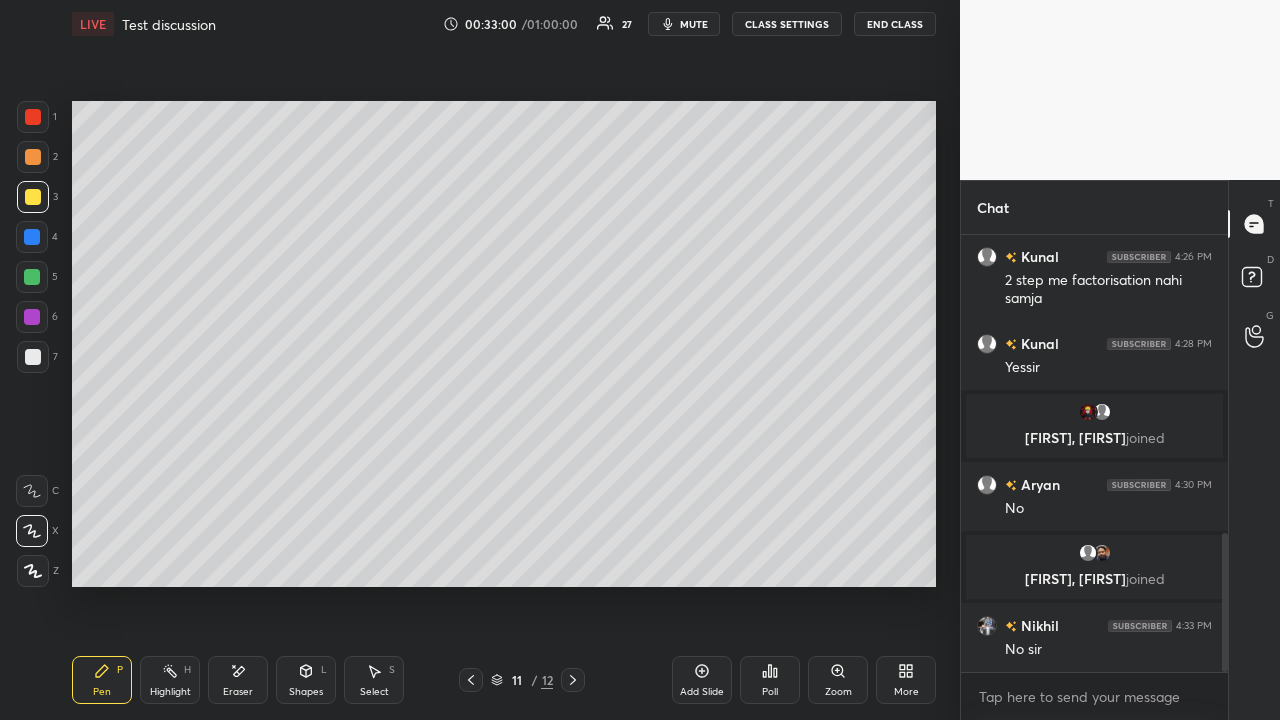 click 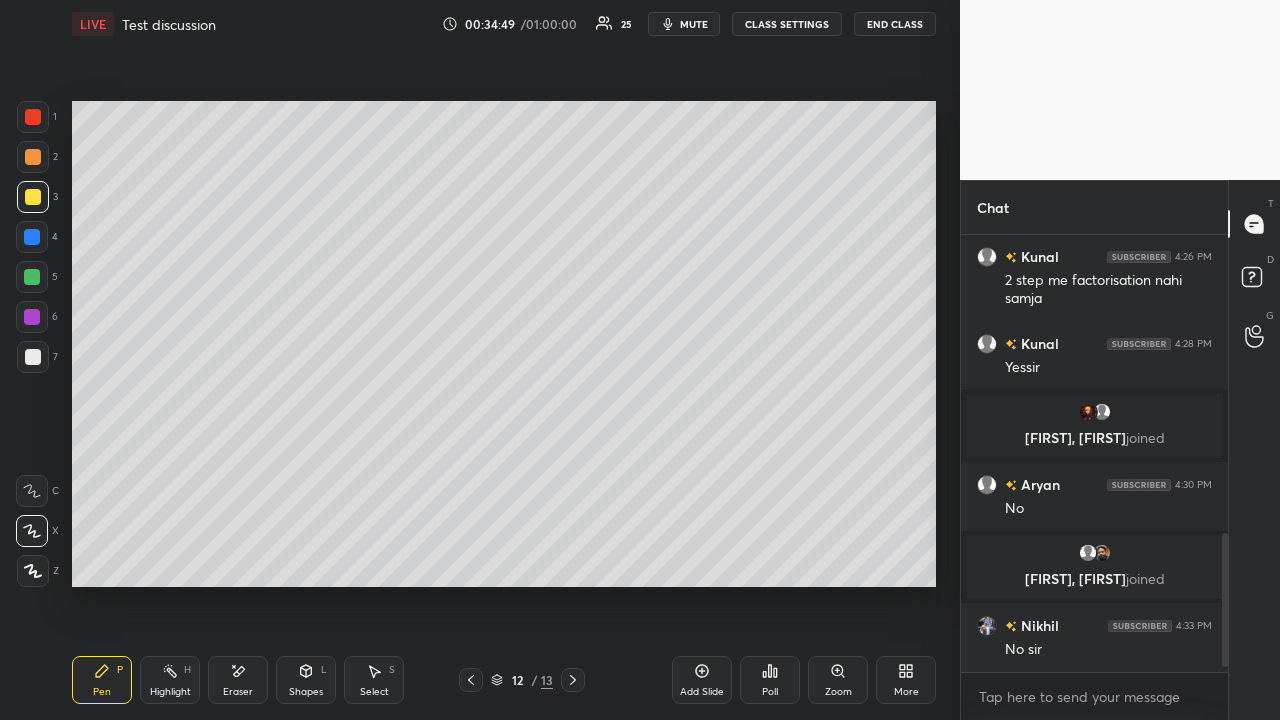 scroll, scrollTop: 988, scrollLeft: 0, axis: vertical 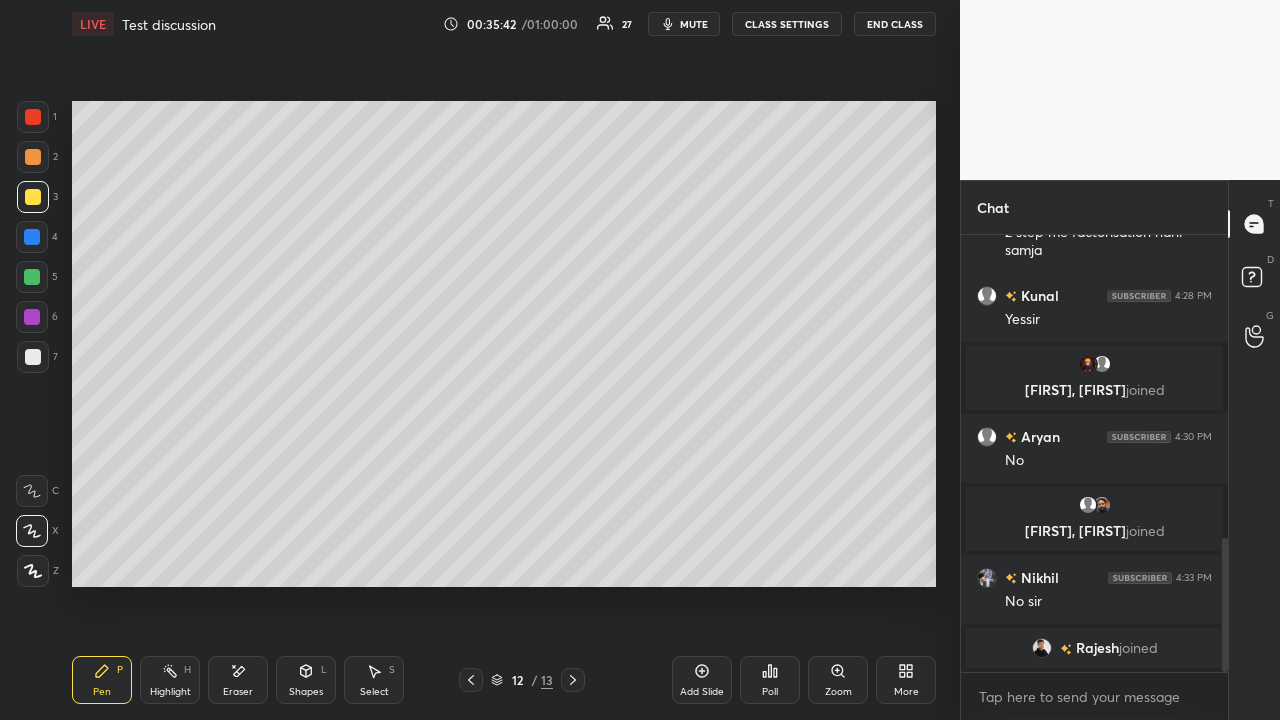 click 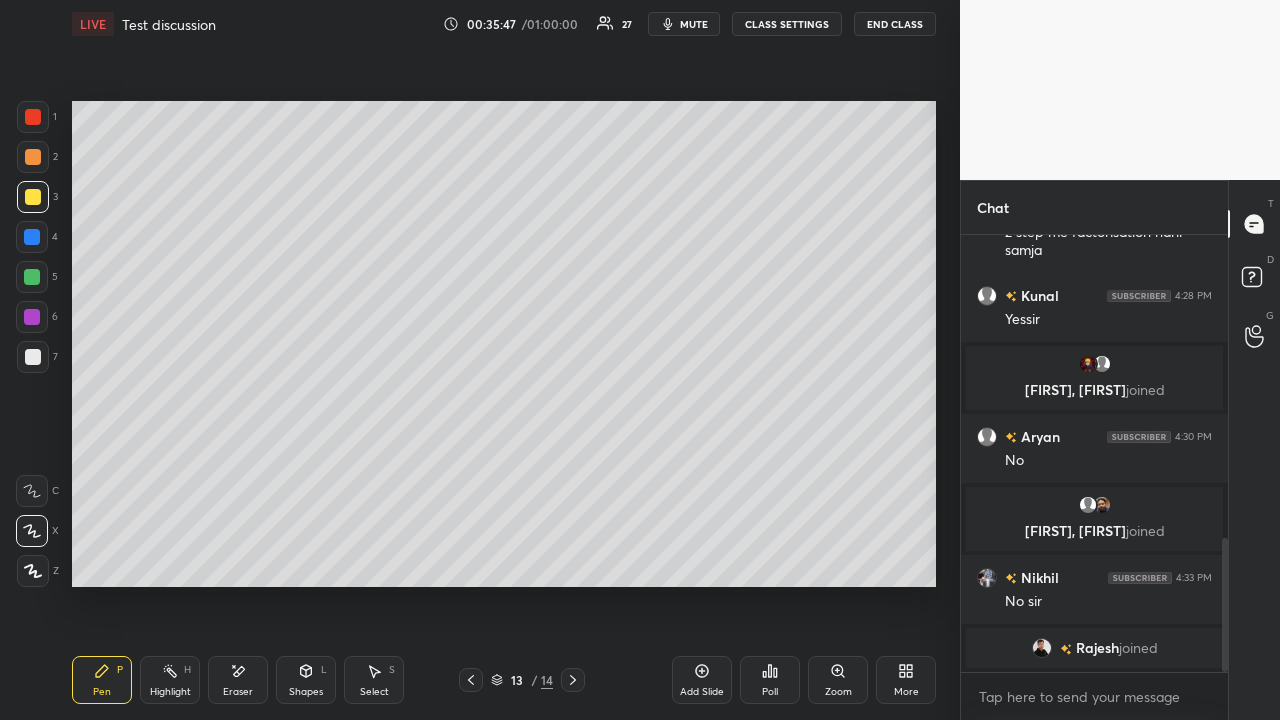 click 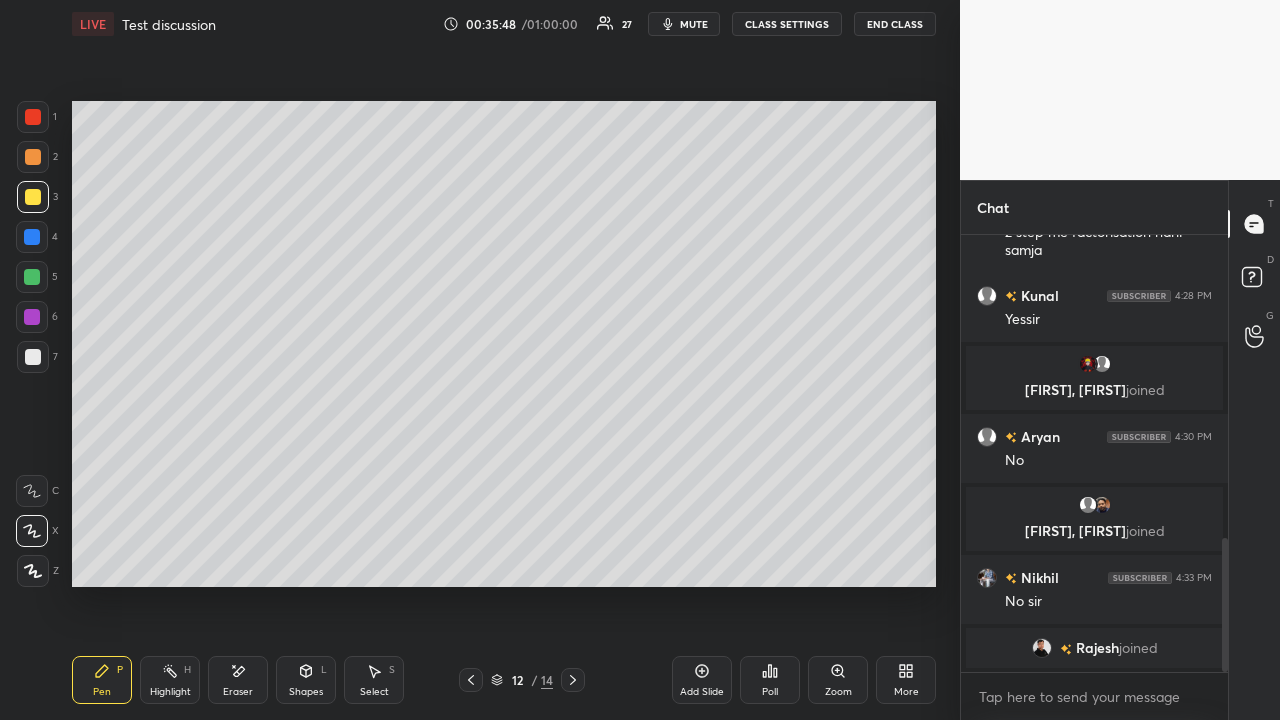 click at bounding box center [573, 680] 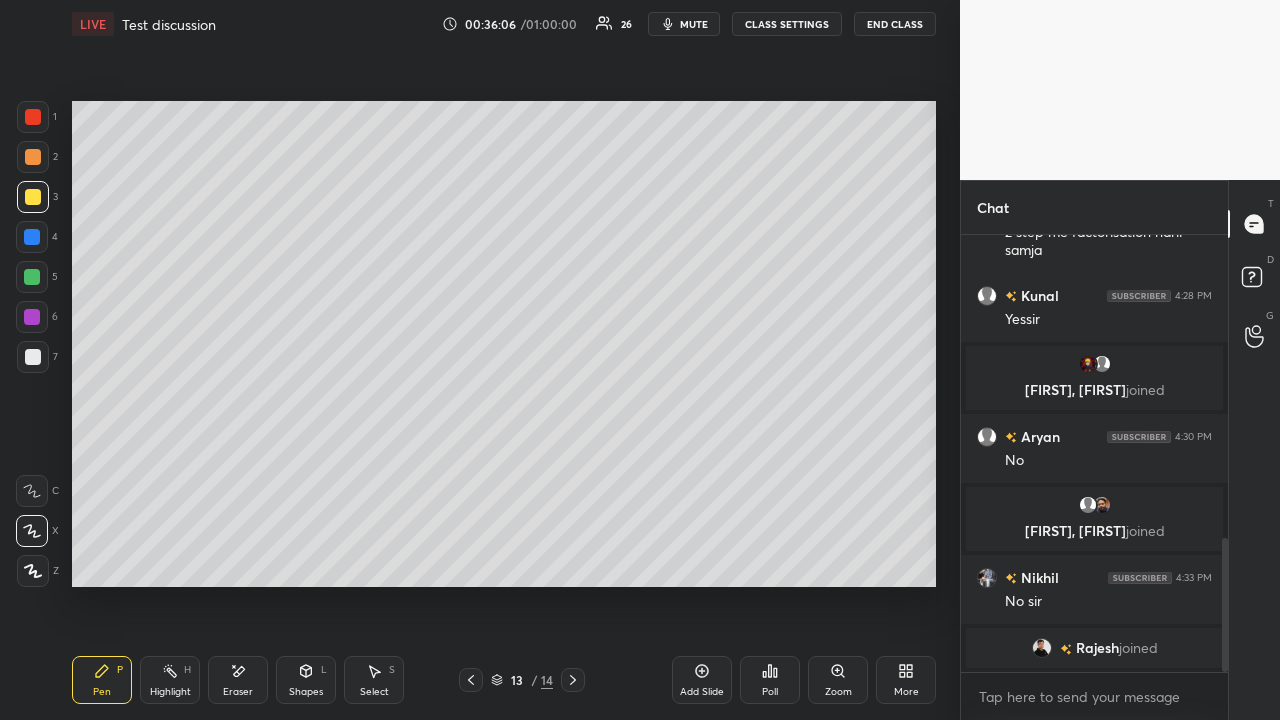 scroll, scrollTop: 1012, scrollLeft: 0, axis: vertical 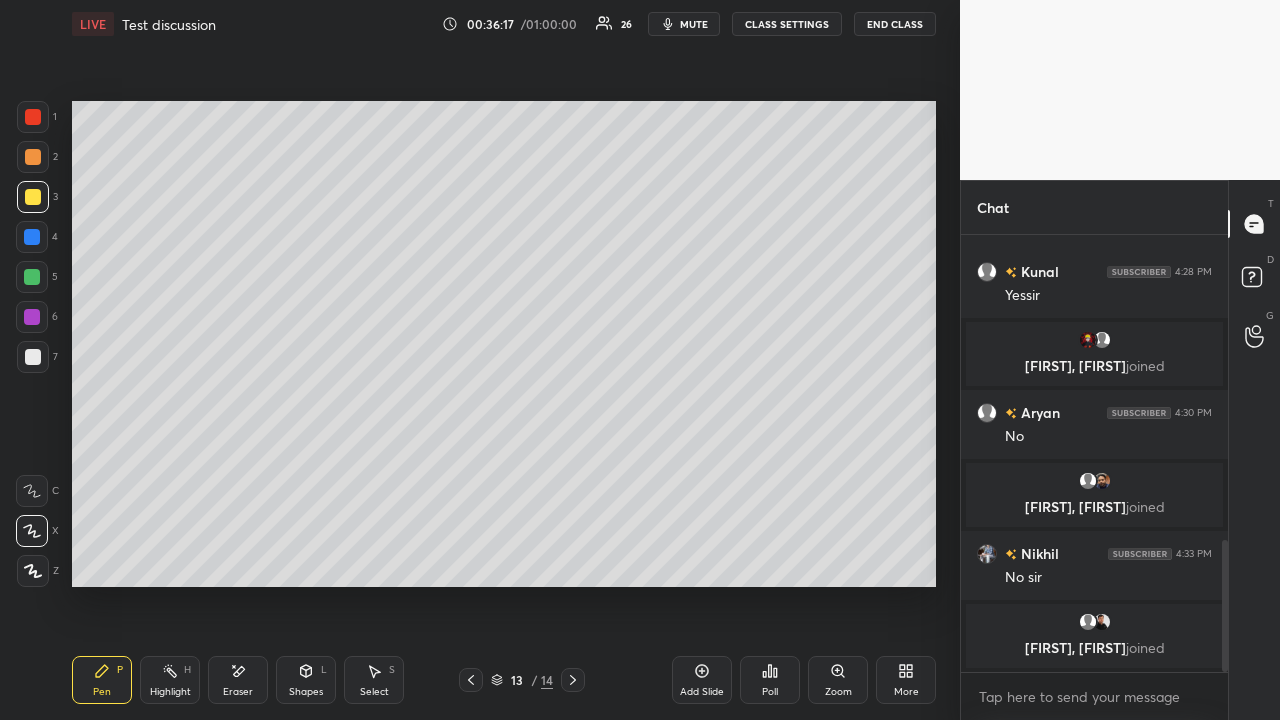 click 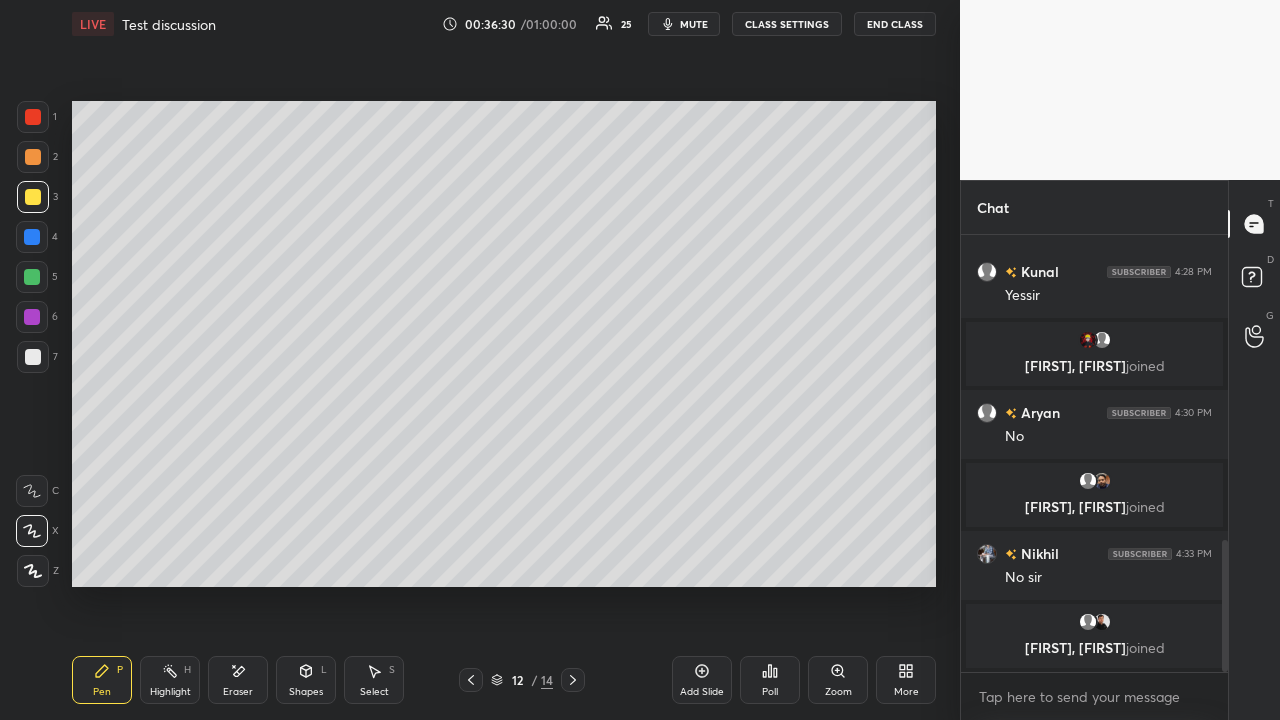 click 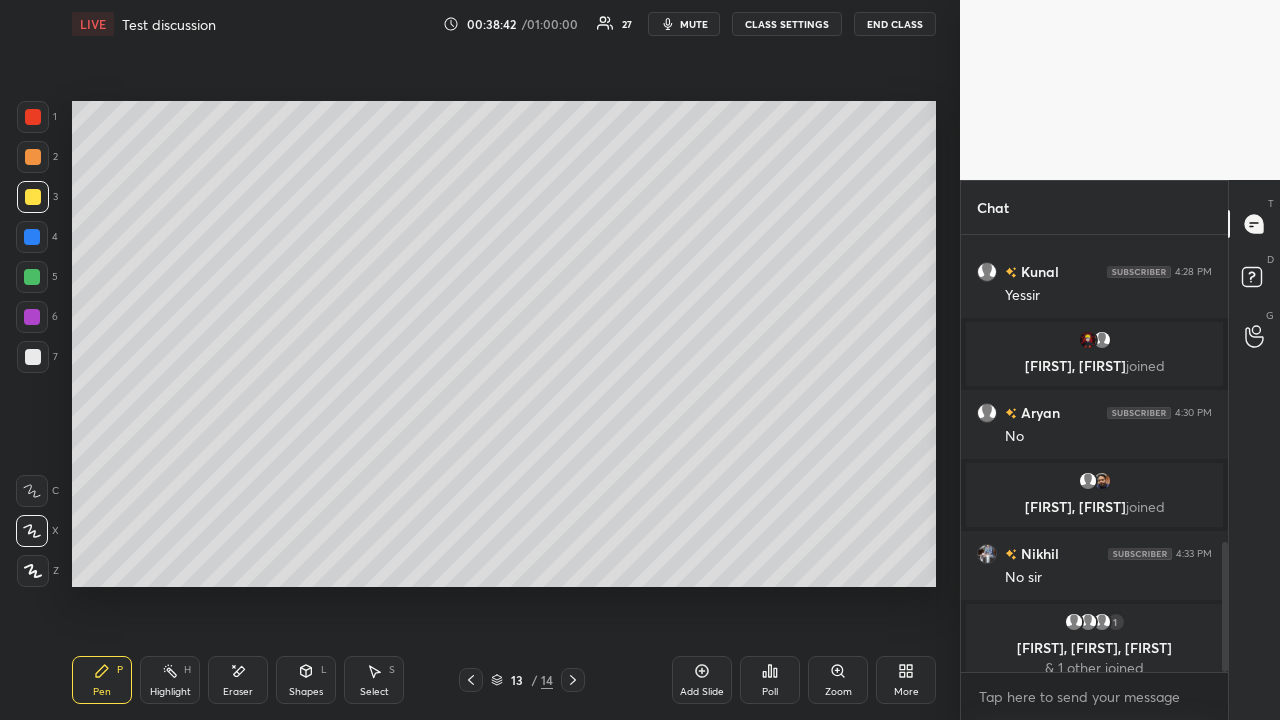 scroll, scrollTop: 1028, scrollLeft: 0, axis: vertical 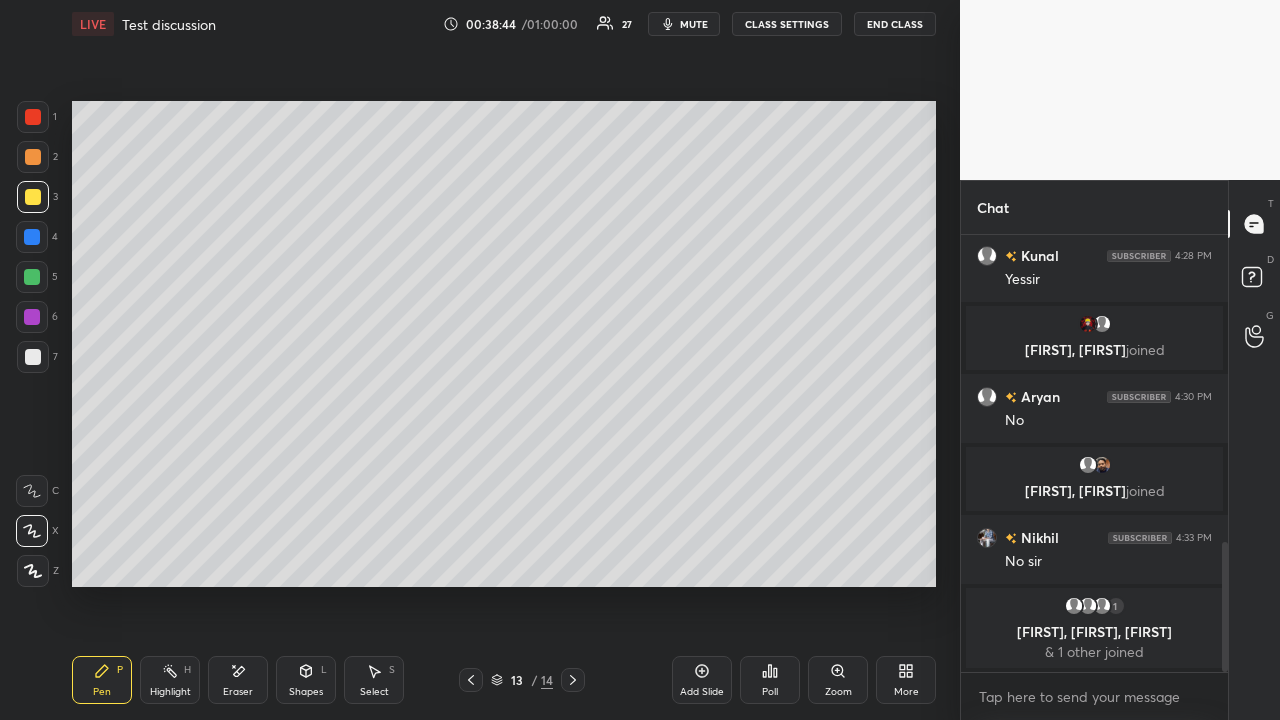 click on "Add Slide" at bounding box center (702, 680) 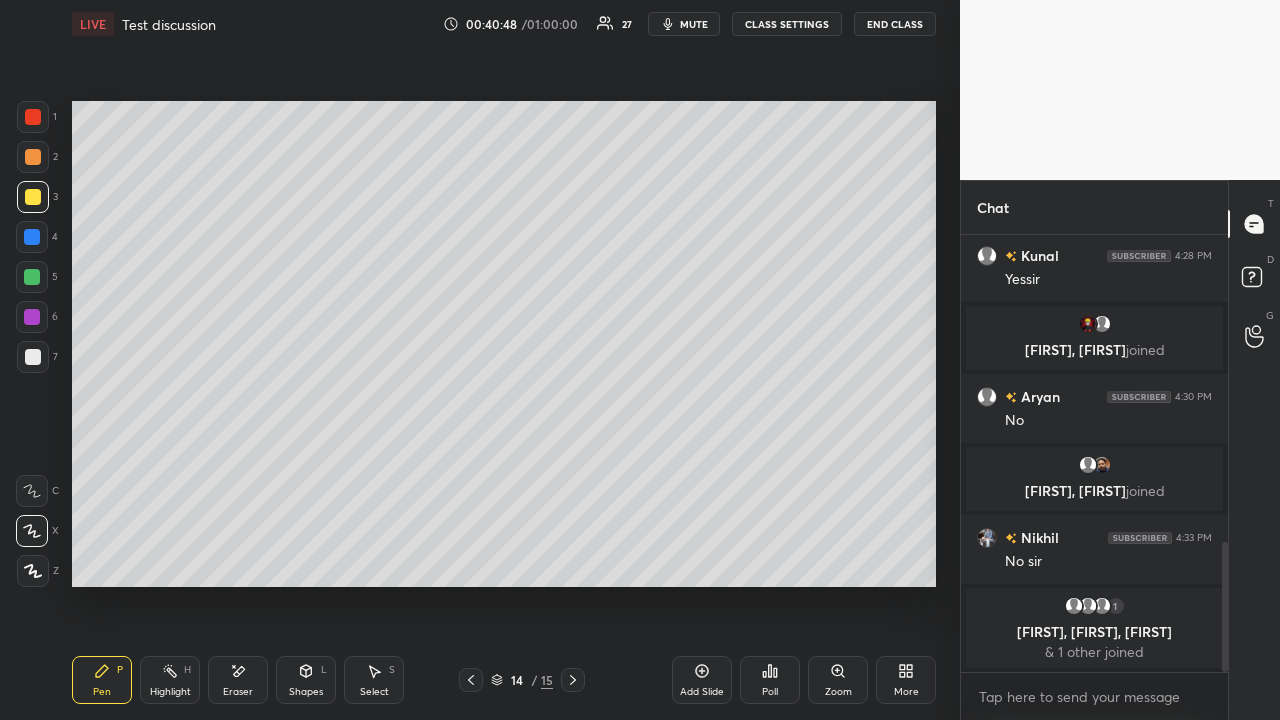 click 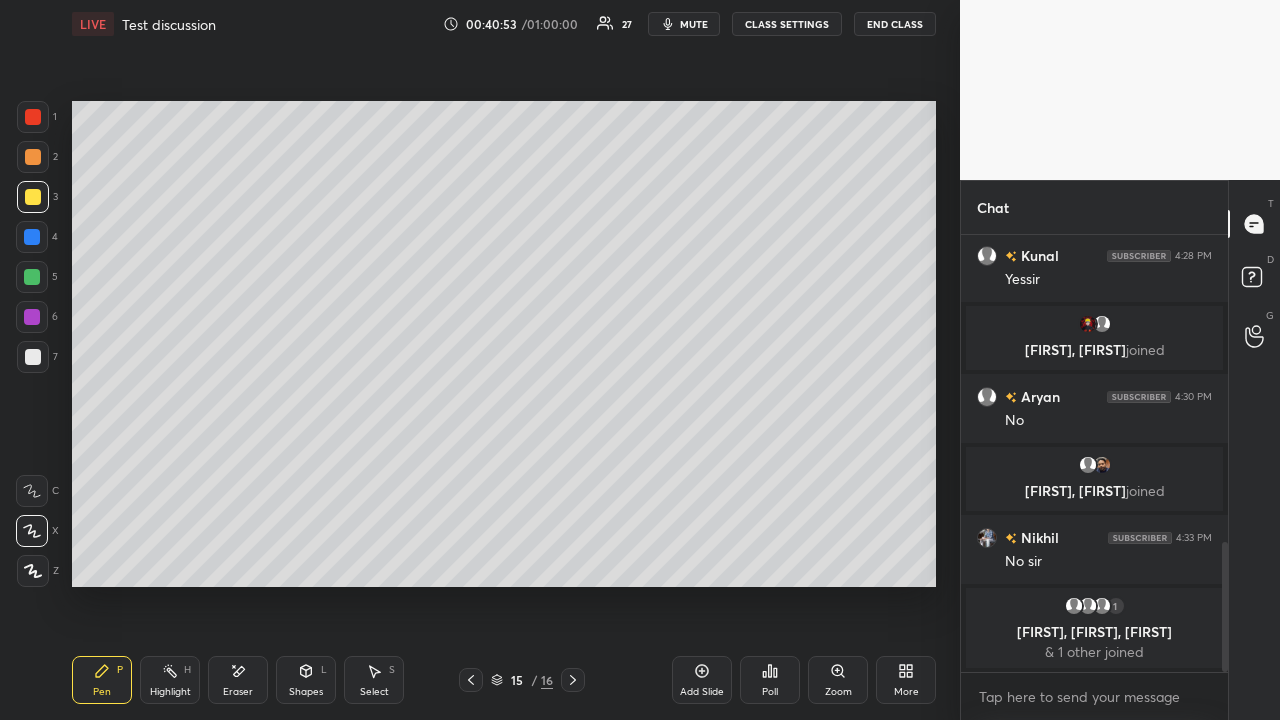 click 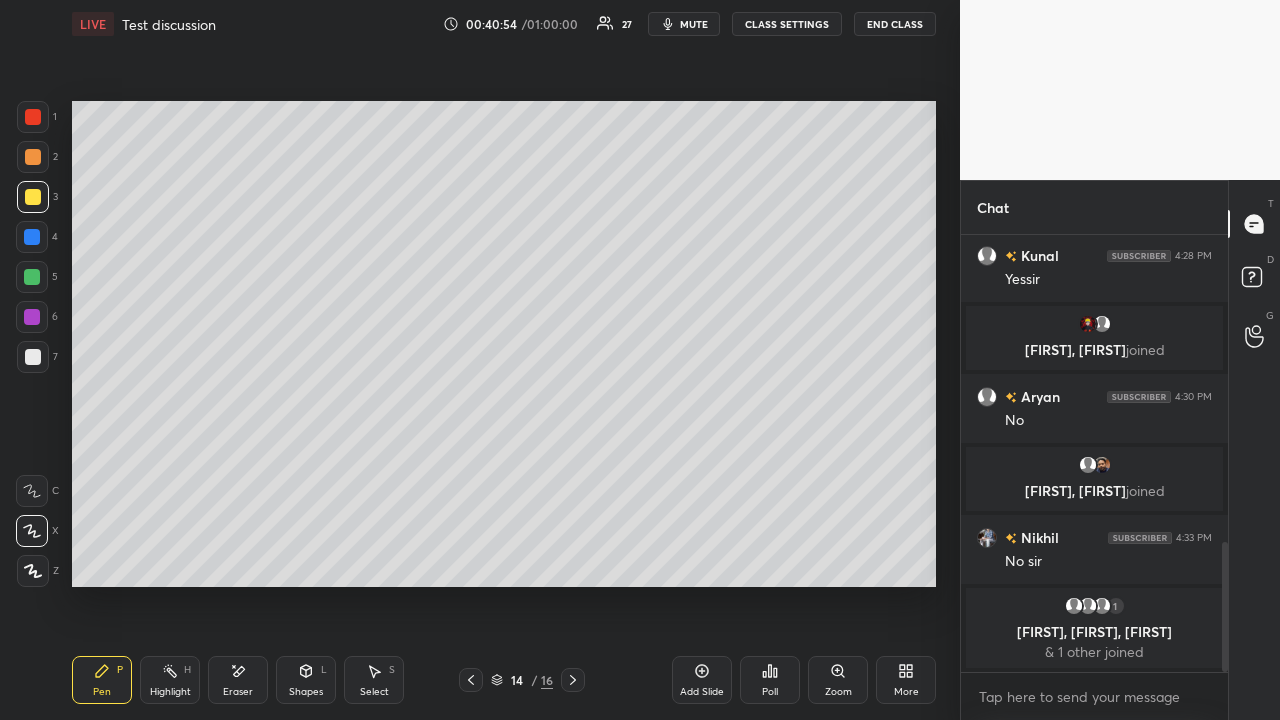 click 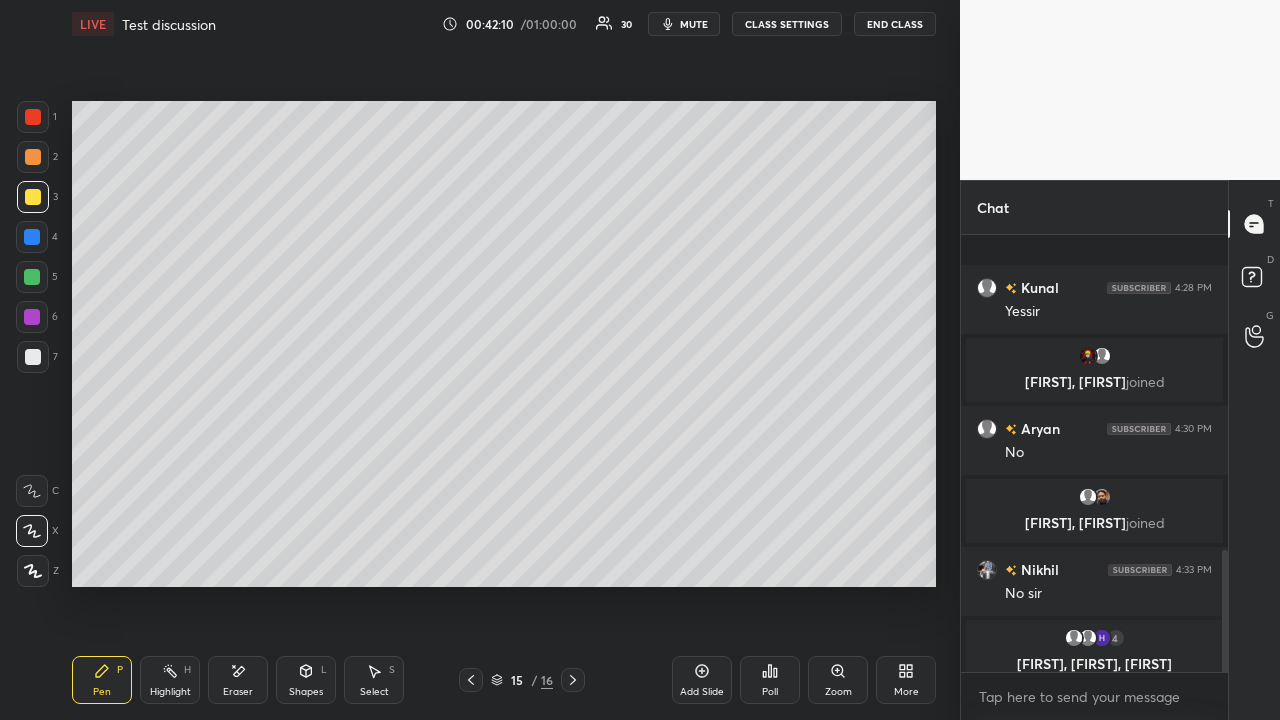 scroll, scrollTop: 1129, scrollLeft: 0, axis: vertical 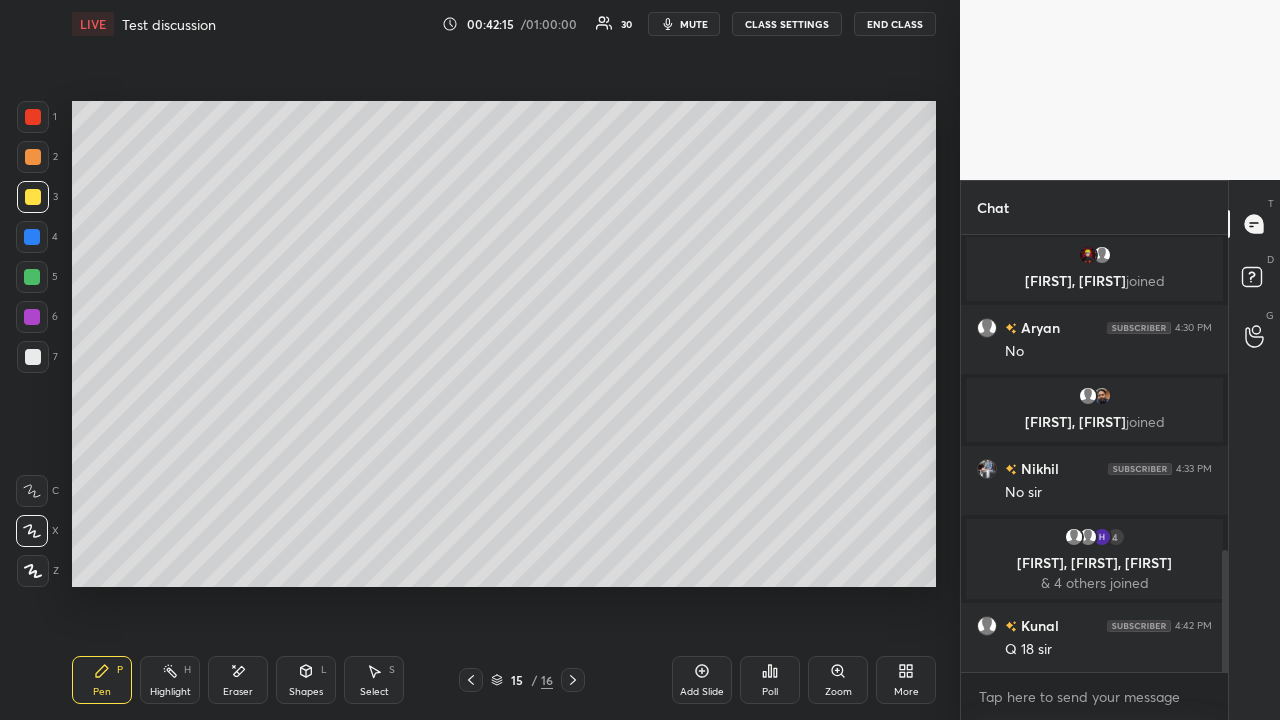 click 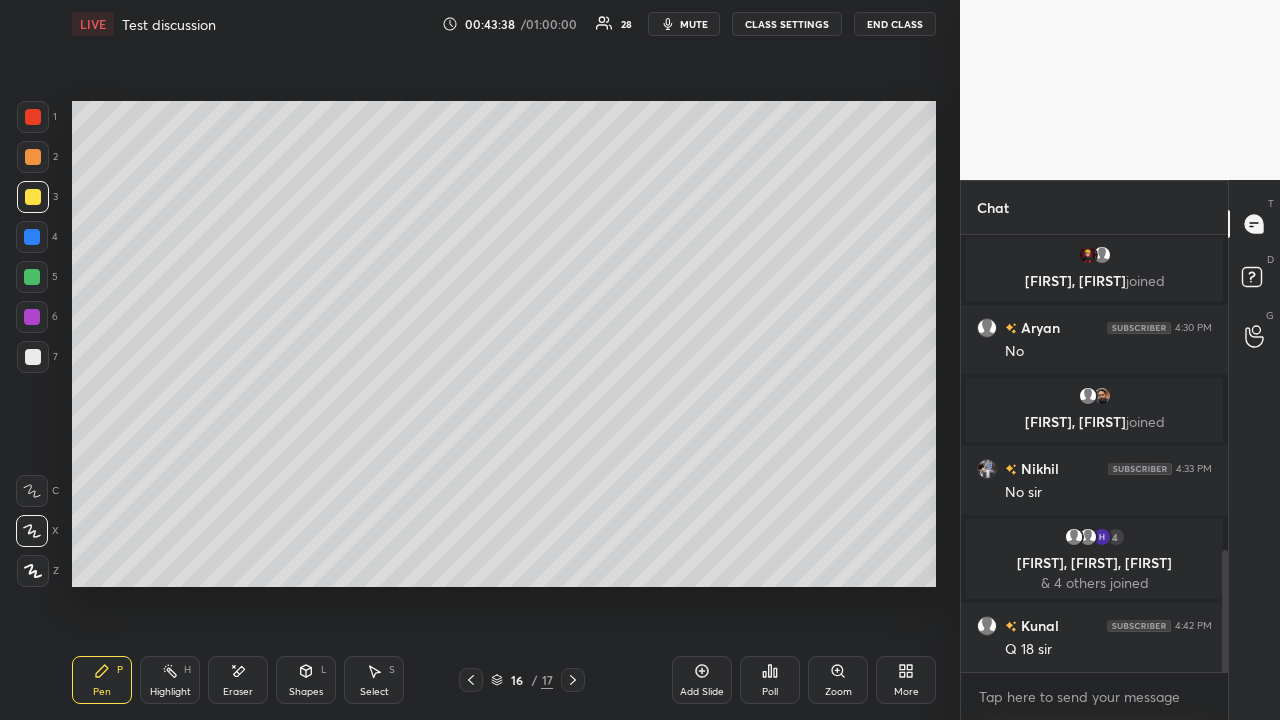 scroll, scrollTop: 1177, scrollLeft: 0, axis: vertical 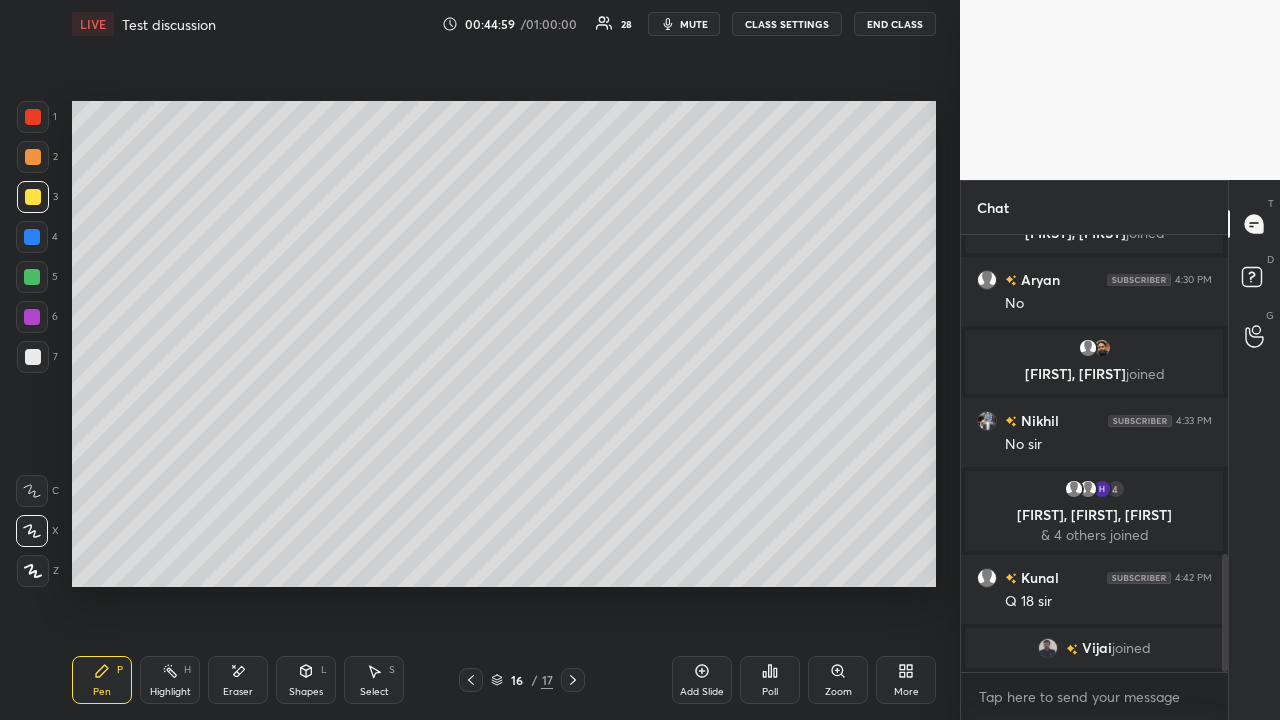 click 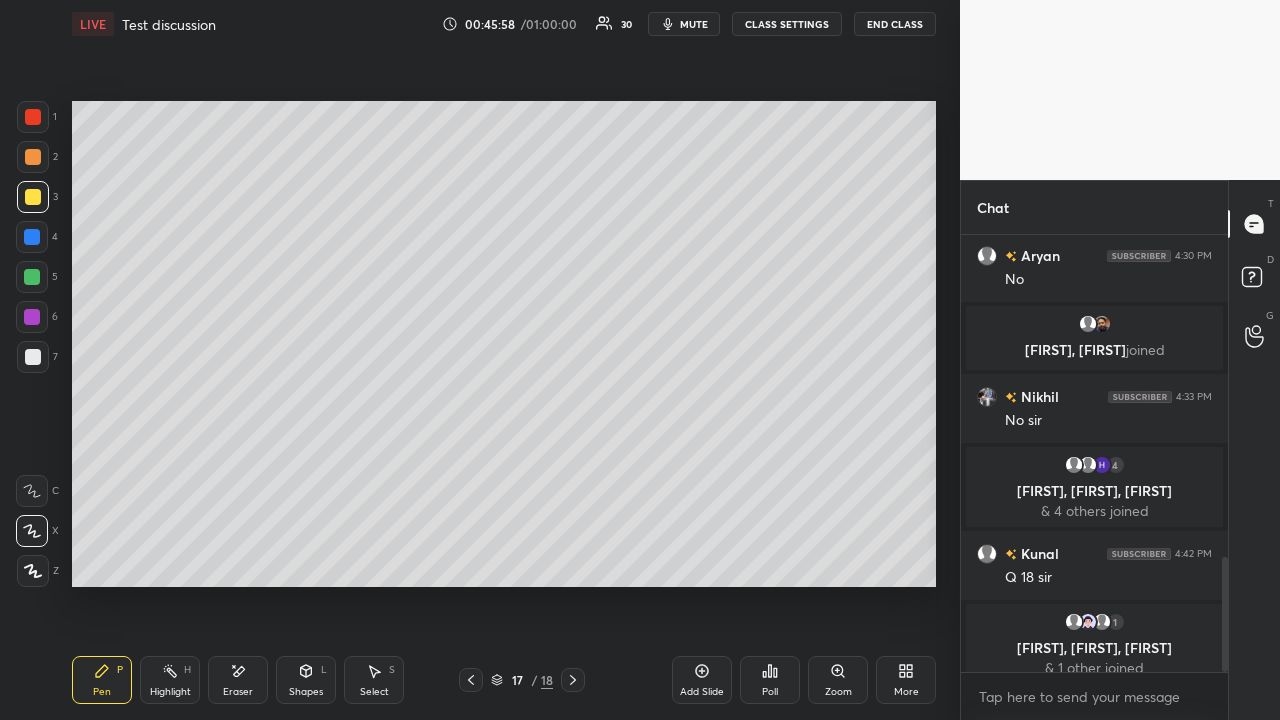 scroll, scrollTop: 1217, scrollLeft: 0, axis: vertical 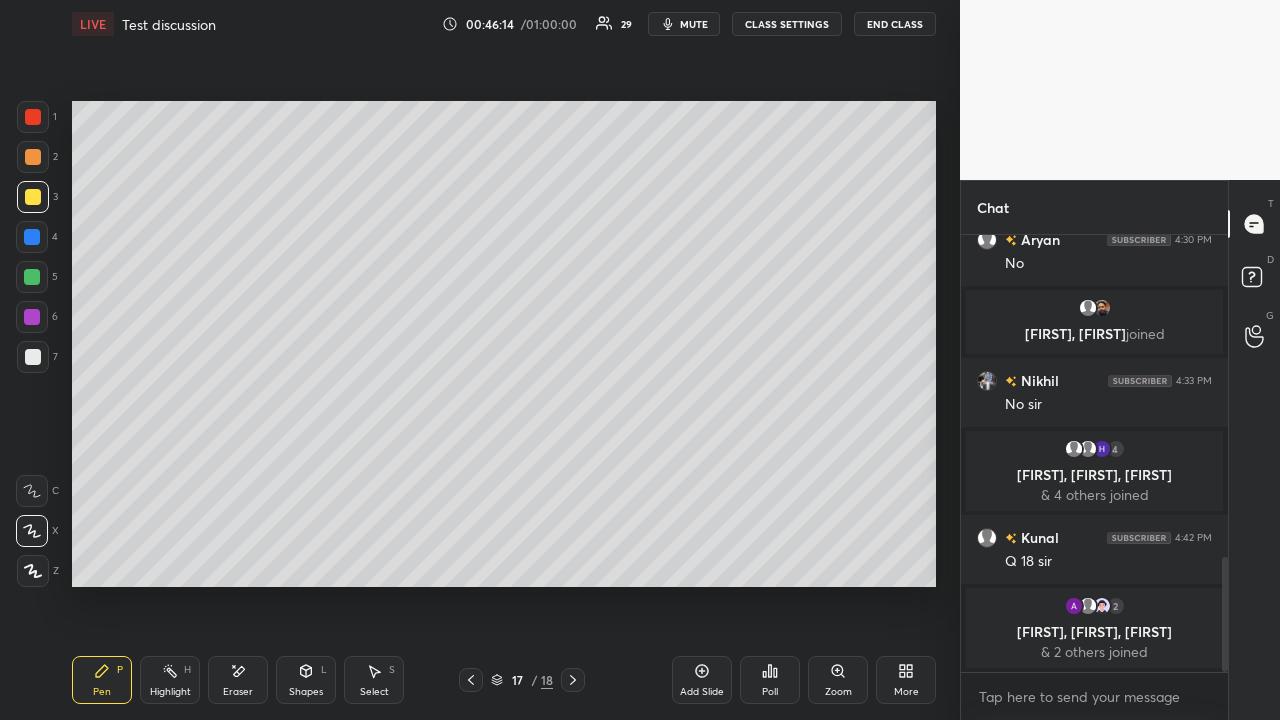 click 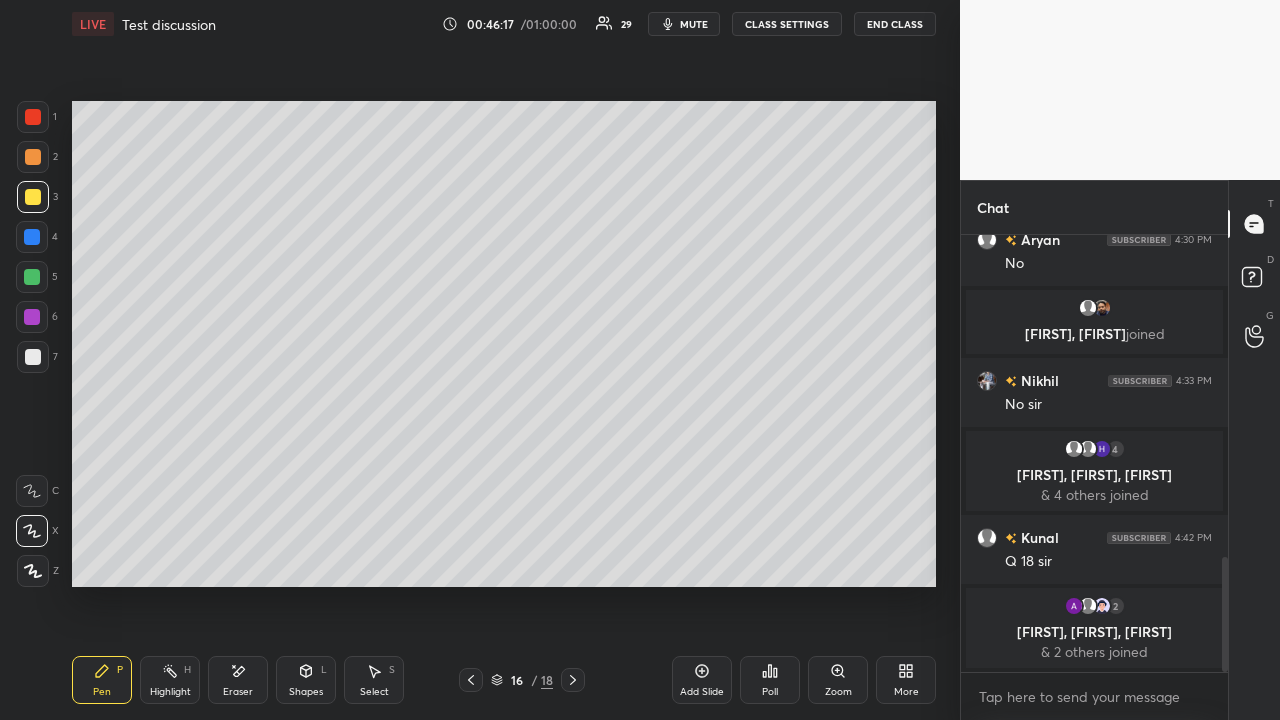 click 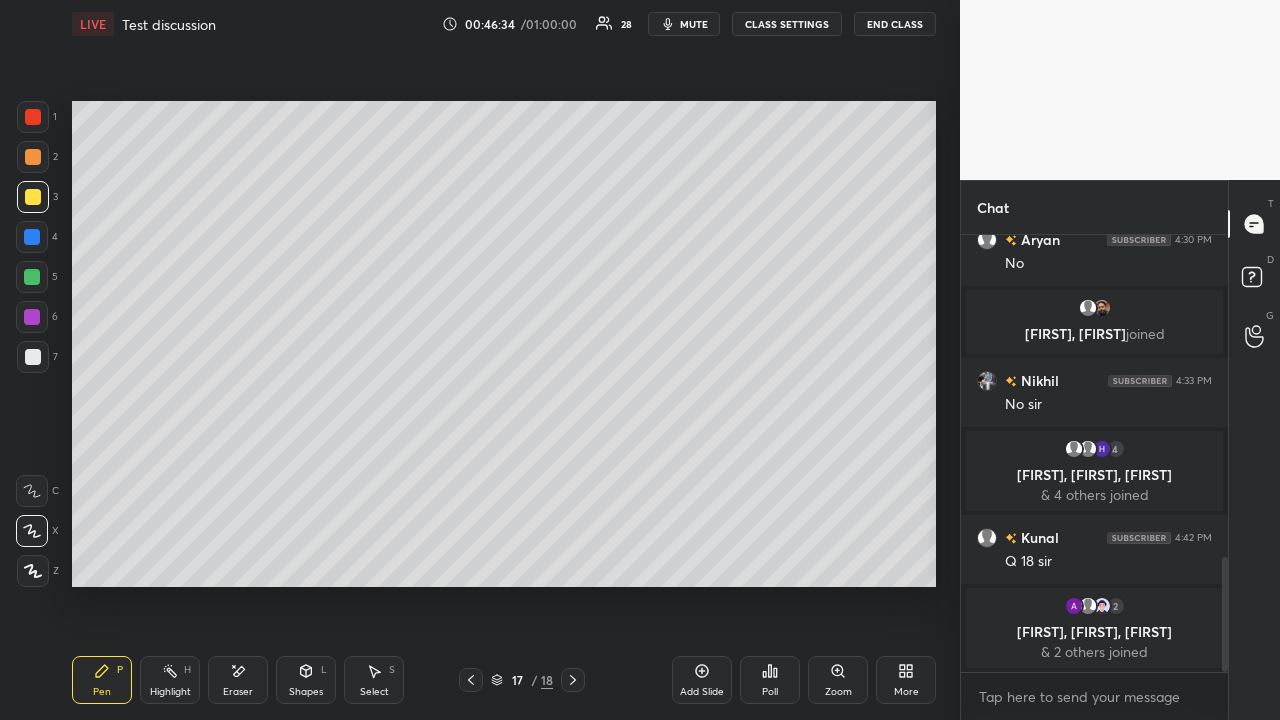 click 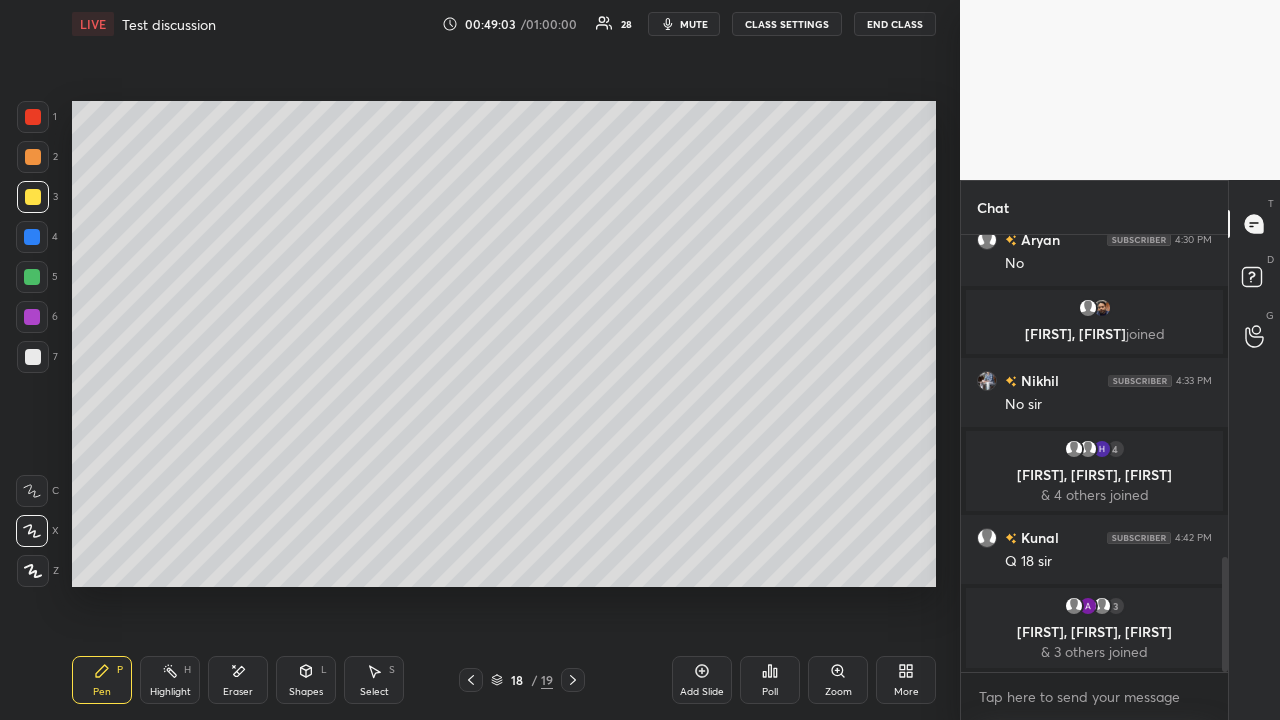 click 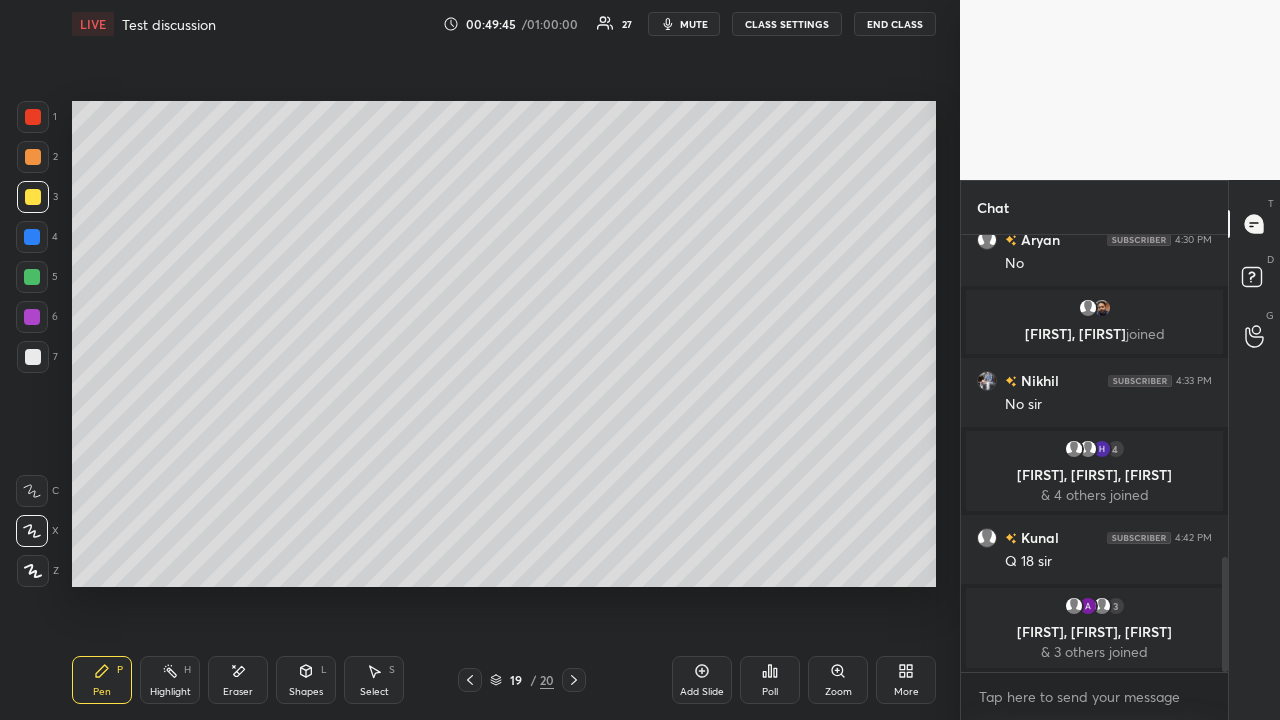 click 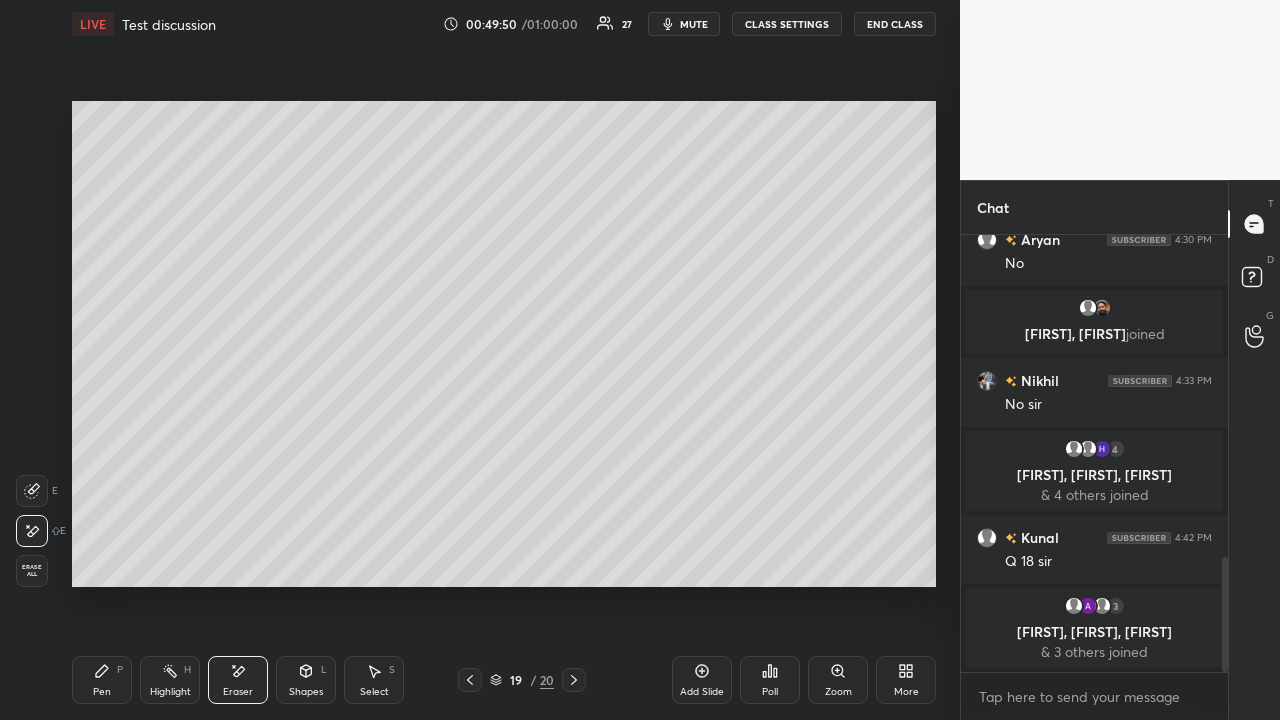 click on "Pen P" at bounding box center [102, 680] 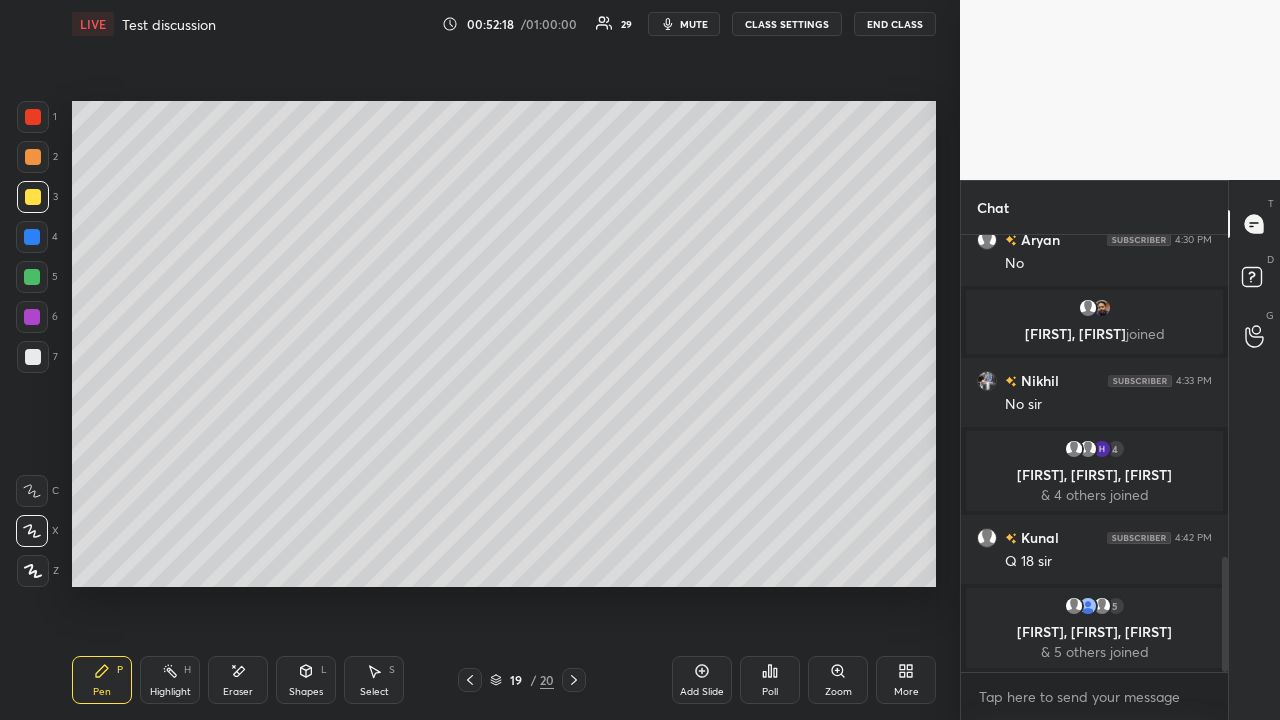 click 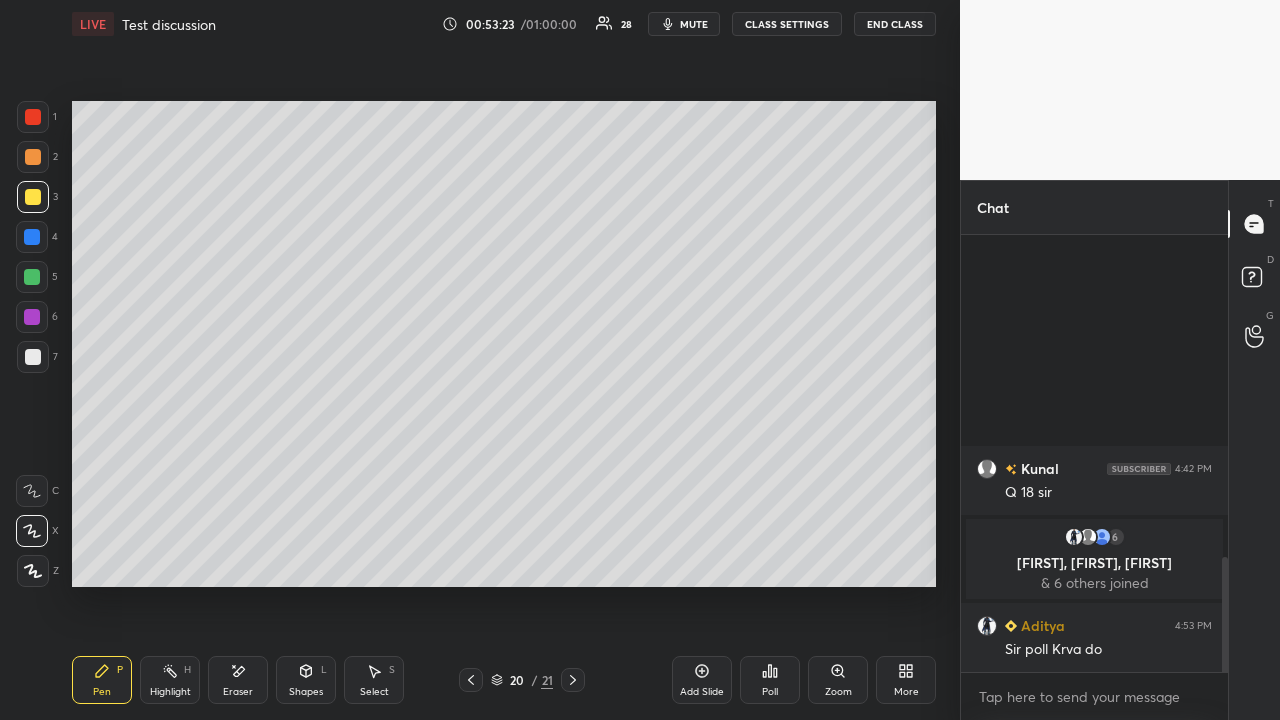 scroll, scrollTop: 1254, scrollLeft: 0, axis: vertical 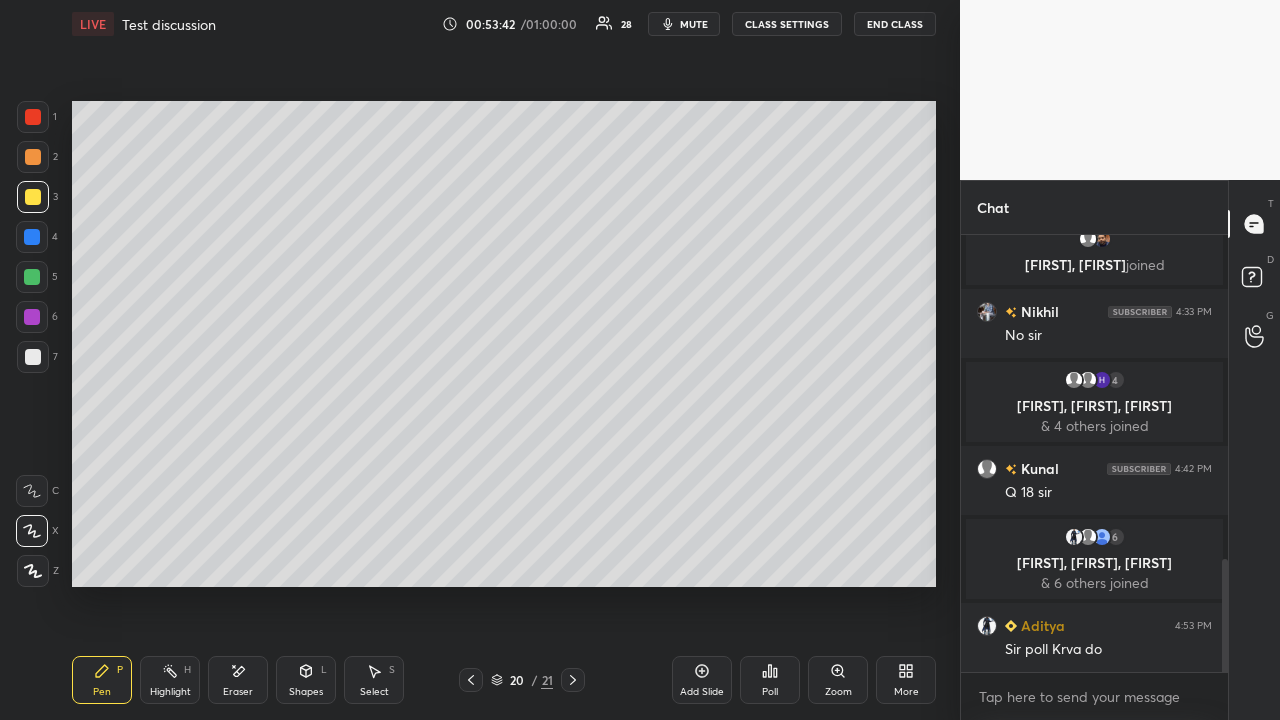 click 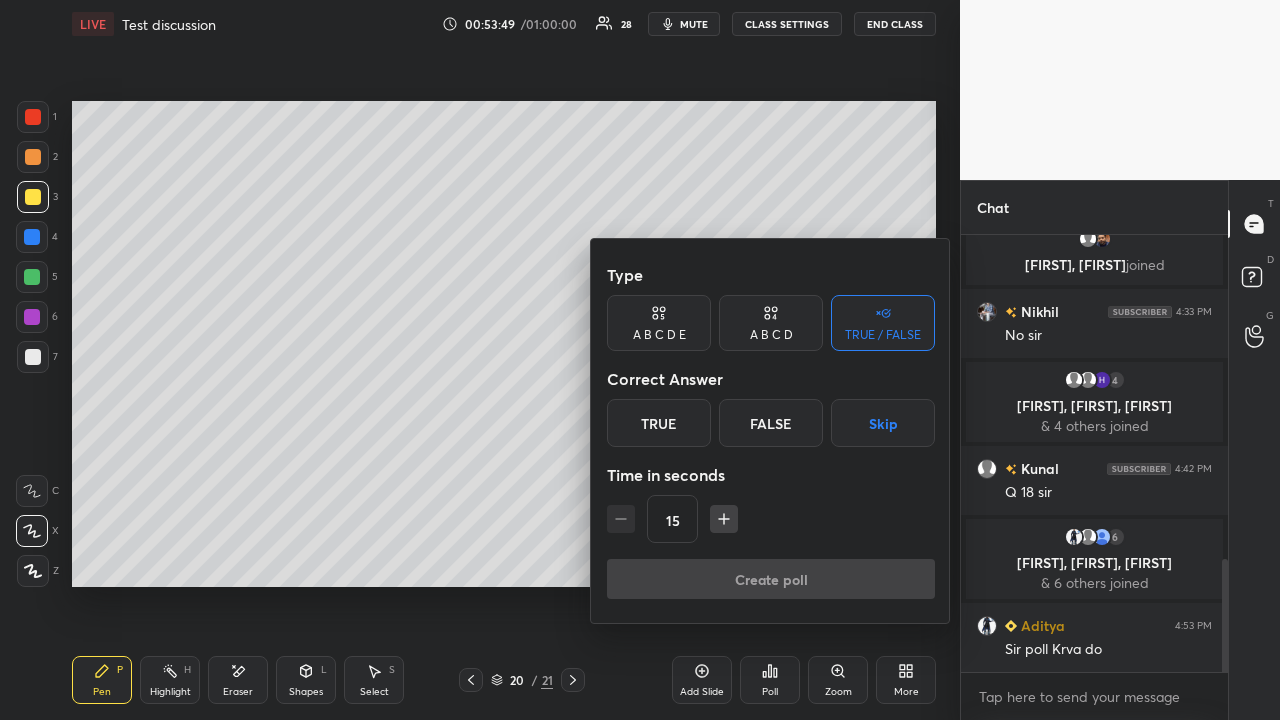 click on "A B C D" at bounding box center [771, 323] 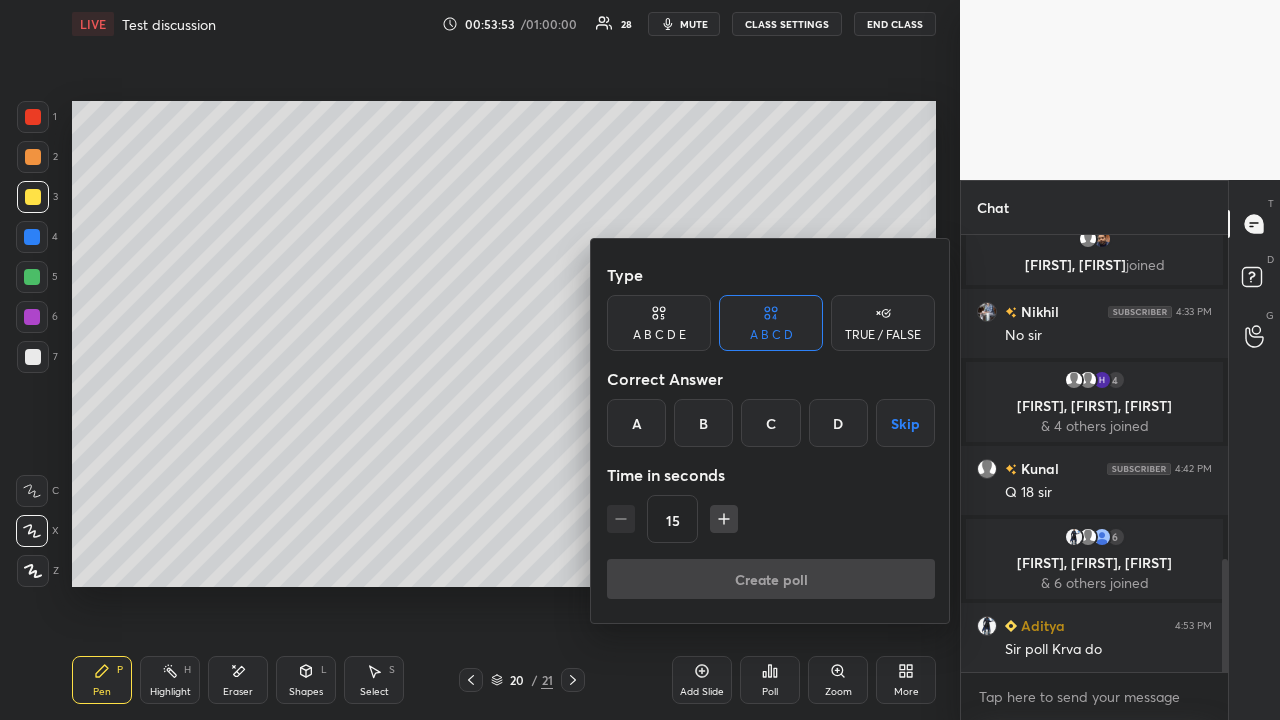 click on "TRUE / FALSE" at bounding box center (883, 323) 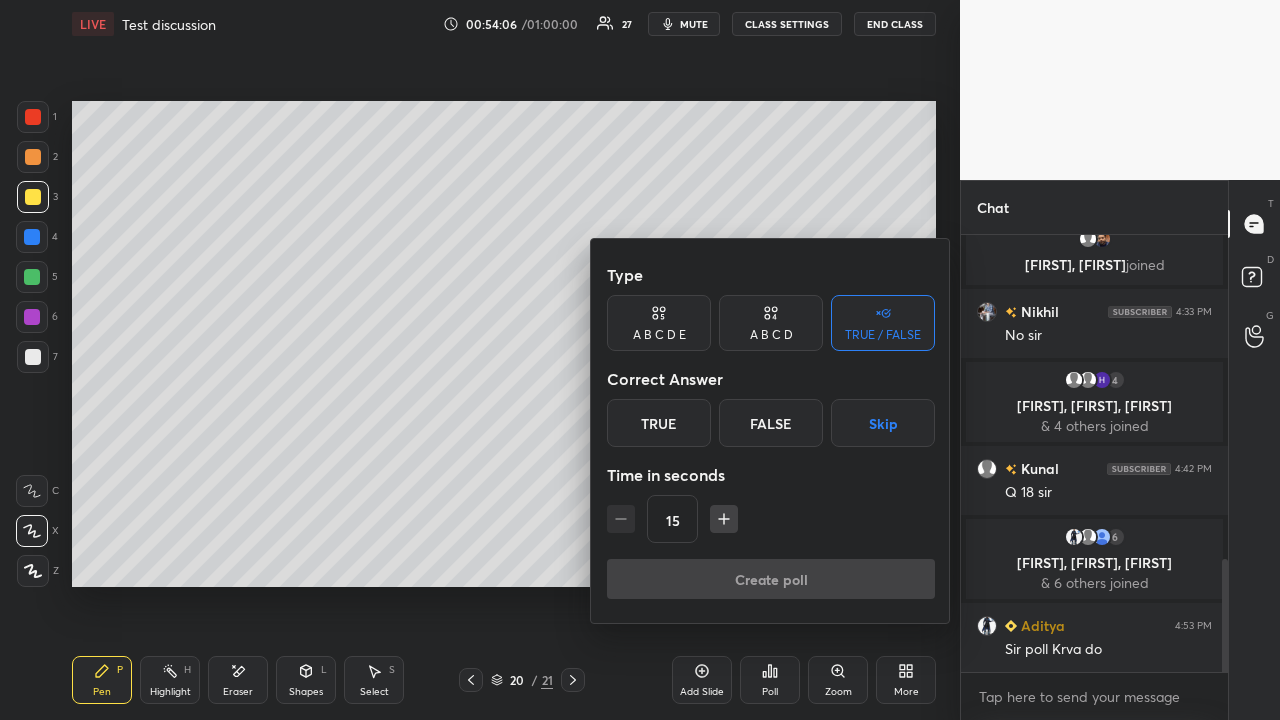 click on "Type" at bounding box center [771, 275] 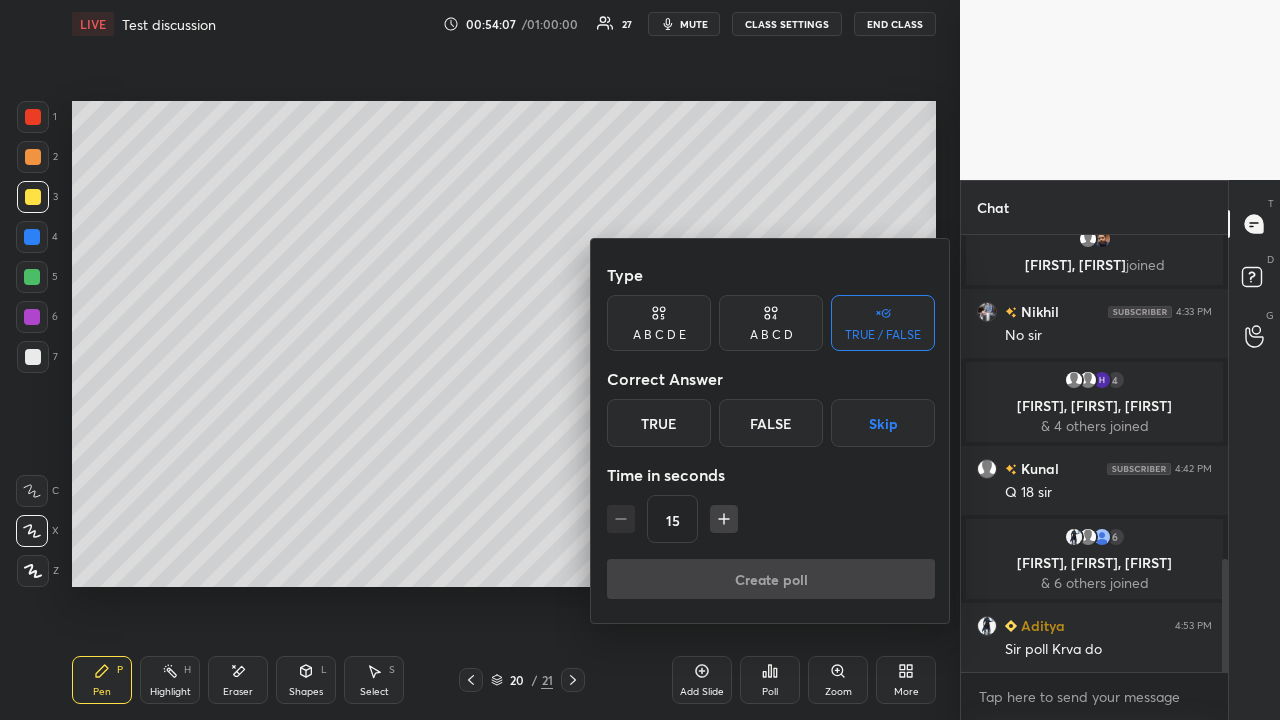 click on "Type" at bounding box center (771, 275) 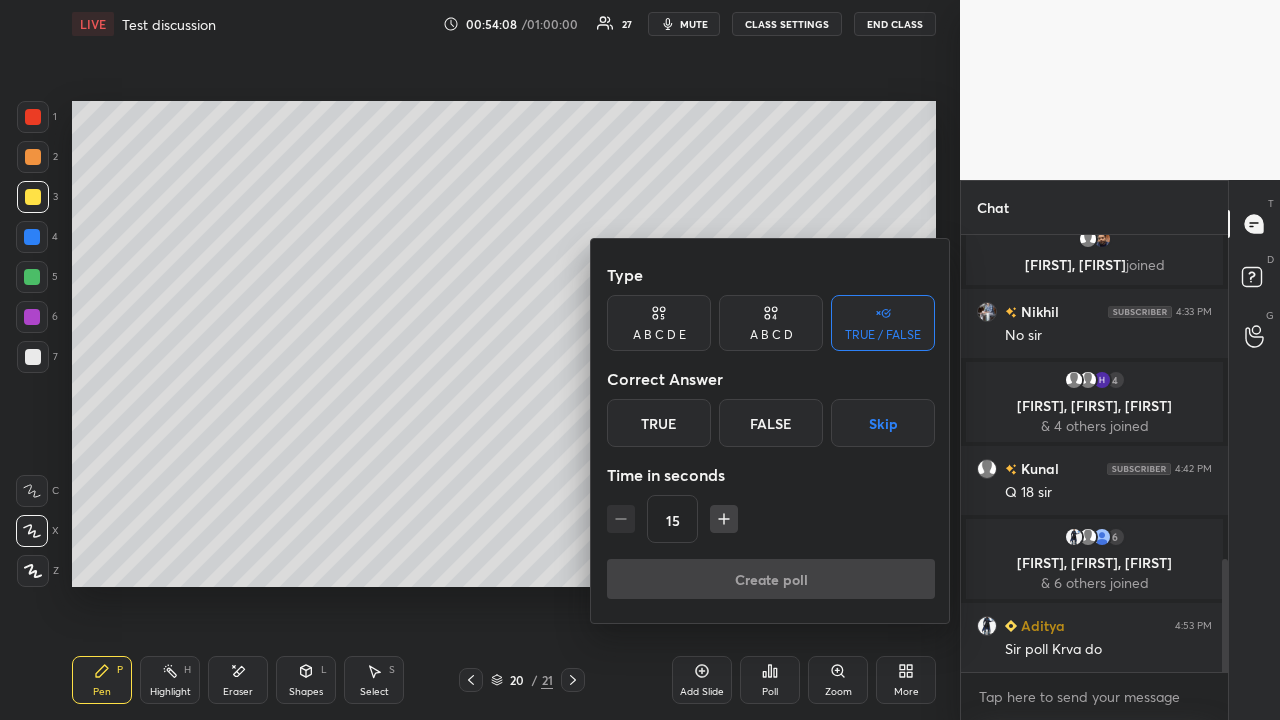 click on "Type" at bounding box center [771, 275] 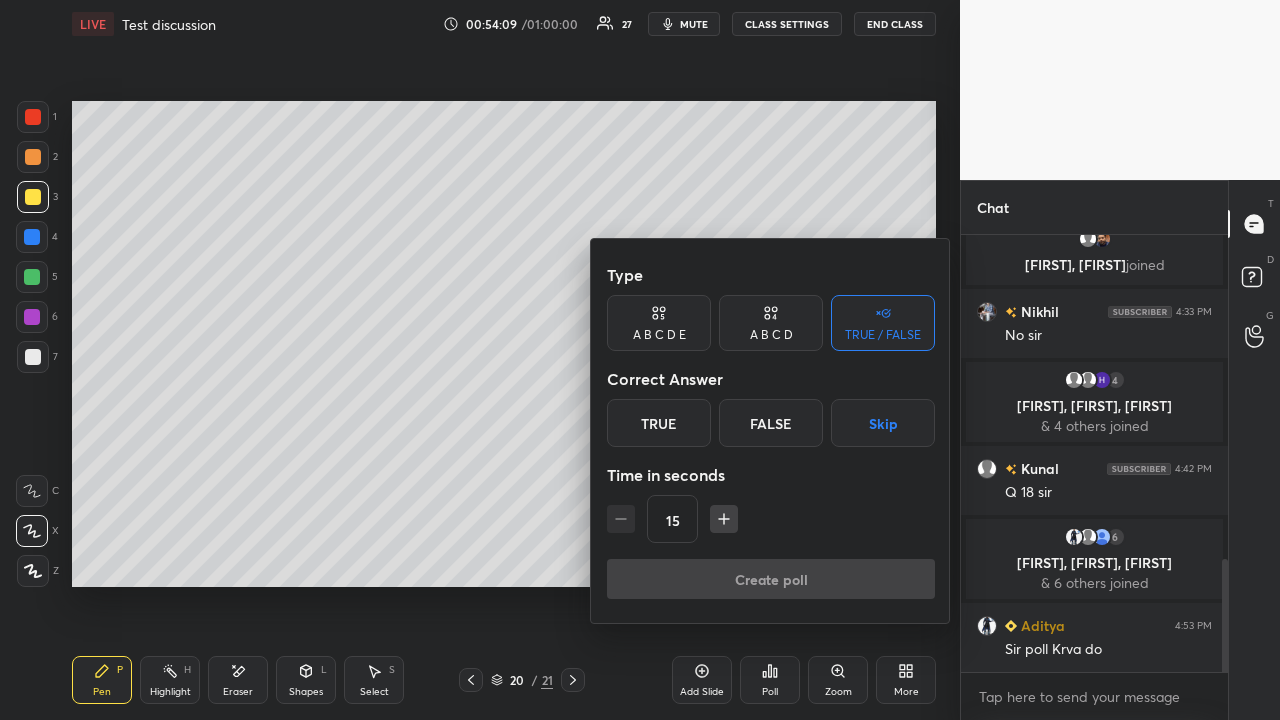 click on "True" at bounding box center [659, 423] 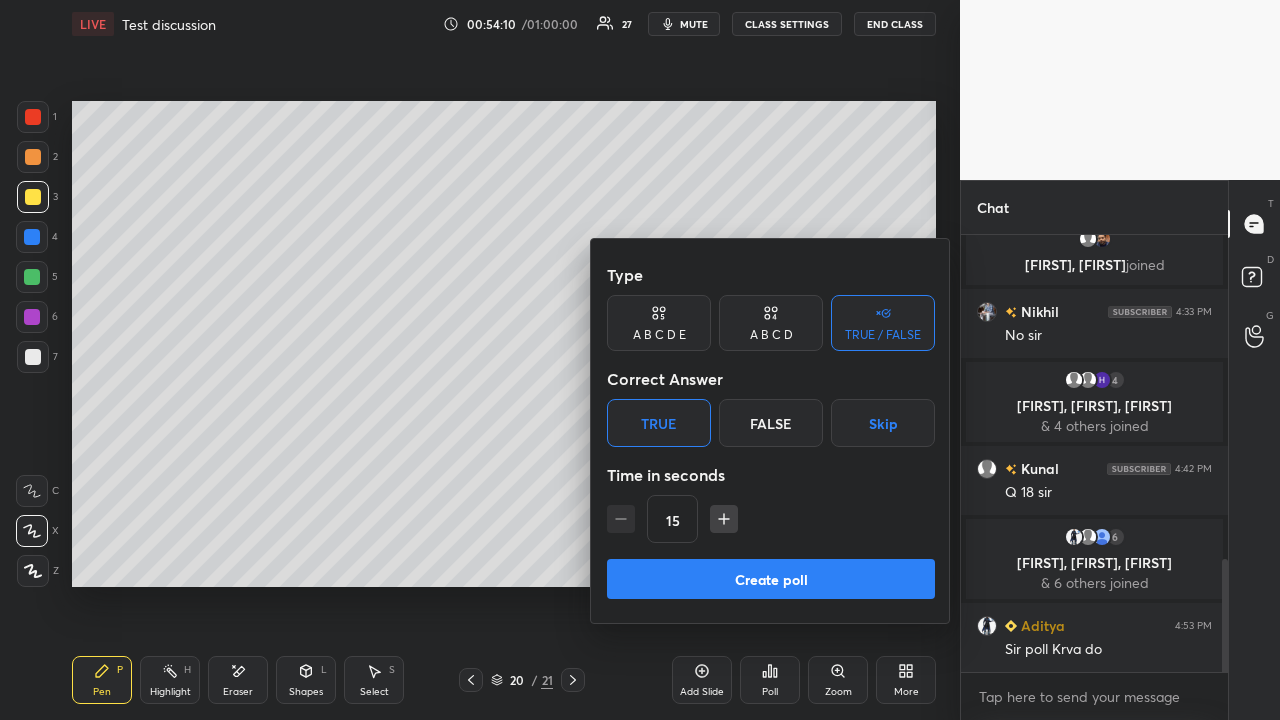click on "Type" at bounding box center [771, 275] 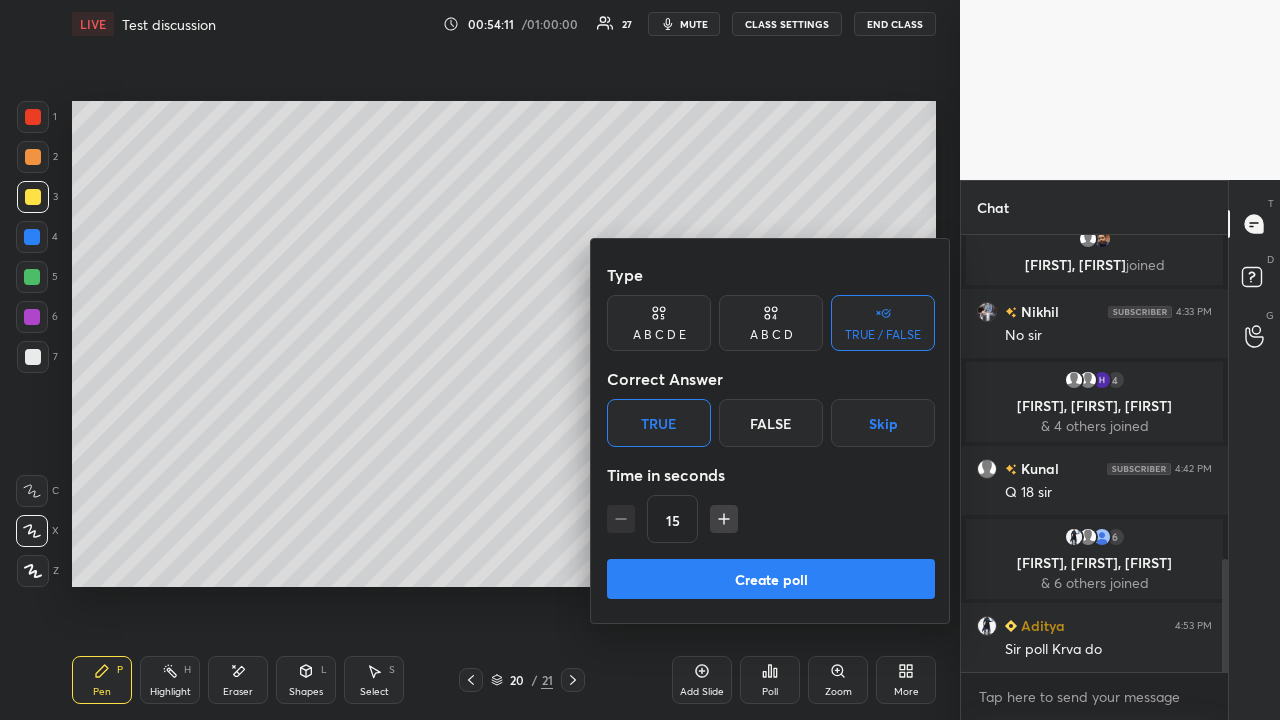 click on "Type" at bounding box center [771, 275] 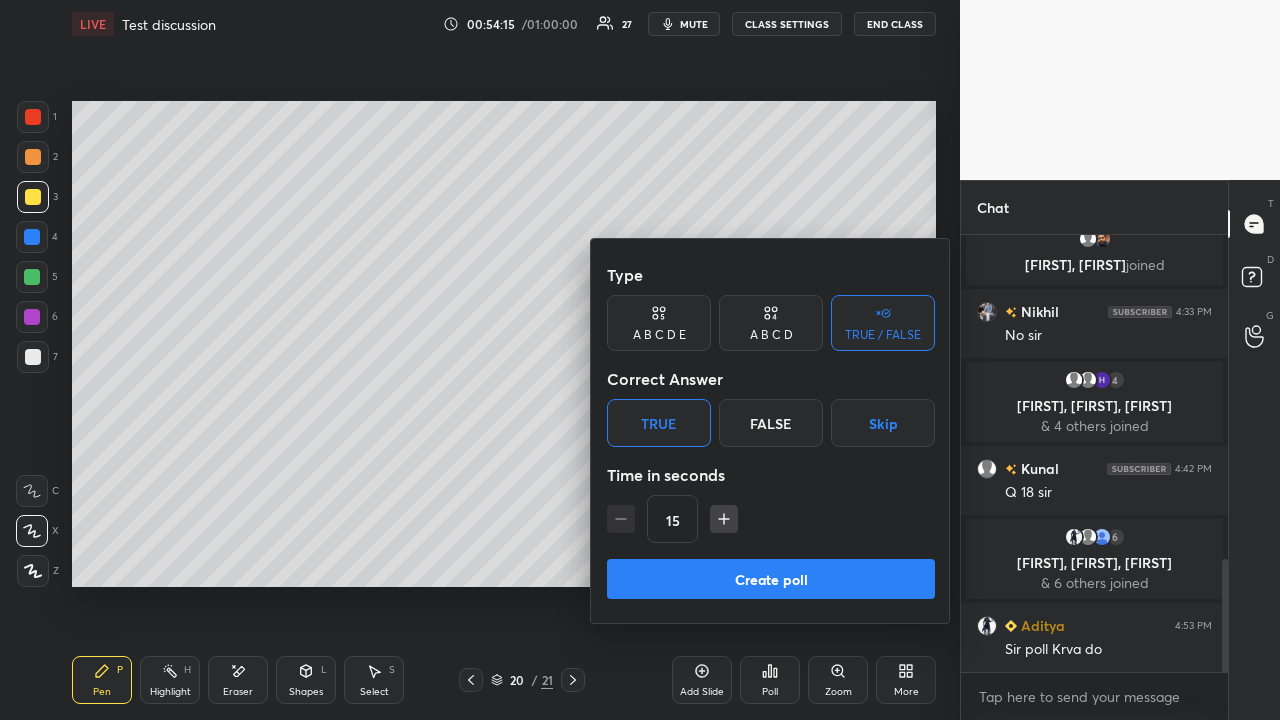 click at bounding box center (640, 360) 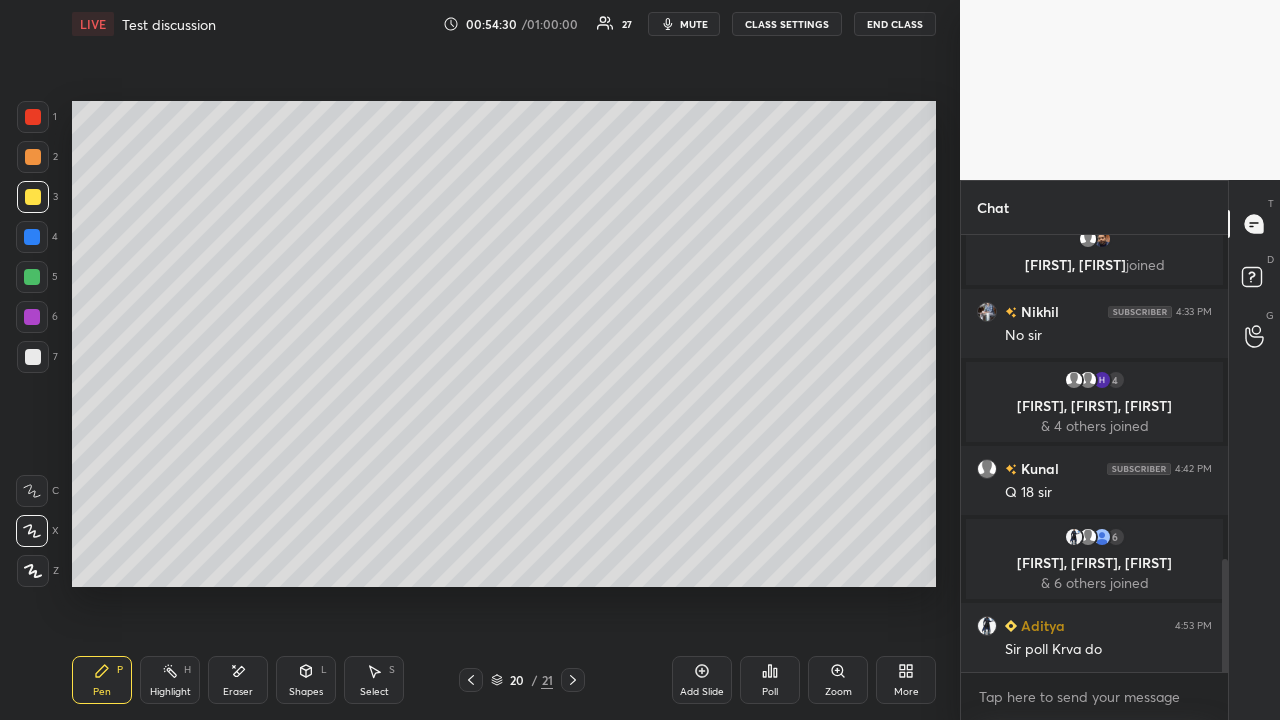 click 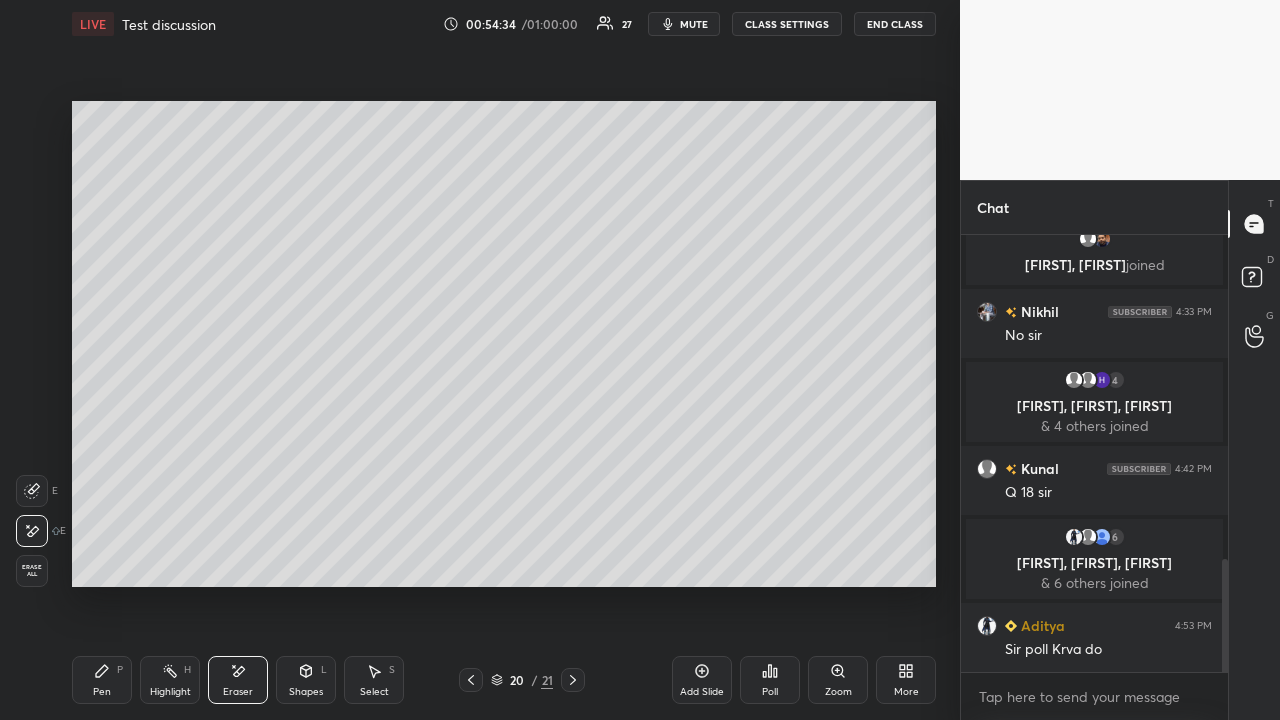 click on "Pen P" at bounding box center (102, 680) 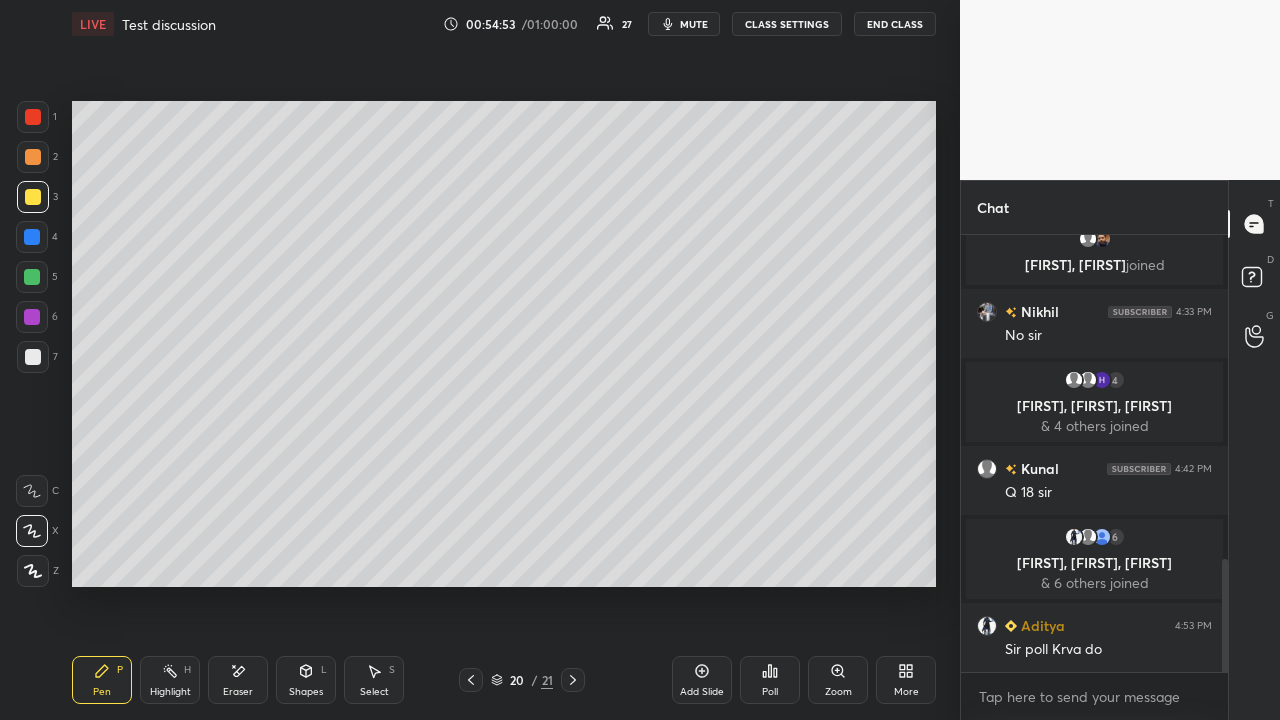 click on "Poll" at bounding box center (770, 680) 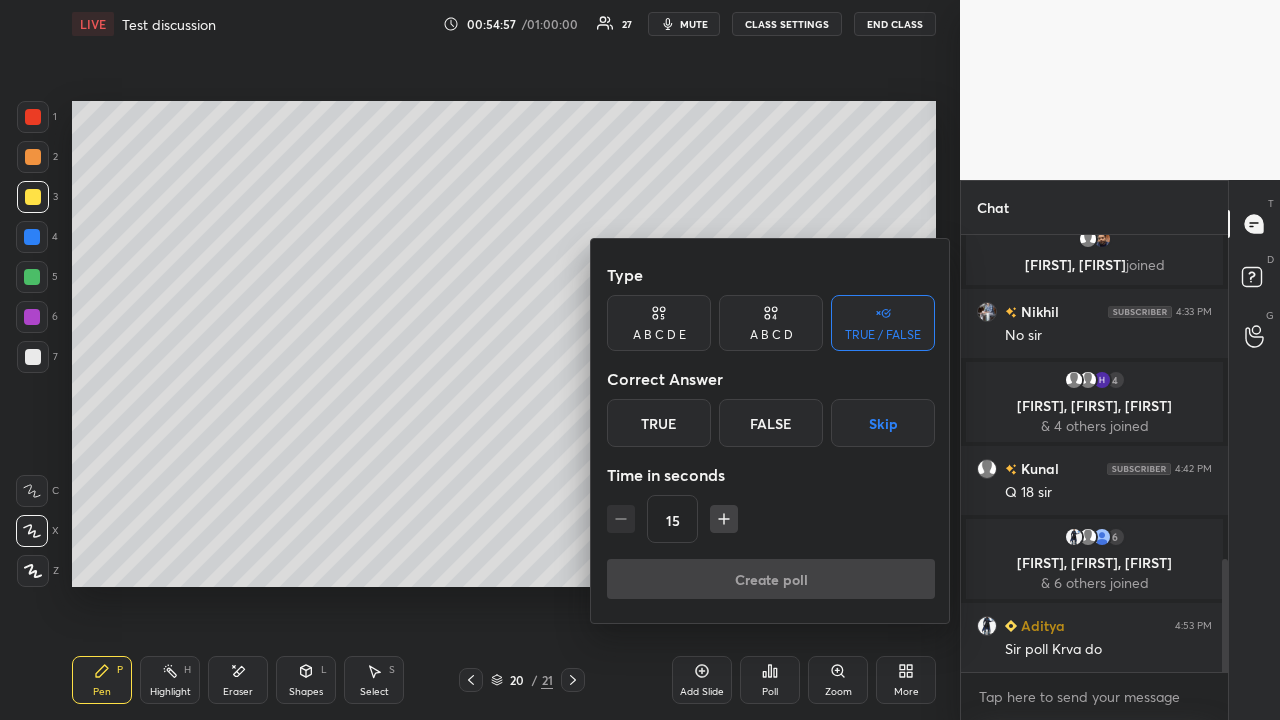 click on "True" at bounding box center [659, 423] 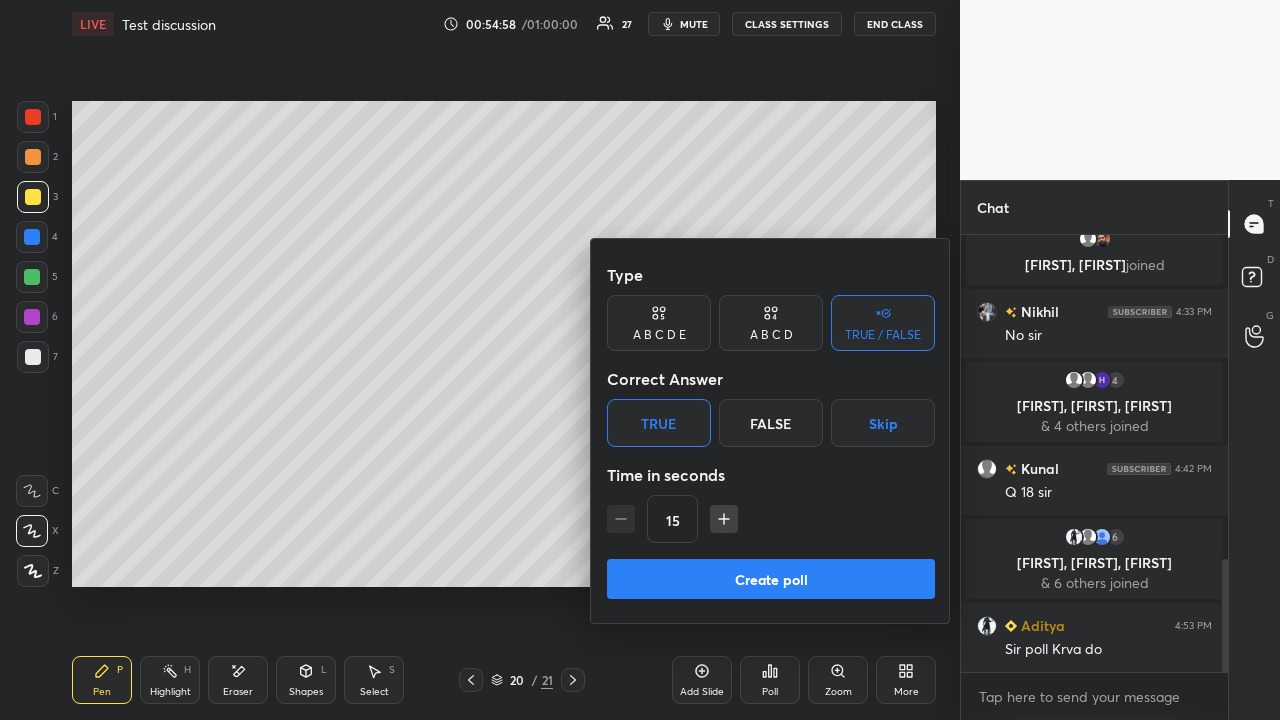 click on "False" at bounding box center (771, 423) 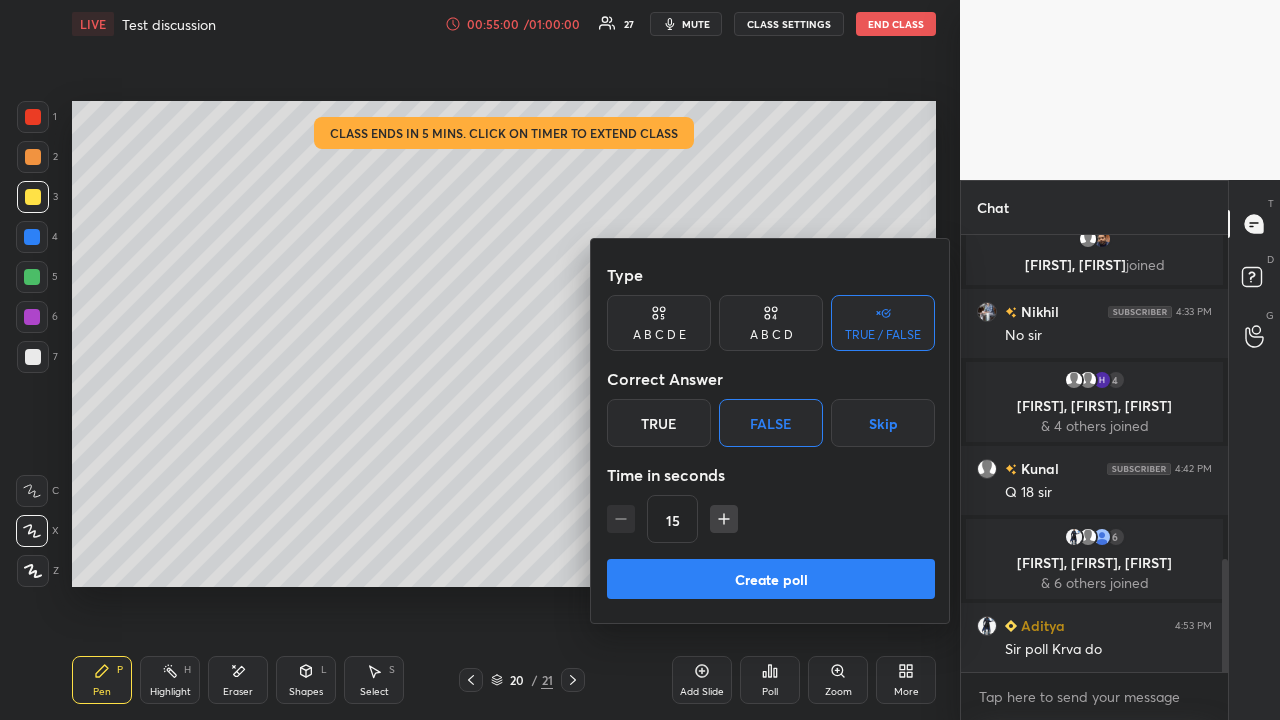 click on "Create poll" at bounding box center [771, 579] 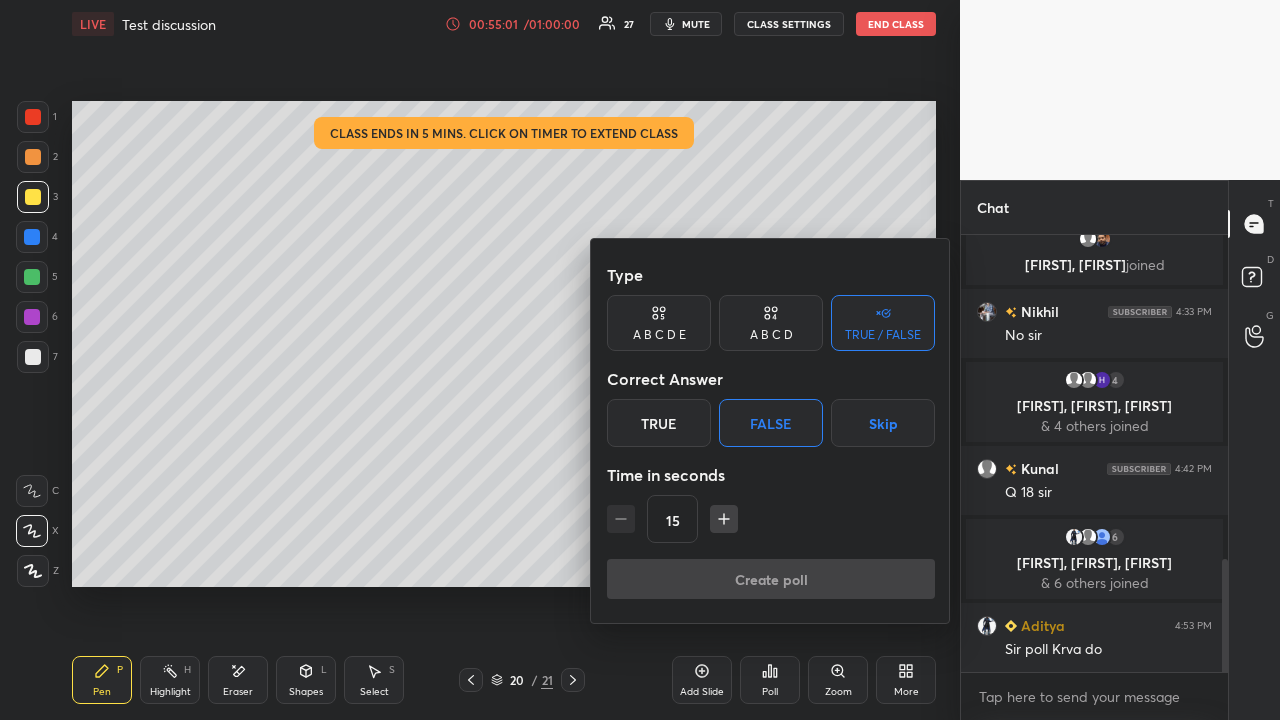 scroll, scrollTop: 388, scrollLeft: 261, axis: both 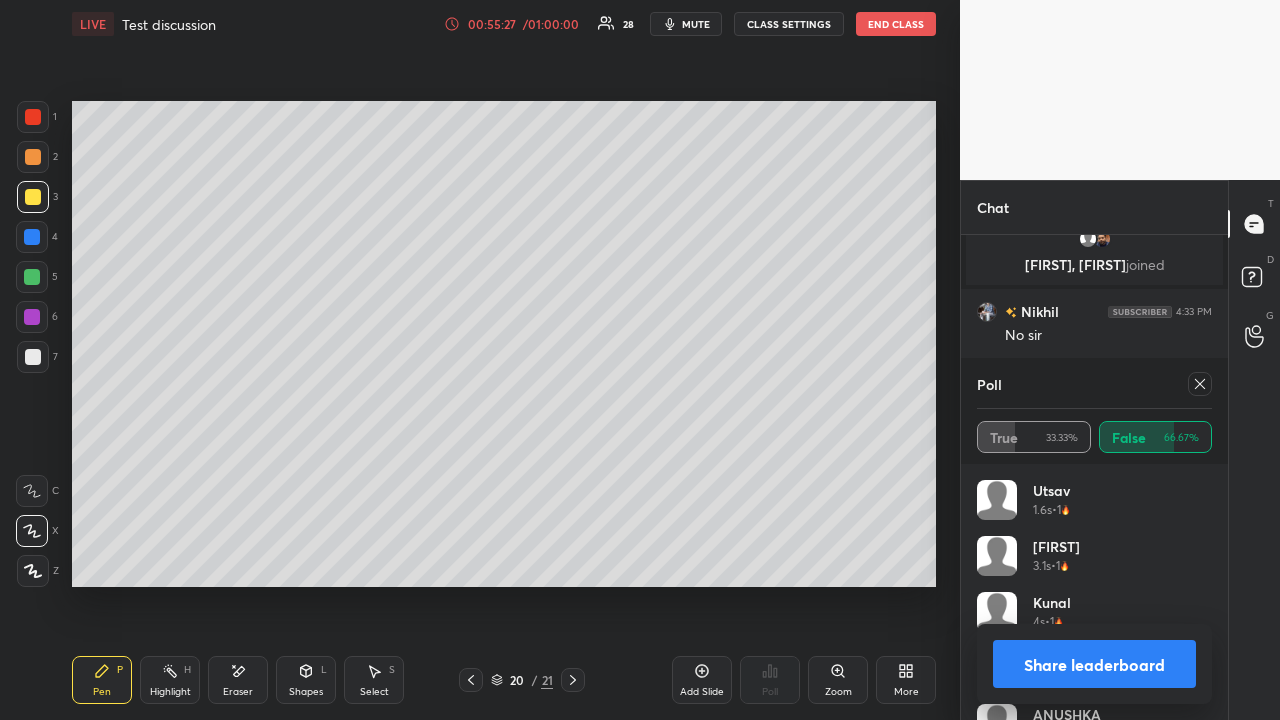 click on "Share leaderboard" at bounding box center [1094, 664] 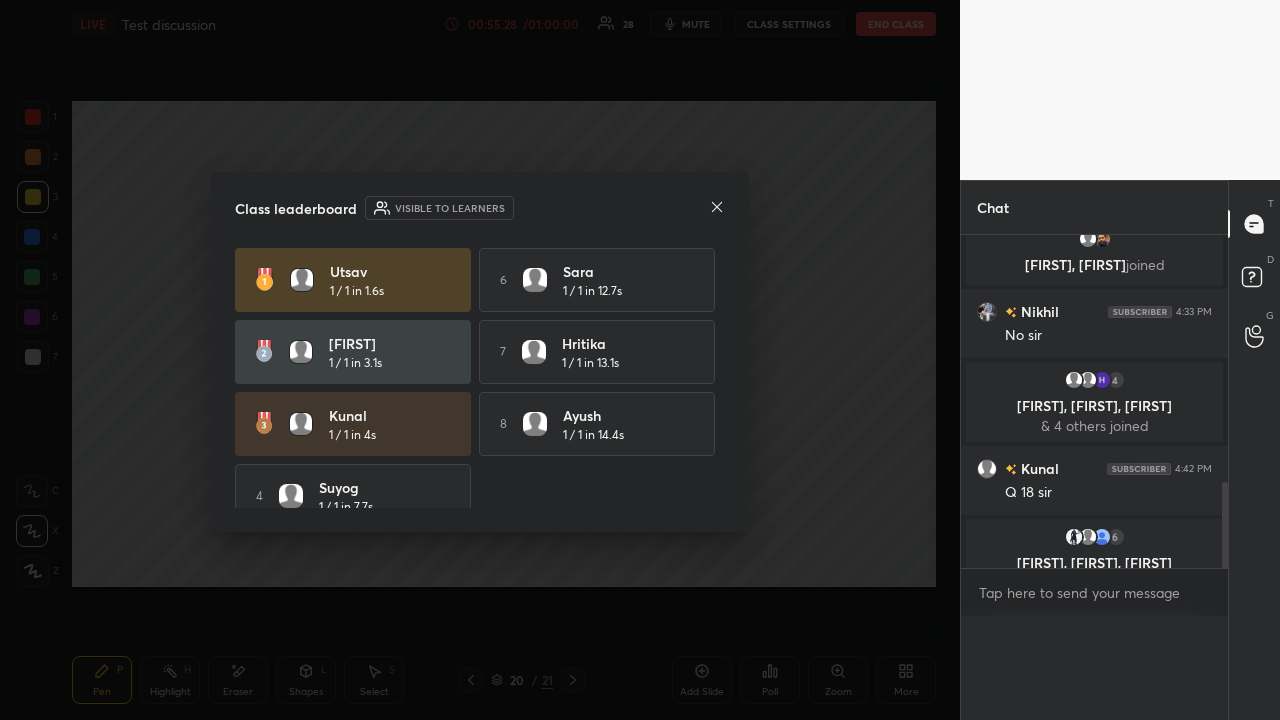 scroll, scrollTop: 0, scrollLeft: 0, axis: both 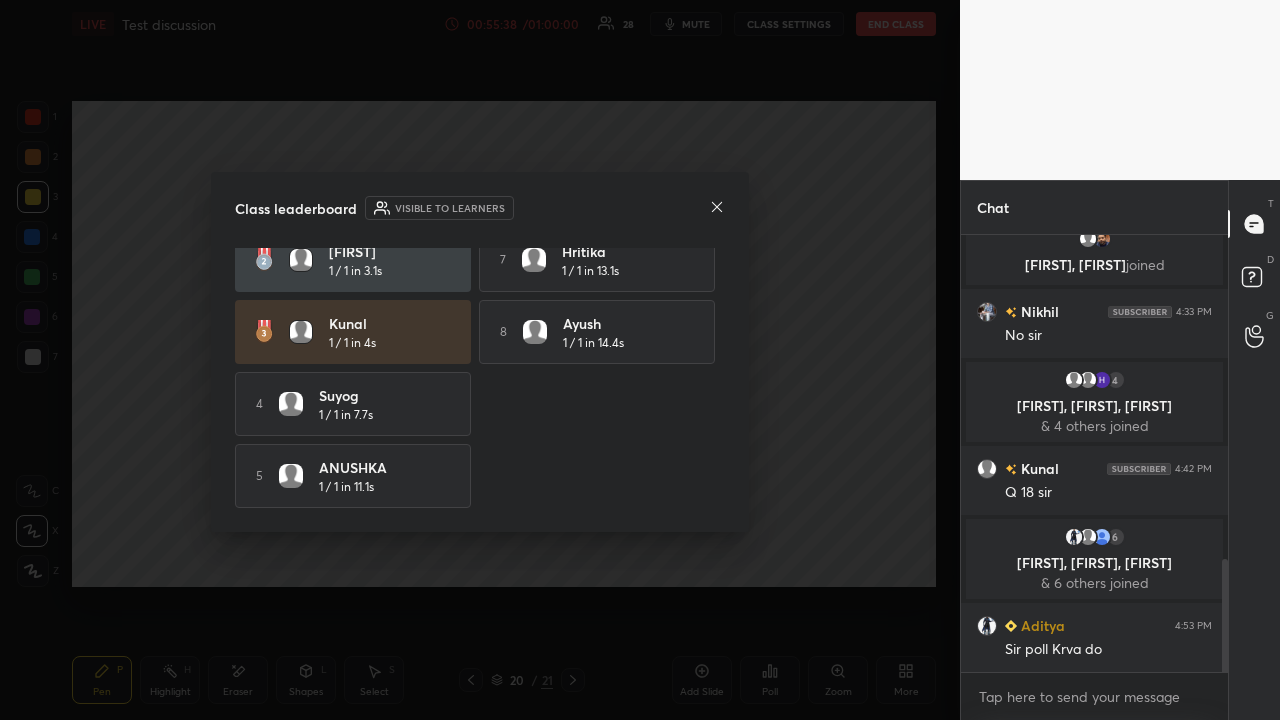 click 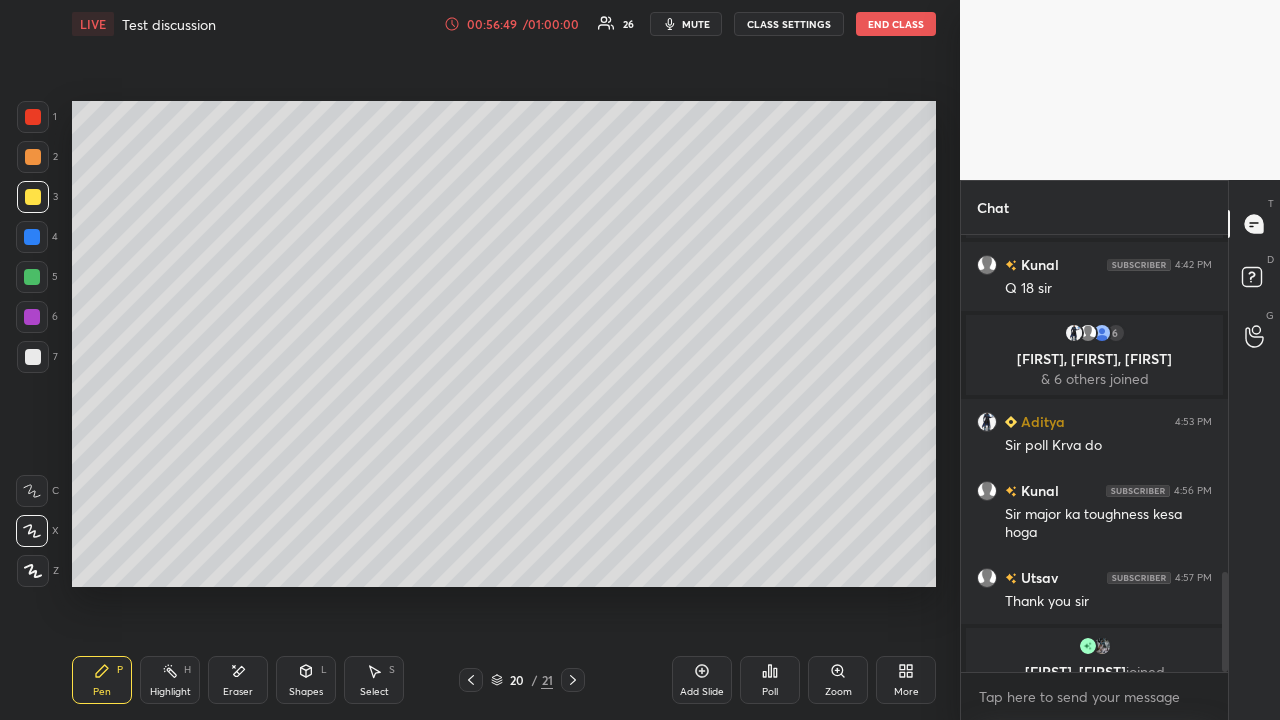 scroll, scrollTop: 1482, scrollLeft: 0, axis: vertical 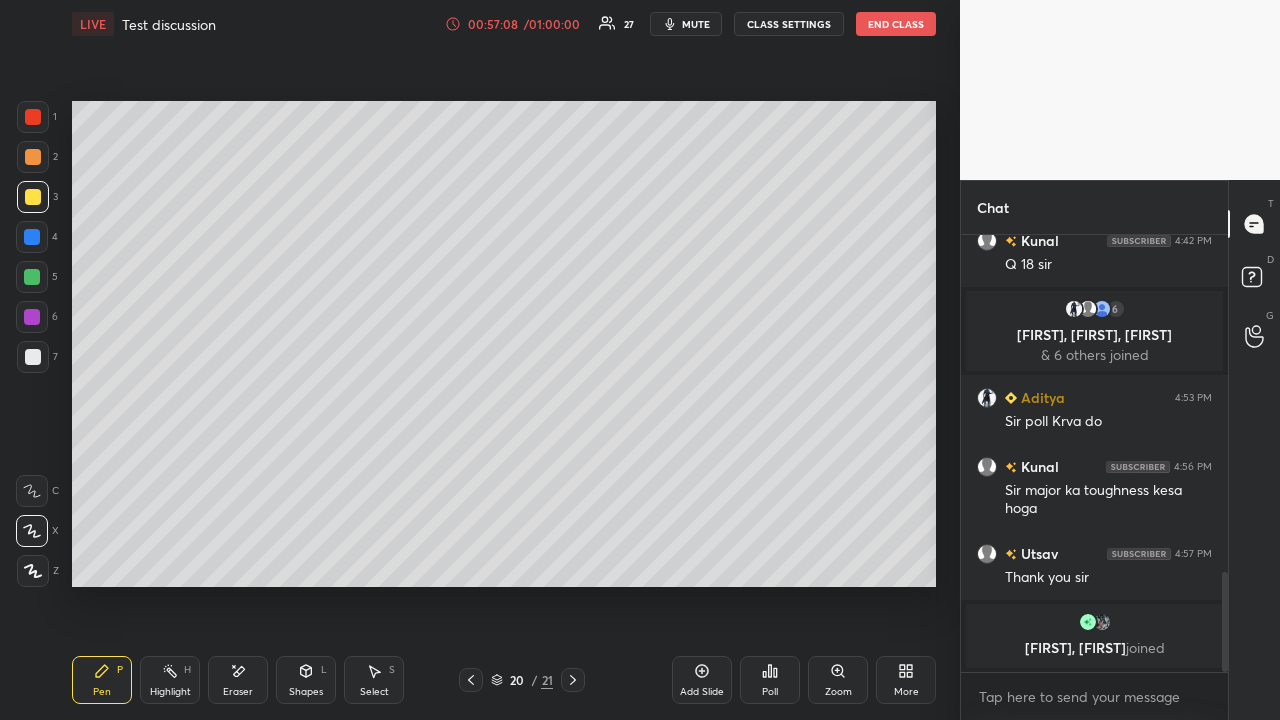 click on "End Class" at bounding box center (896, 24) 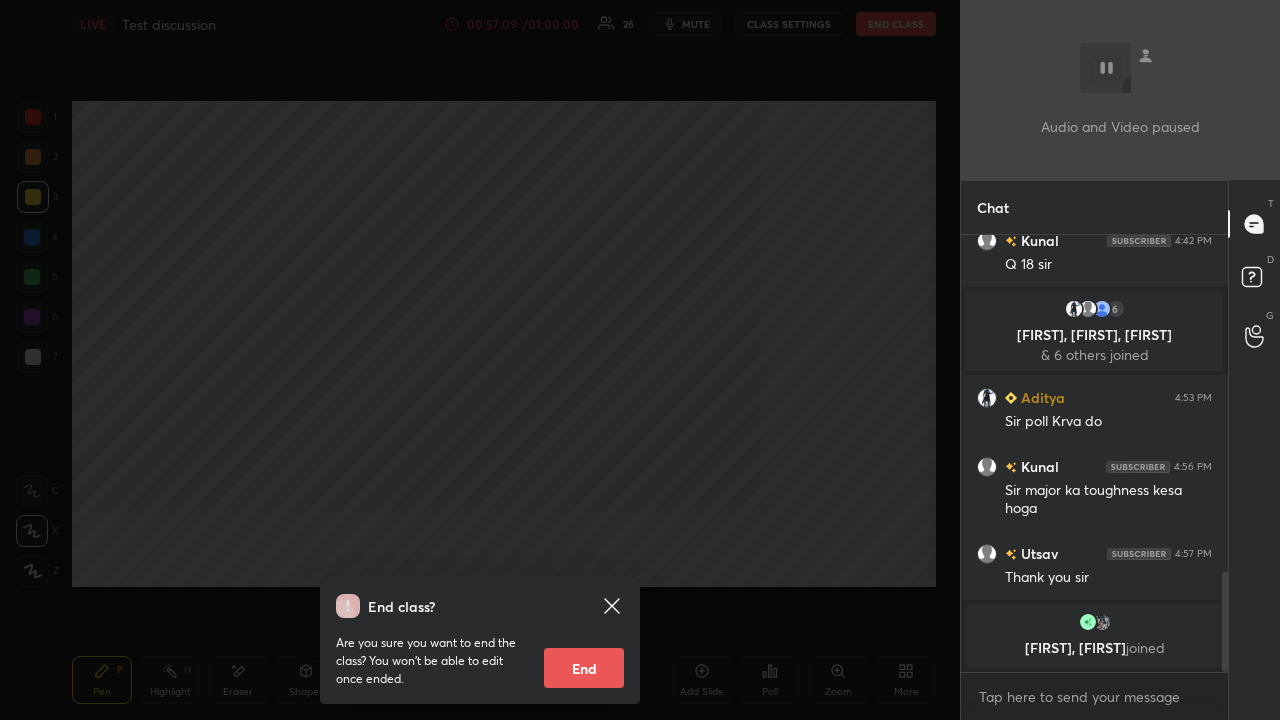 click on "End" at bounding box center [584, 668] 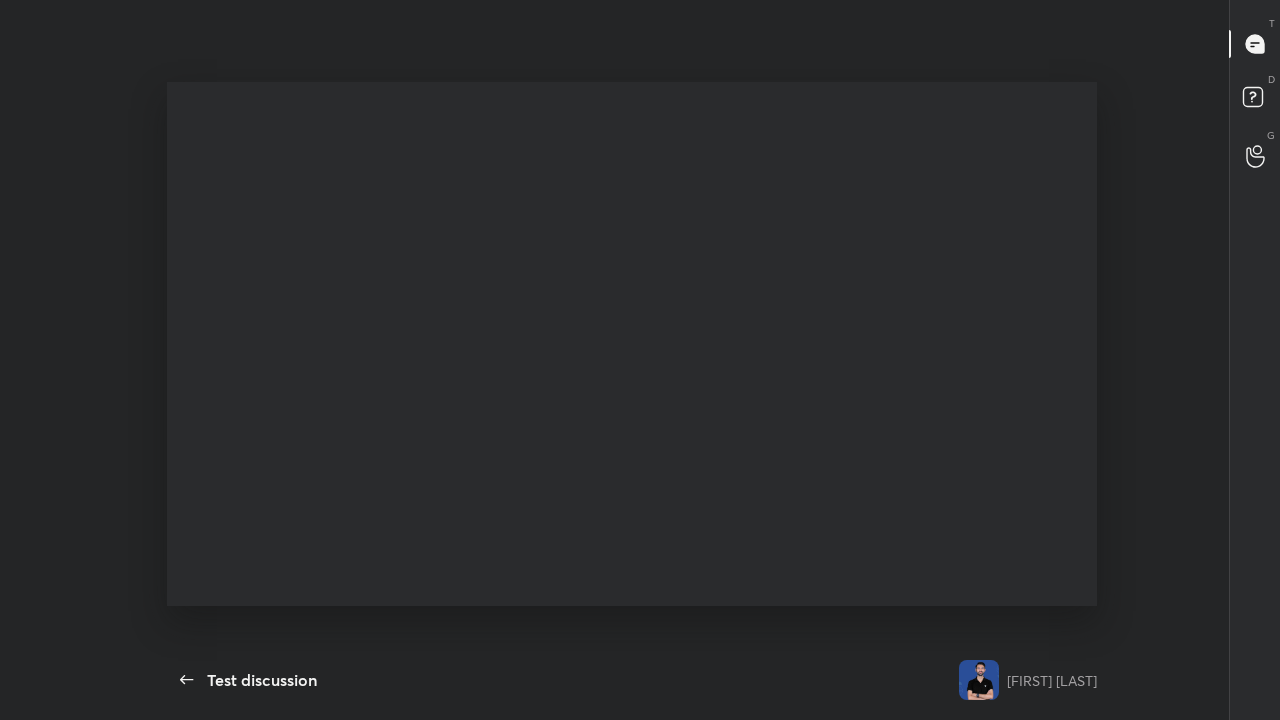 scroll, scrollTop: 99408, scrollLeft: 98783, axis: both 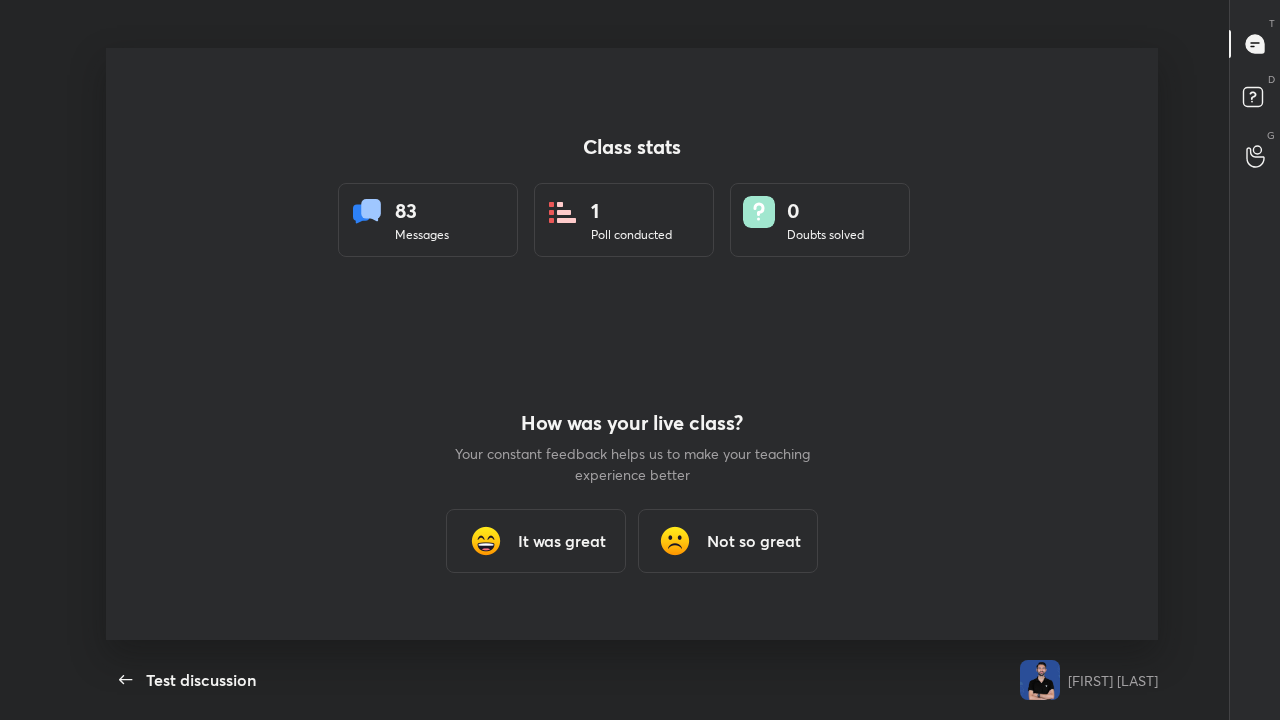 click on "It was great" at bounding box center [562, 541] 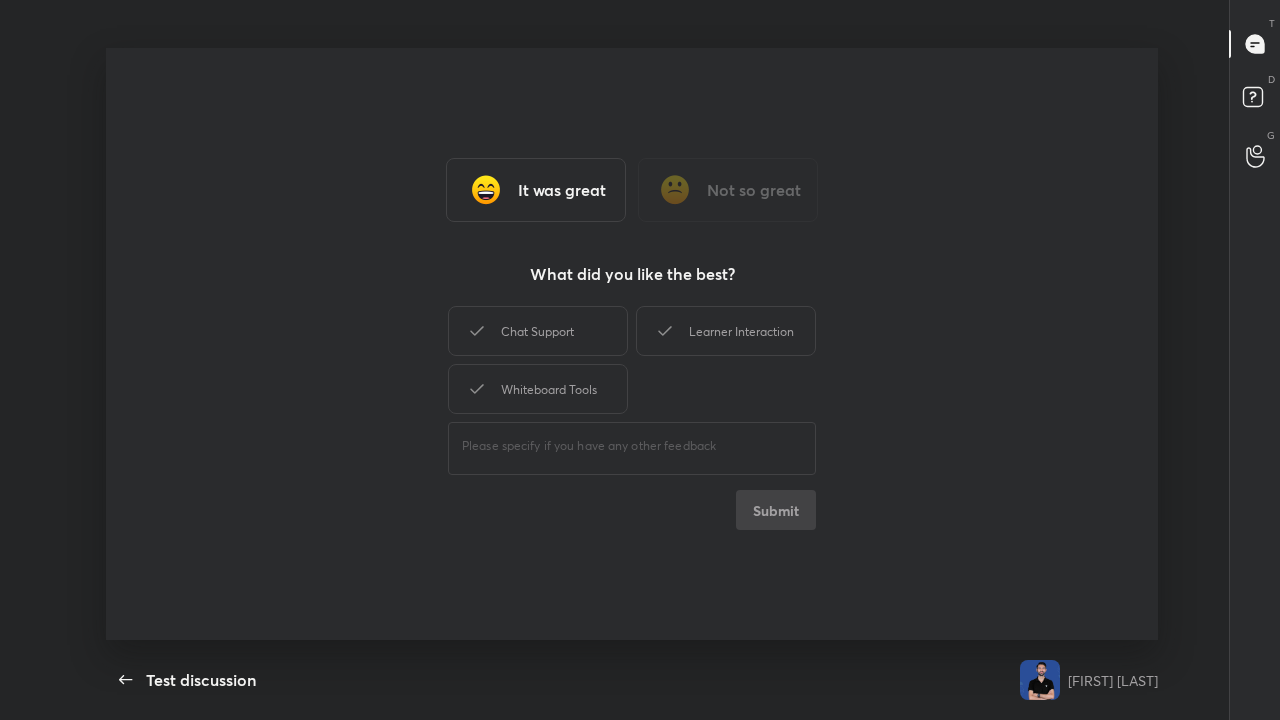 click on "Chat Support" at bounding box center [538, 331] 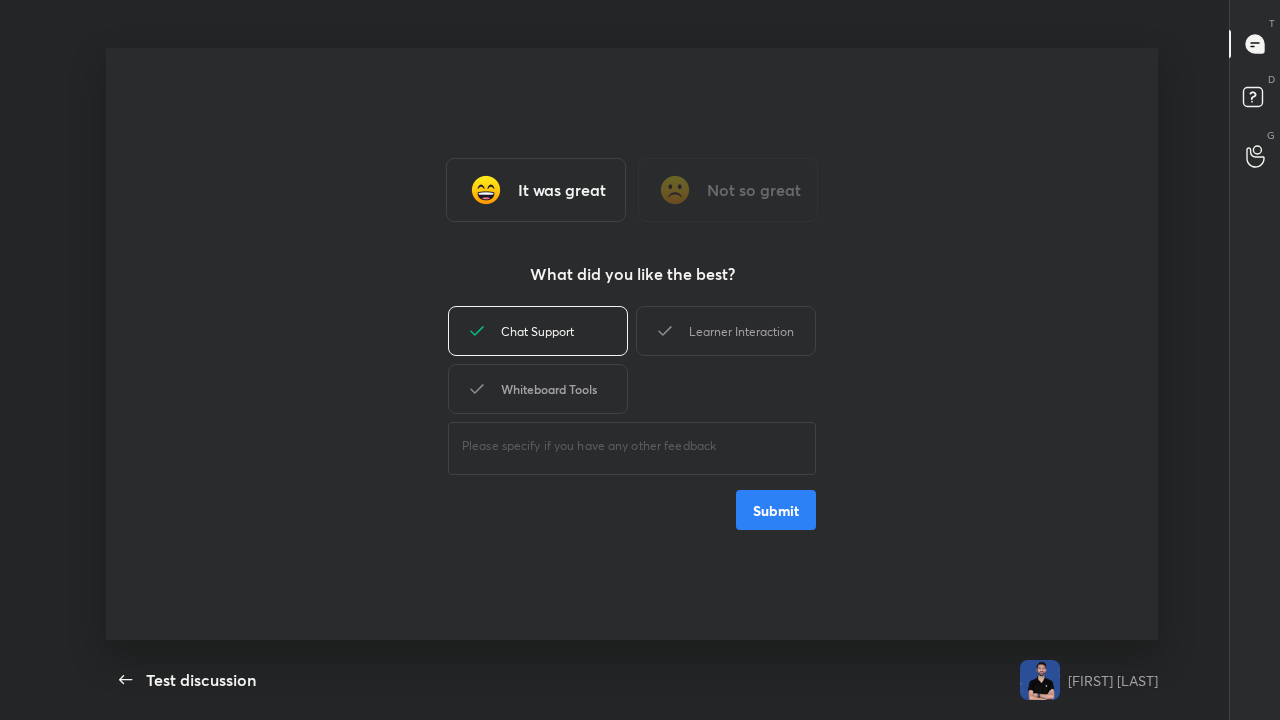 click on "Whiteboard Tools" at bounding box center [538, 389] 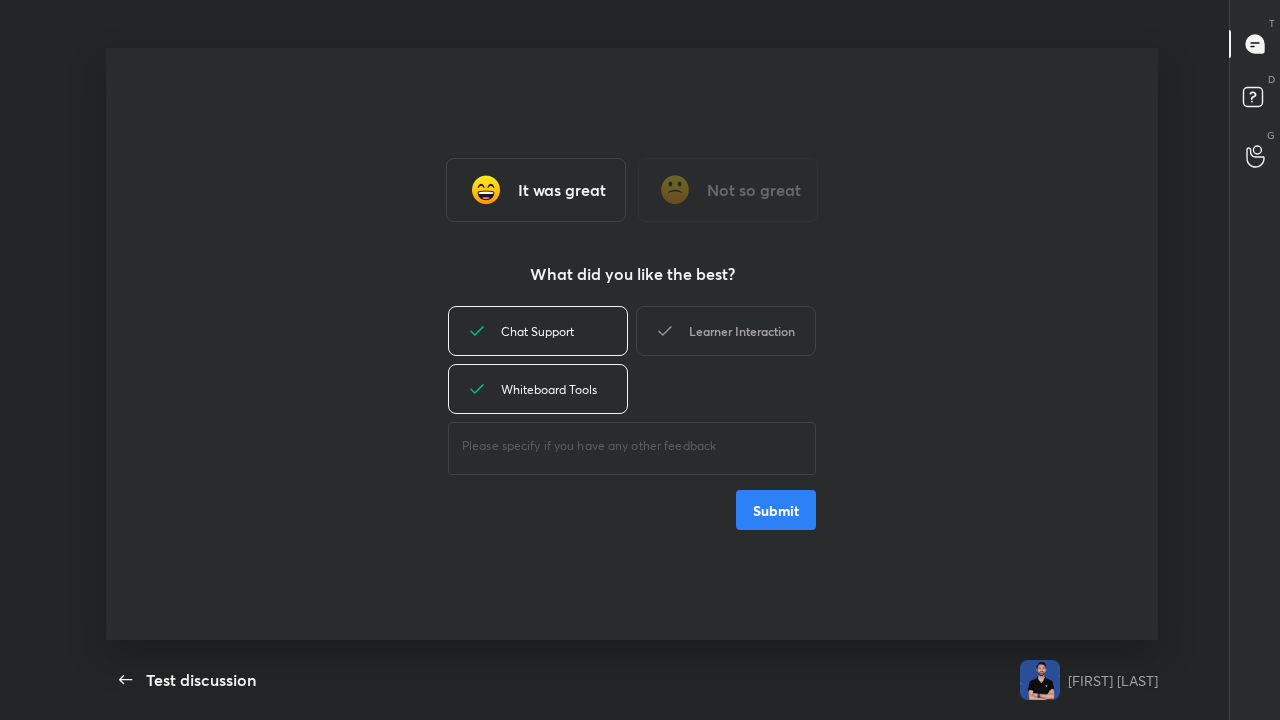 click on "Learner Interaction" at bounding box center (726, 331) 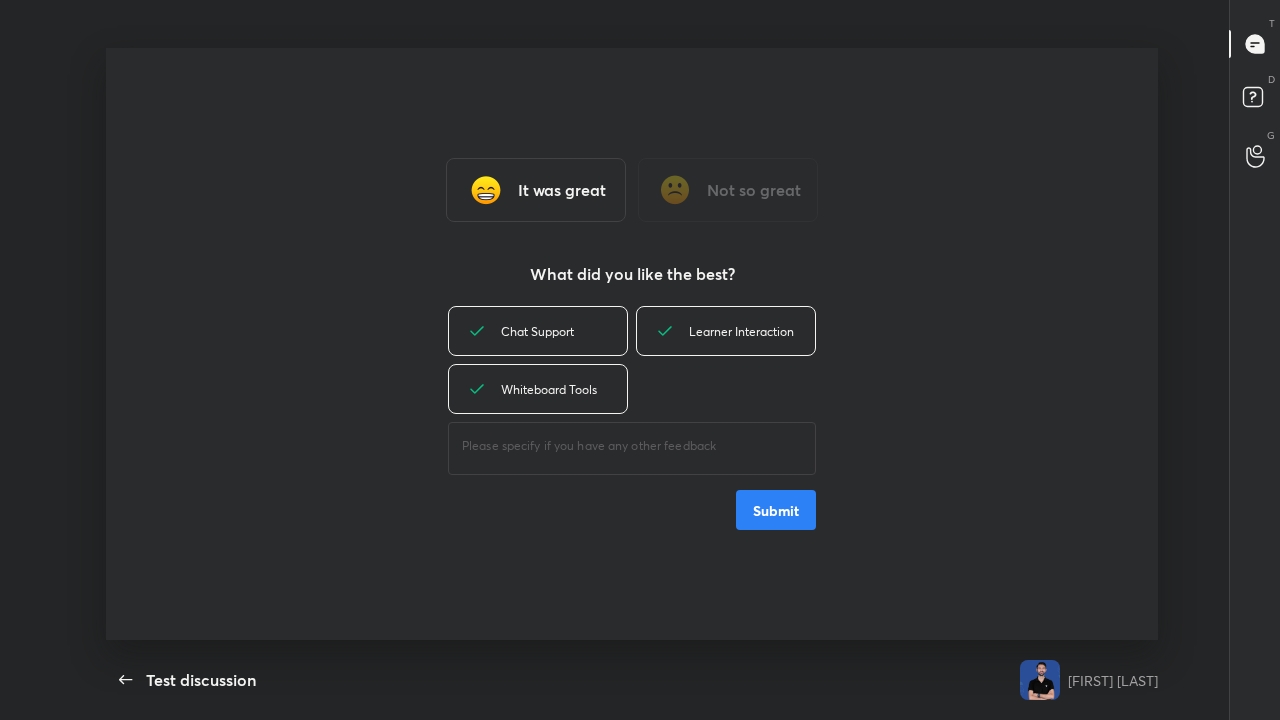 click on "Submit" at bounding box center (776, 510) 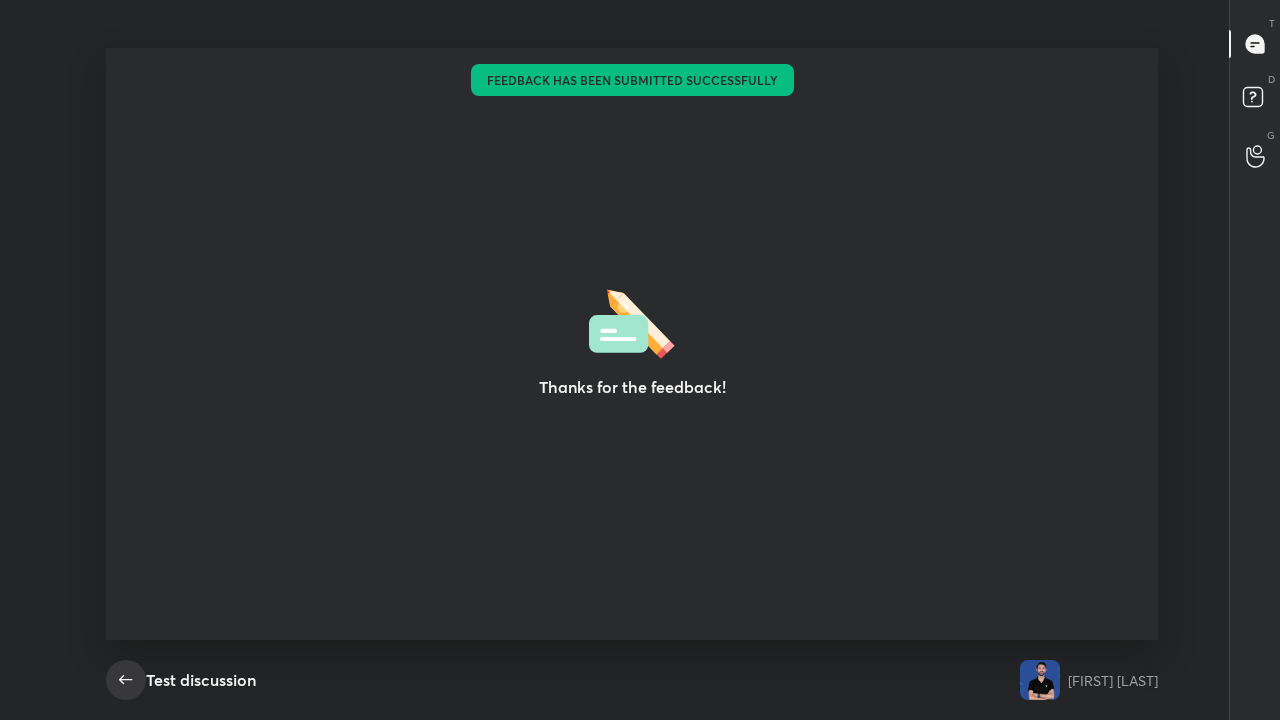 click 